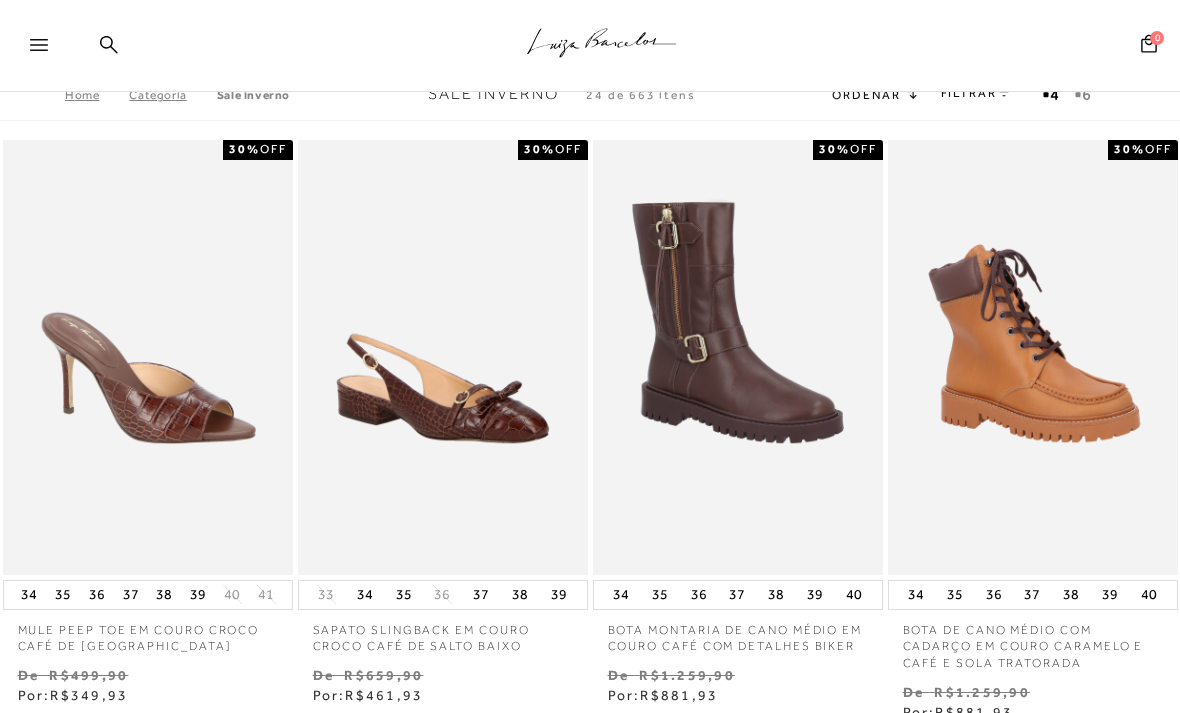scroll, scrollTop: 5, scrollLeft: 0, axis: vertical 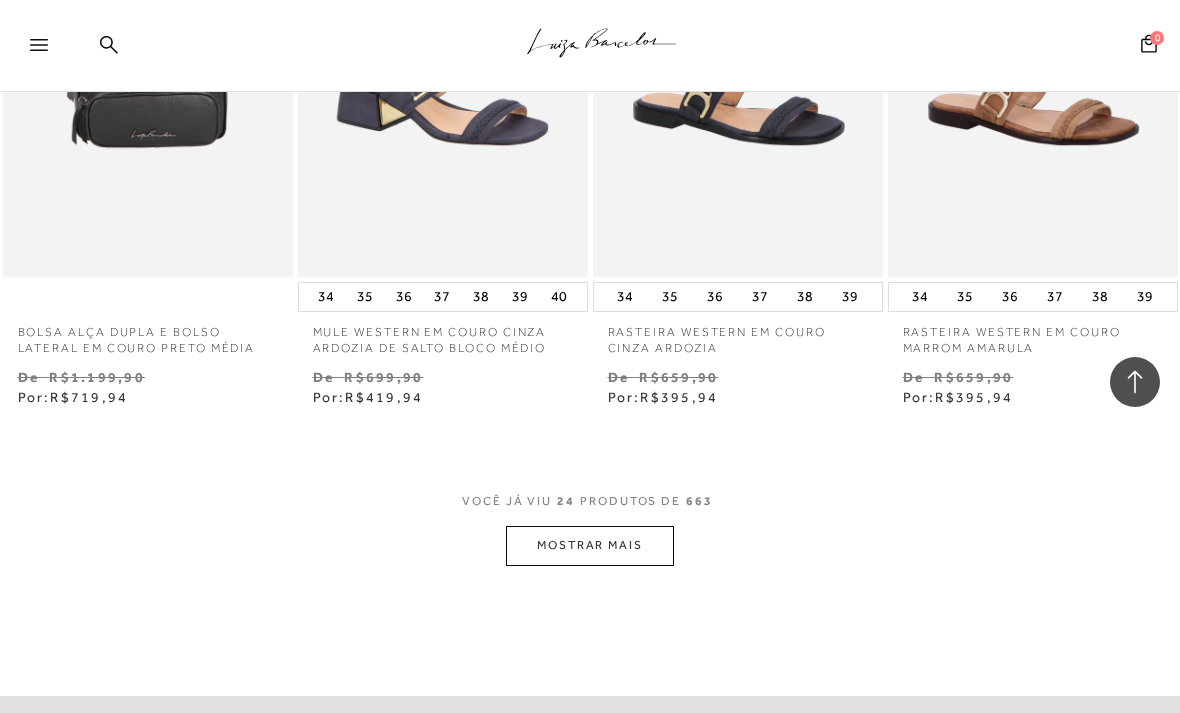click on "MOSTRAR MAIS" at bounding box center [590, 545] 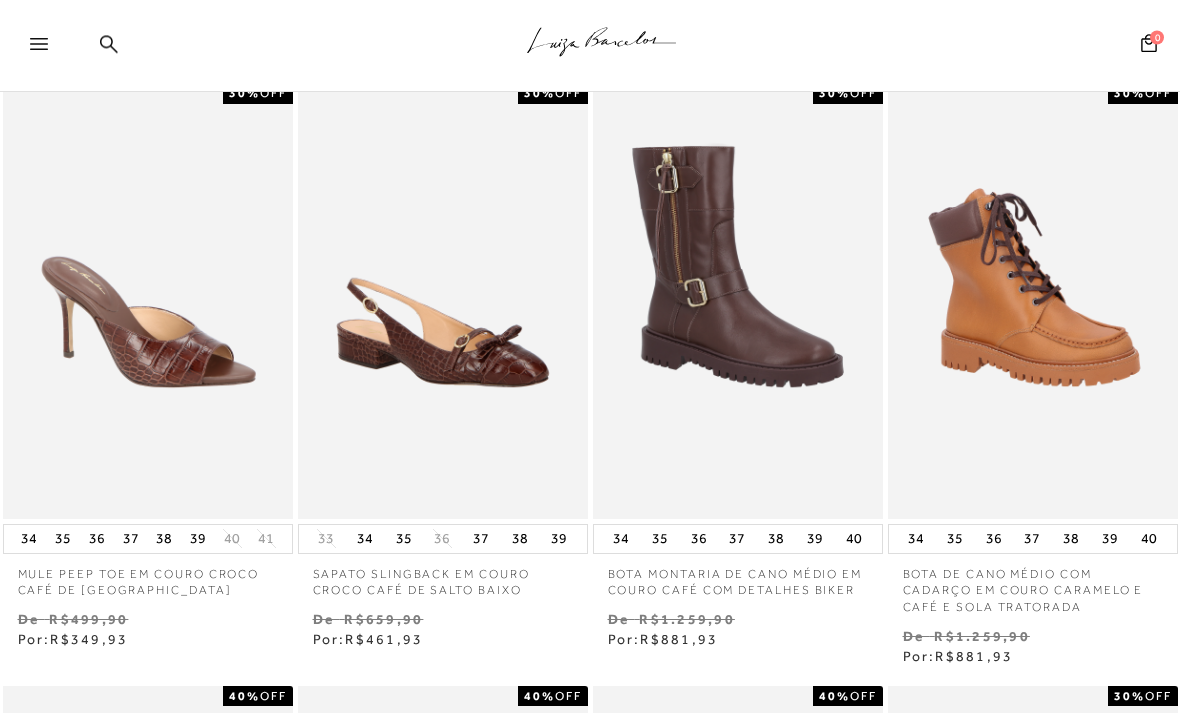 scroll, scrollTop: 0, scrollLeft: 0, axis: both 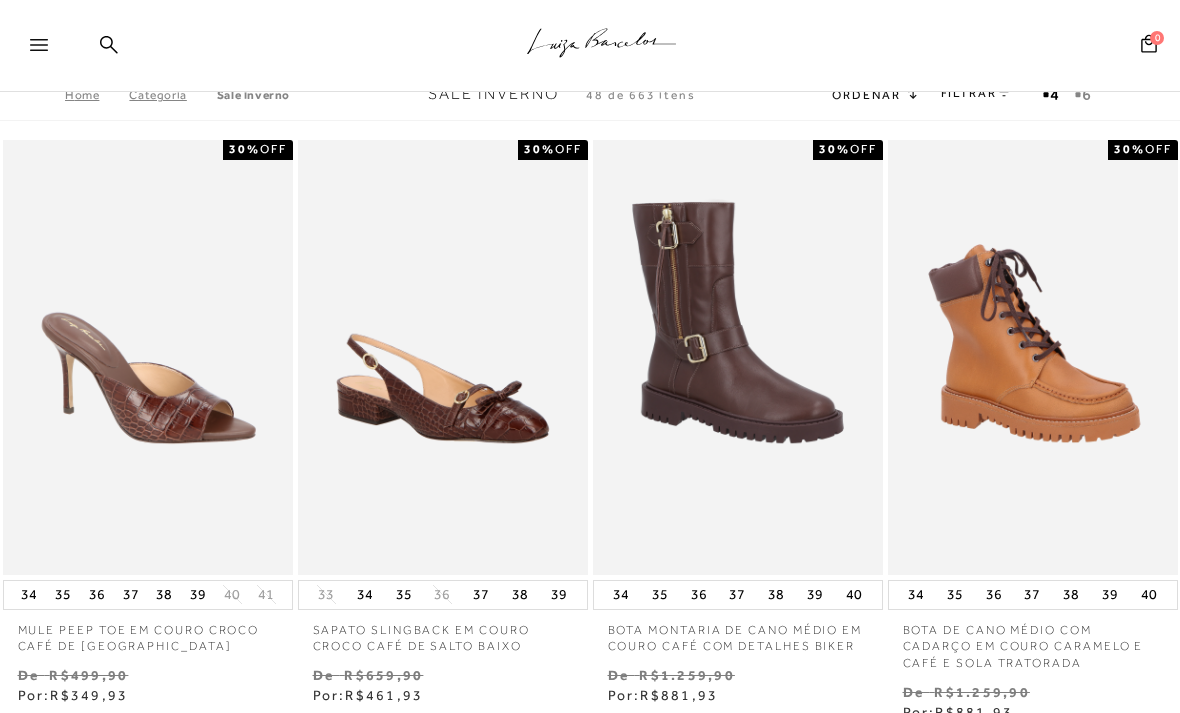 click on "Pesquisar
Minha Conta
Meus Pedidos
Lista de desejos
Sair
0" at bounding box center (1053, 46) 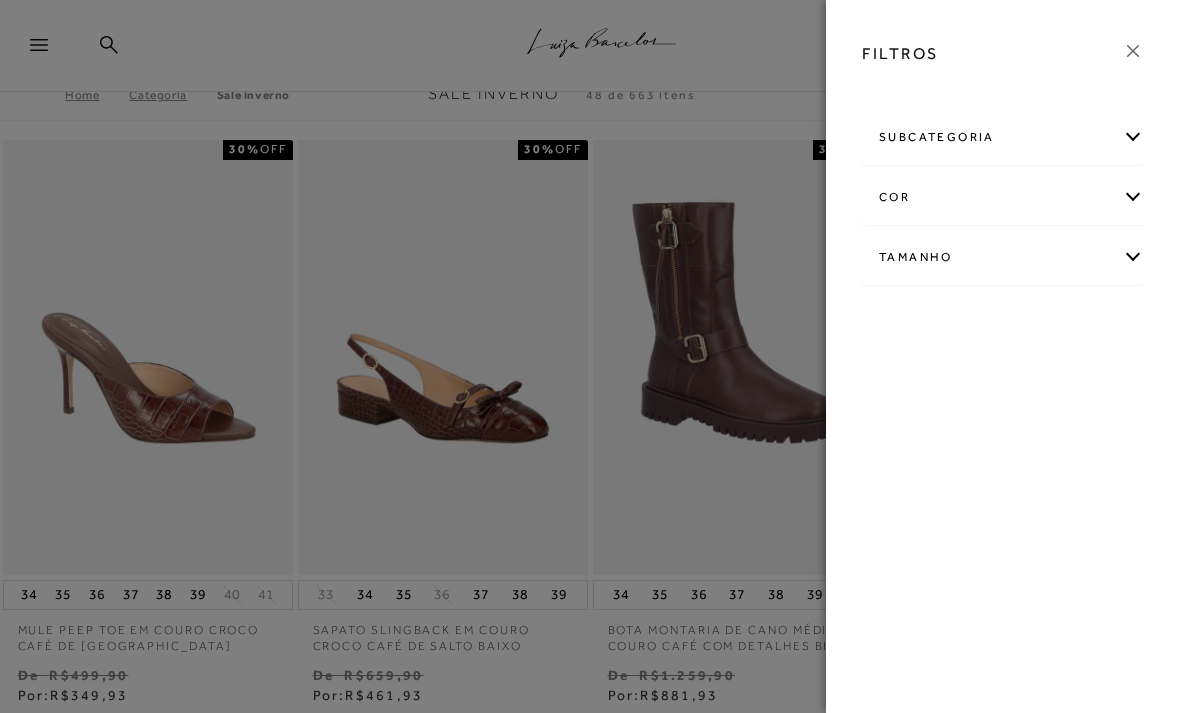 click on "subcategoria" at bounding box center [1003, 137] 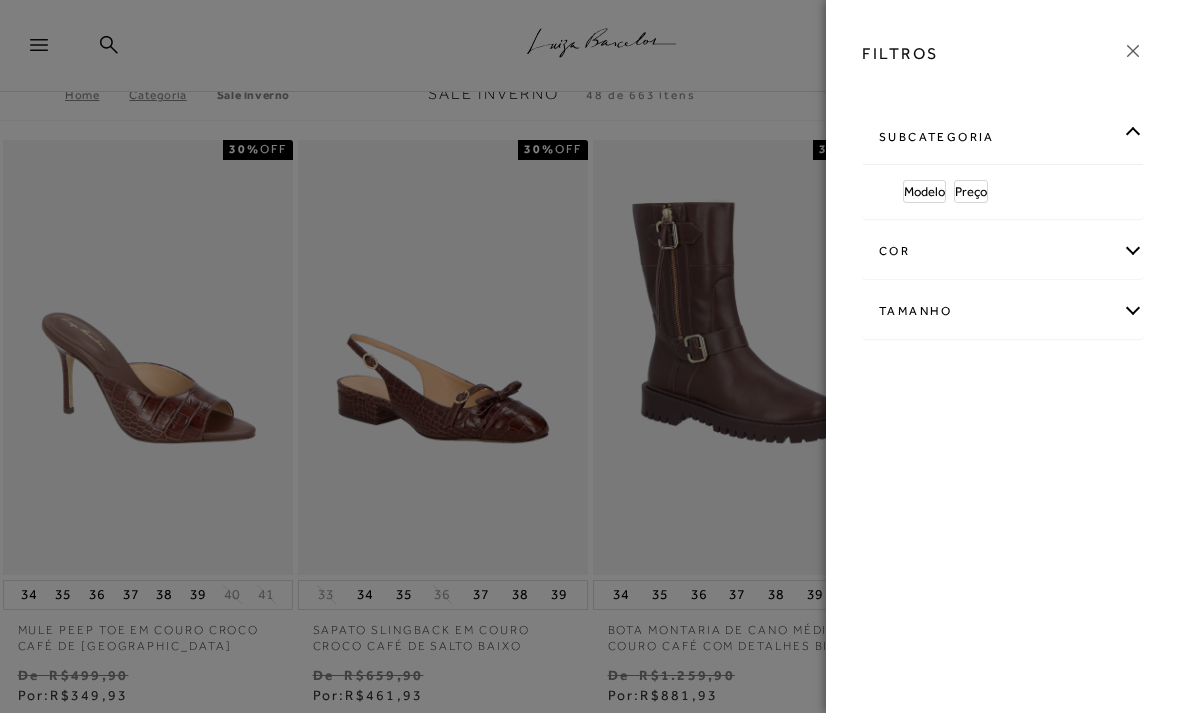 click on "Modelo" at bounding box center [924, 191] 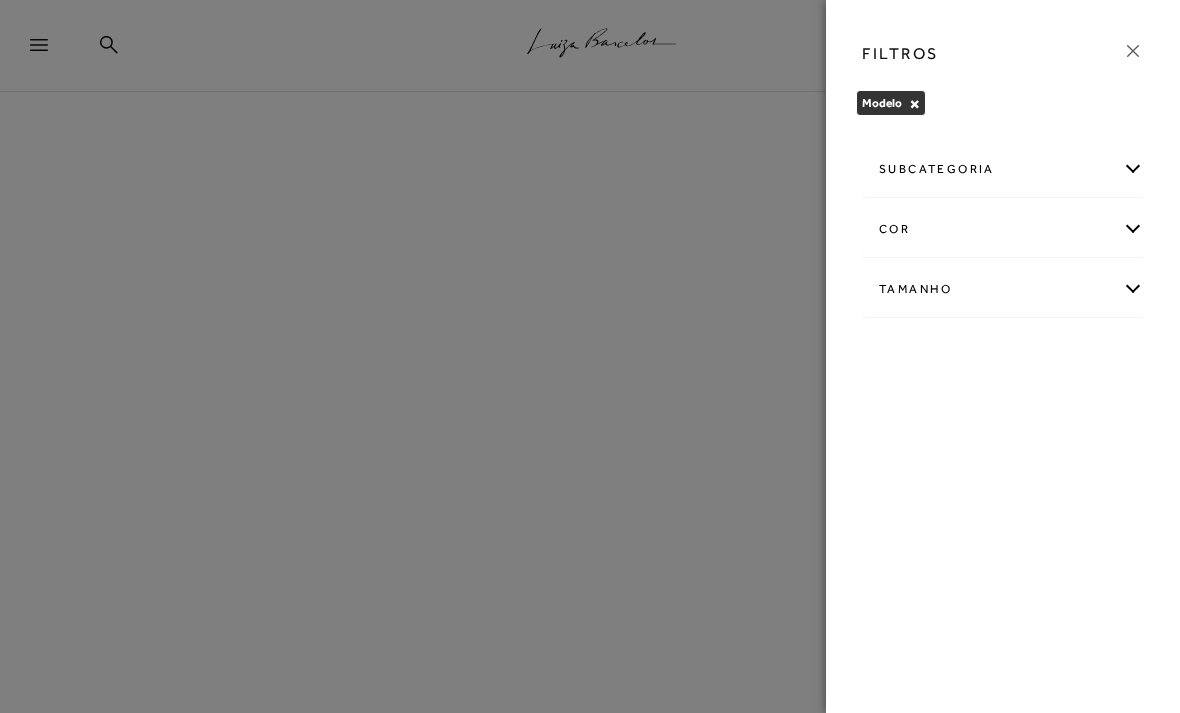 click on "subcategoria" at bounding box center [1003, 169] 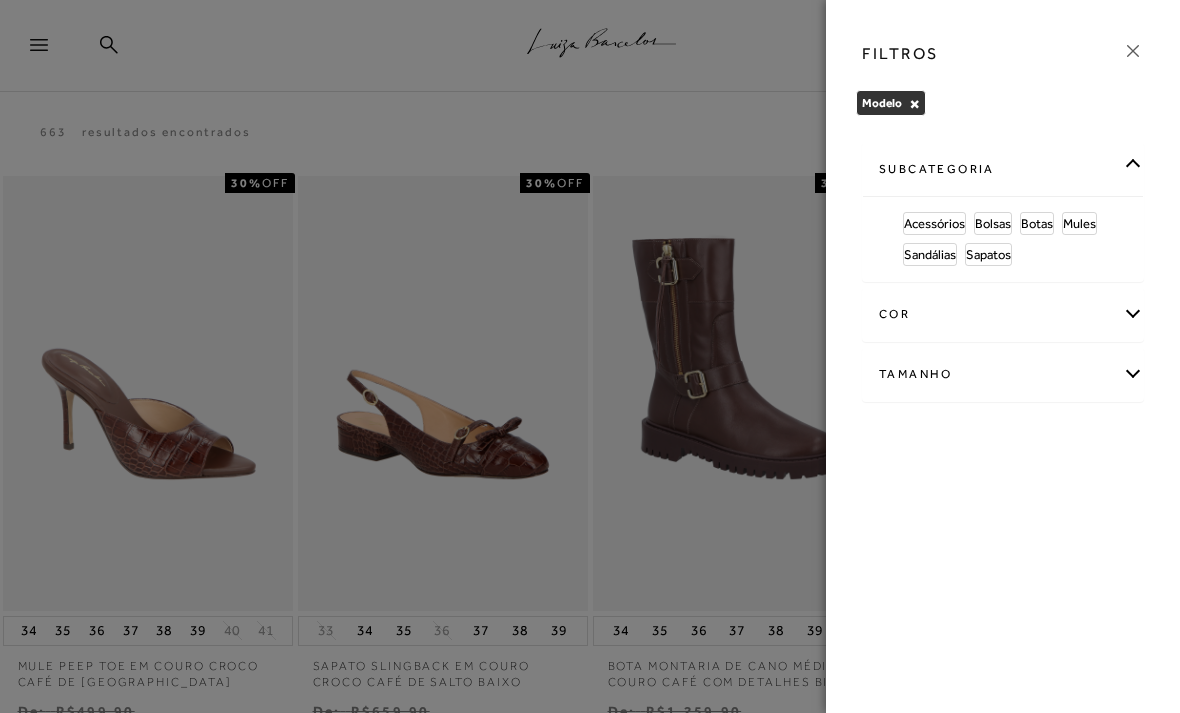 click on "Sapatos" at bounding box center (988, 254) 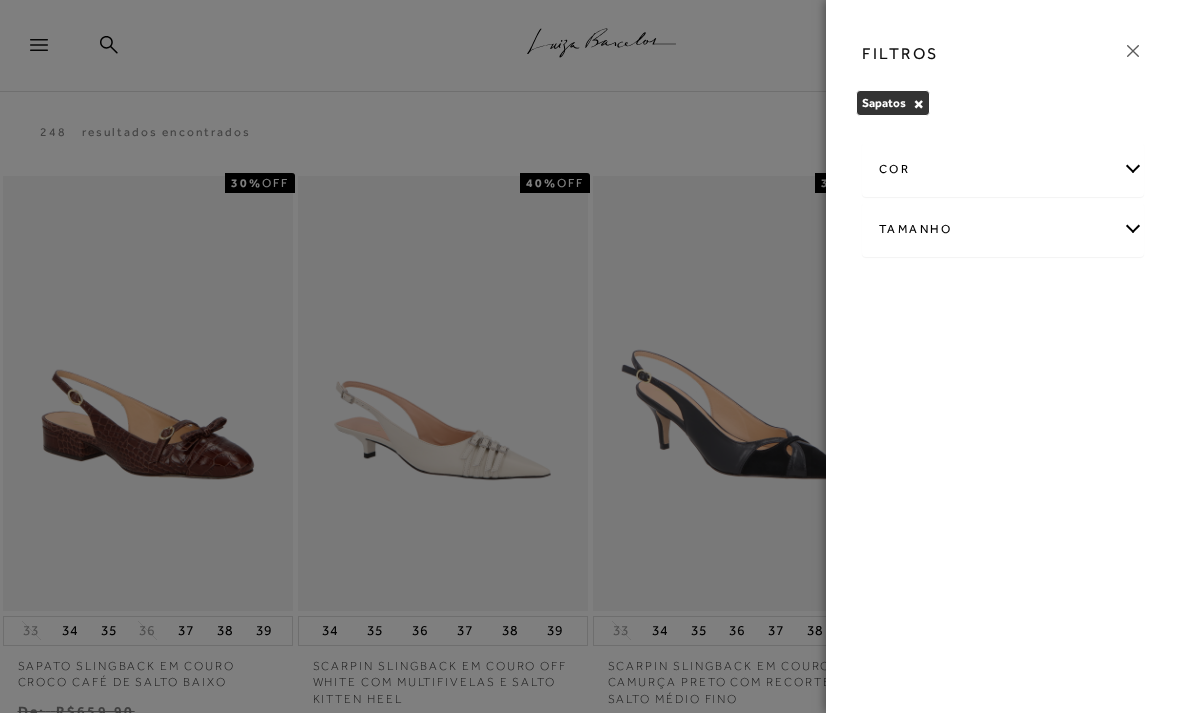 click at bounding box center [590, 356] 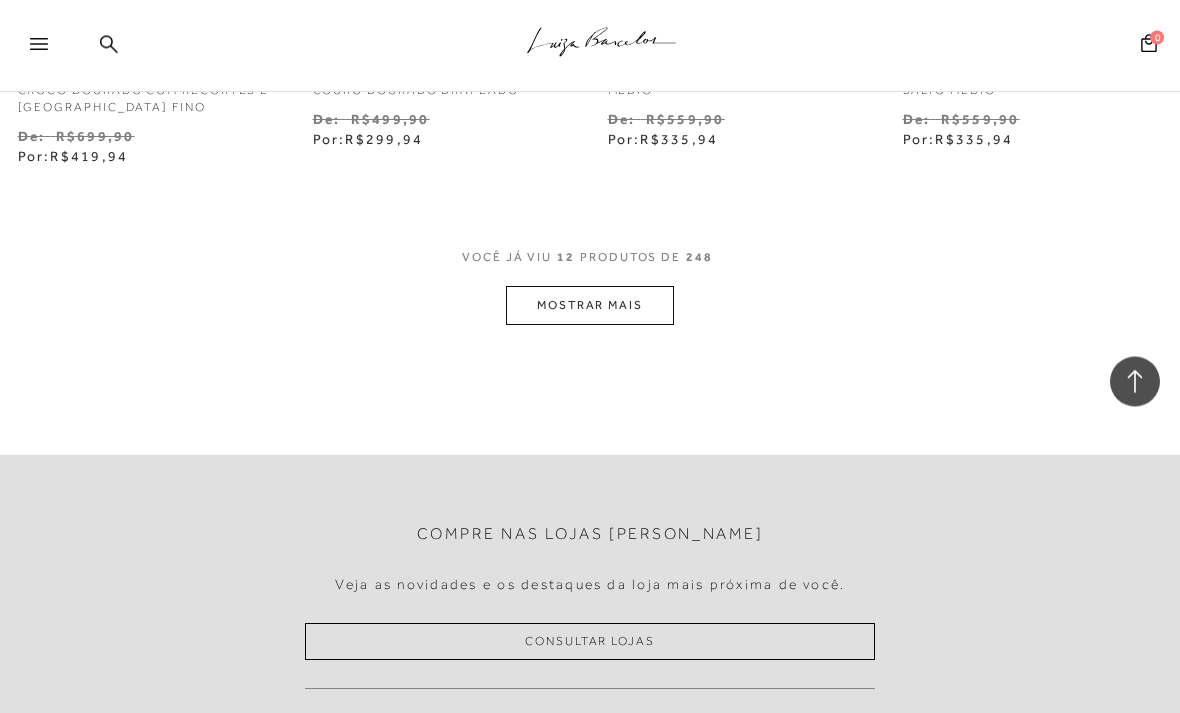 scroll, scrollTop: 1781, scrollLeft: 0, axis: vertical 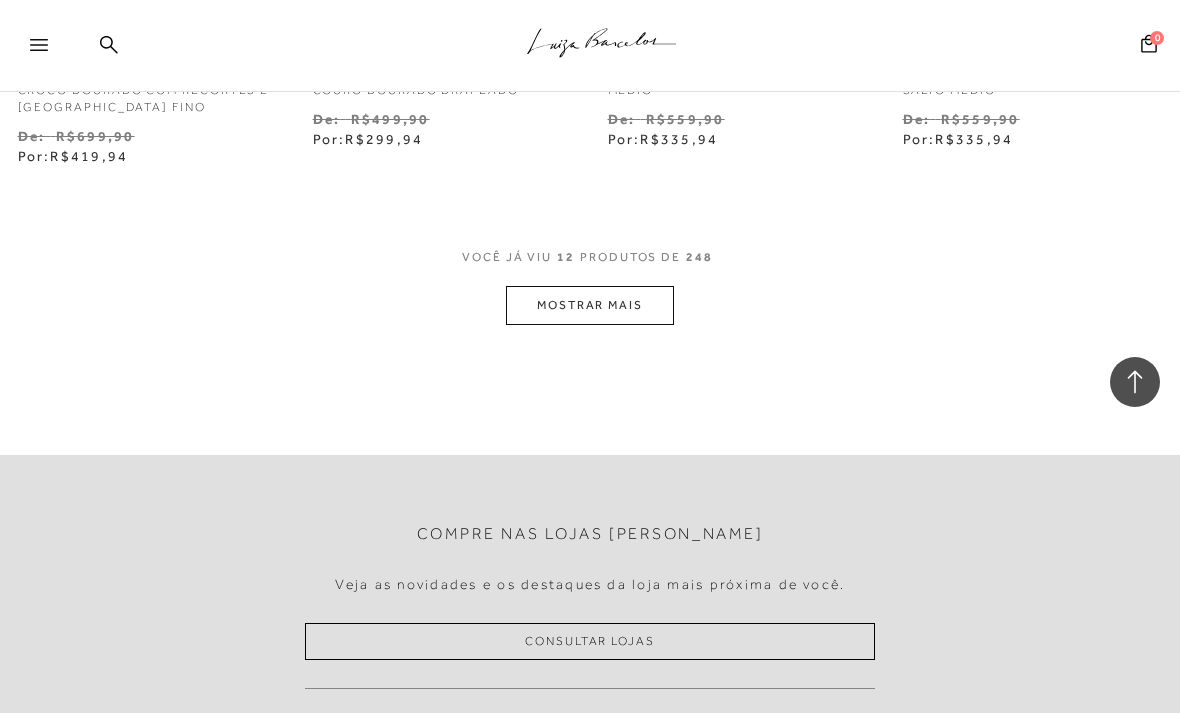 click on "MOSTRAR MAIS" at bounding box center [590, 305] 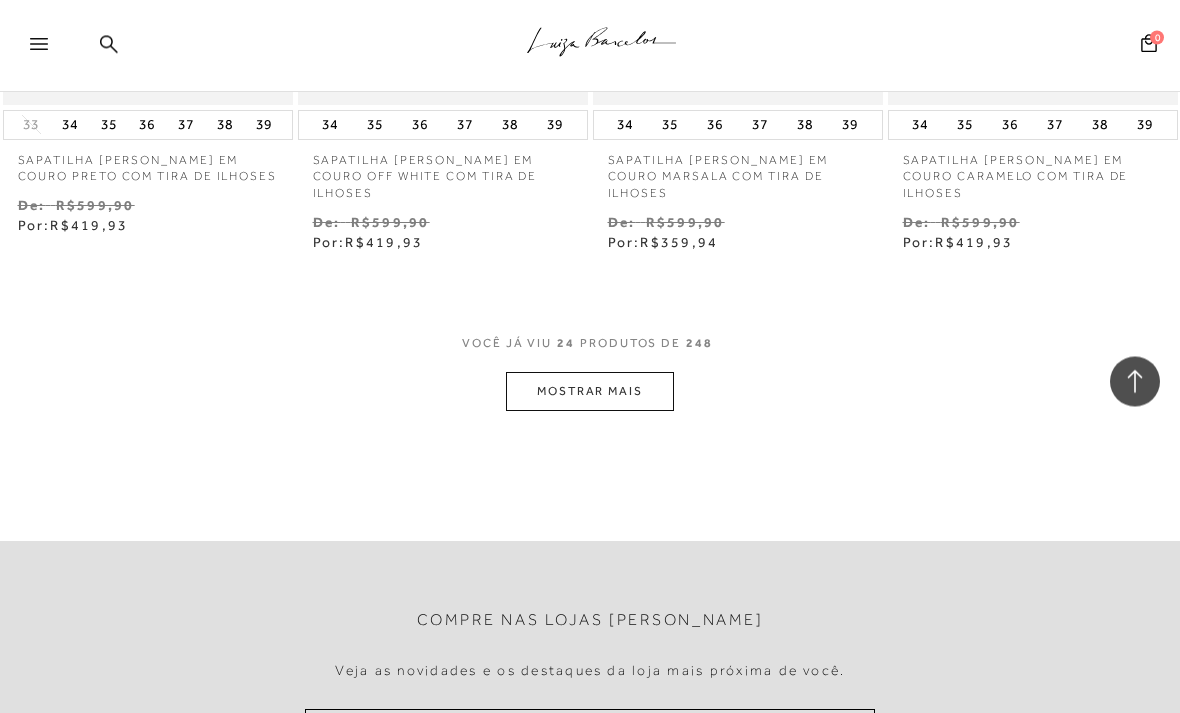 scroll, scrollTop: 3504, scrollLeft: 0, axis: vertical 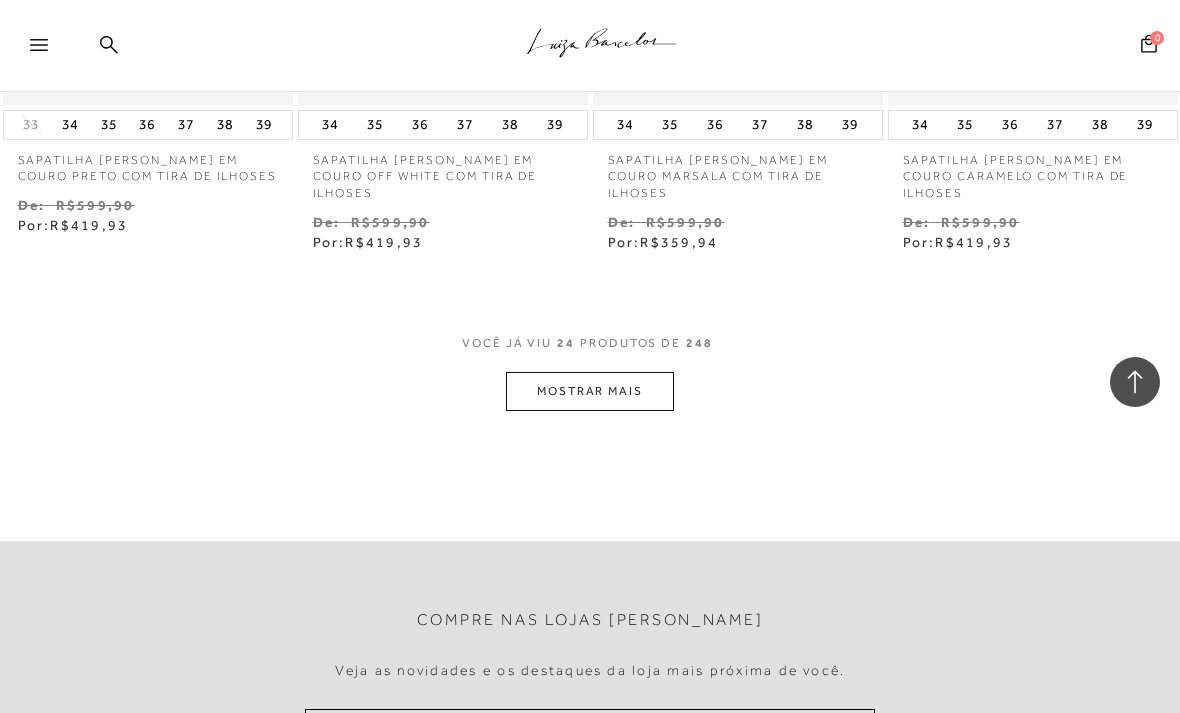 click on "MOSTRAR MAIS" at bounding box center [590, 391] 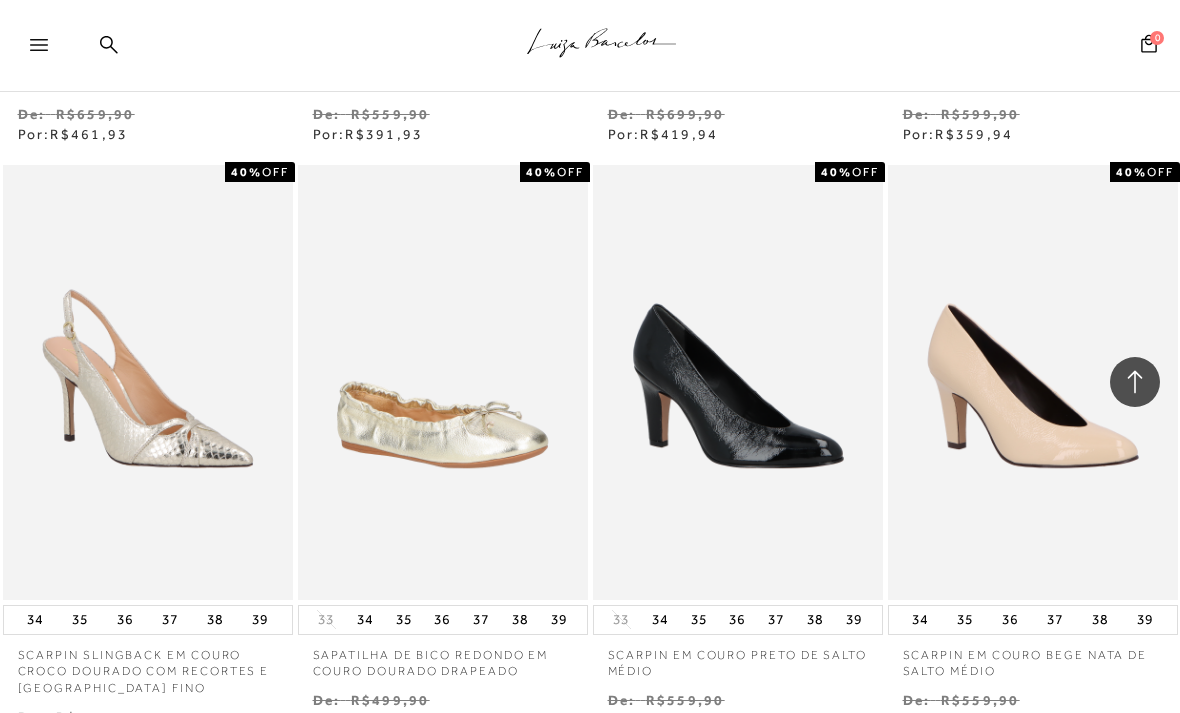click 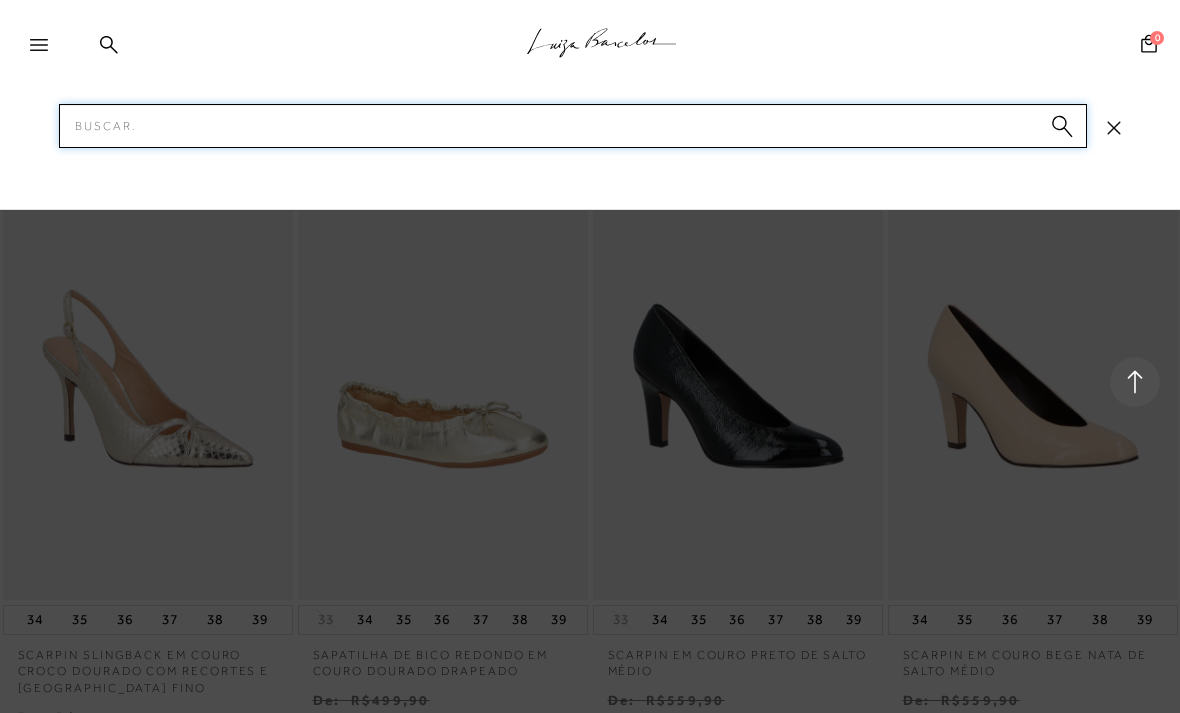 scroll, scrollTop: 1199, scrollLeft: 0, axis: vertical 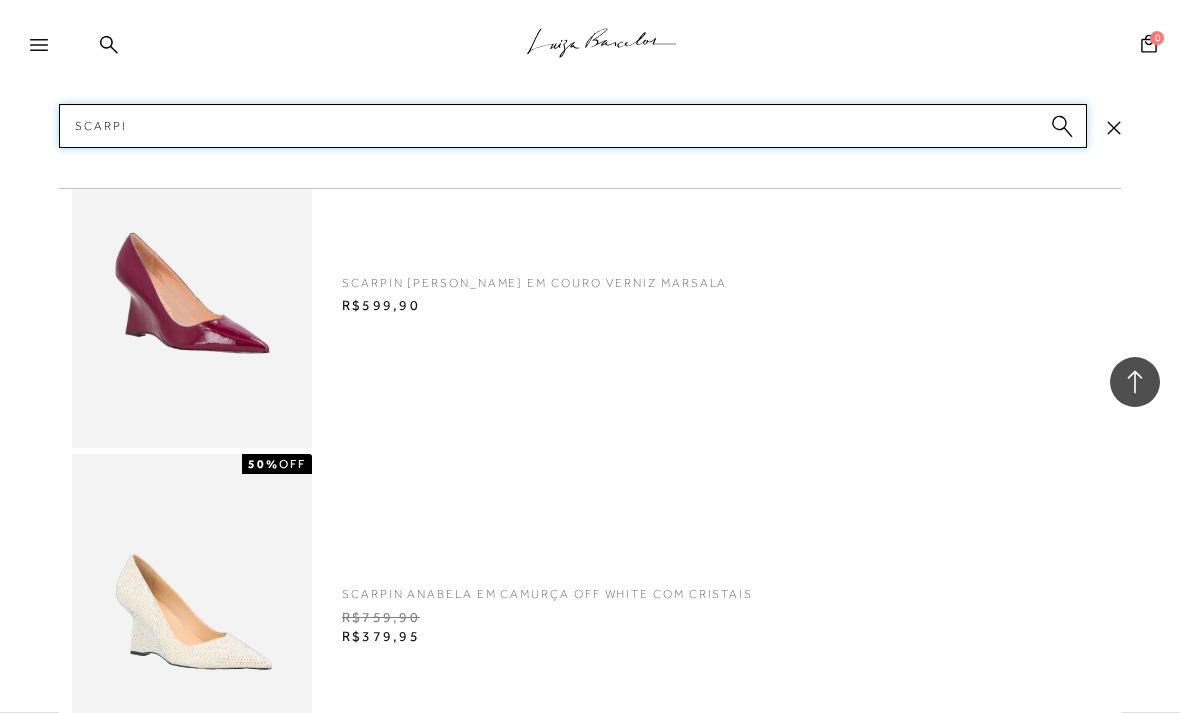 type on "Scarpi" 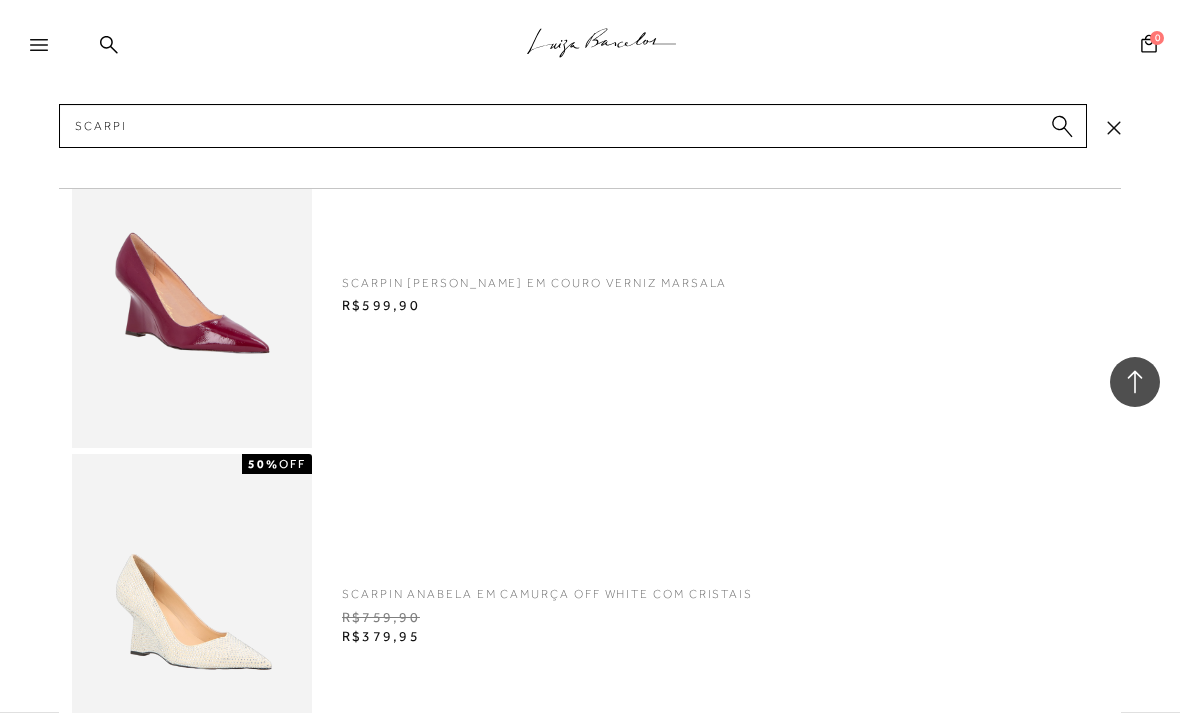 type 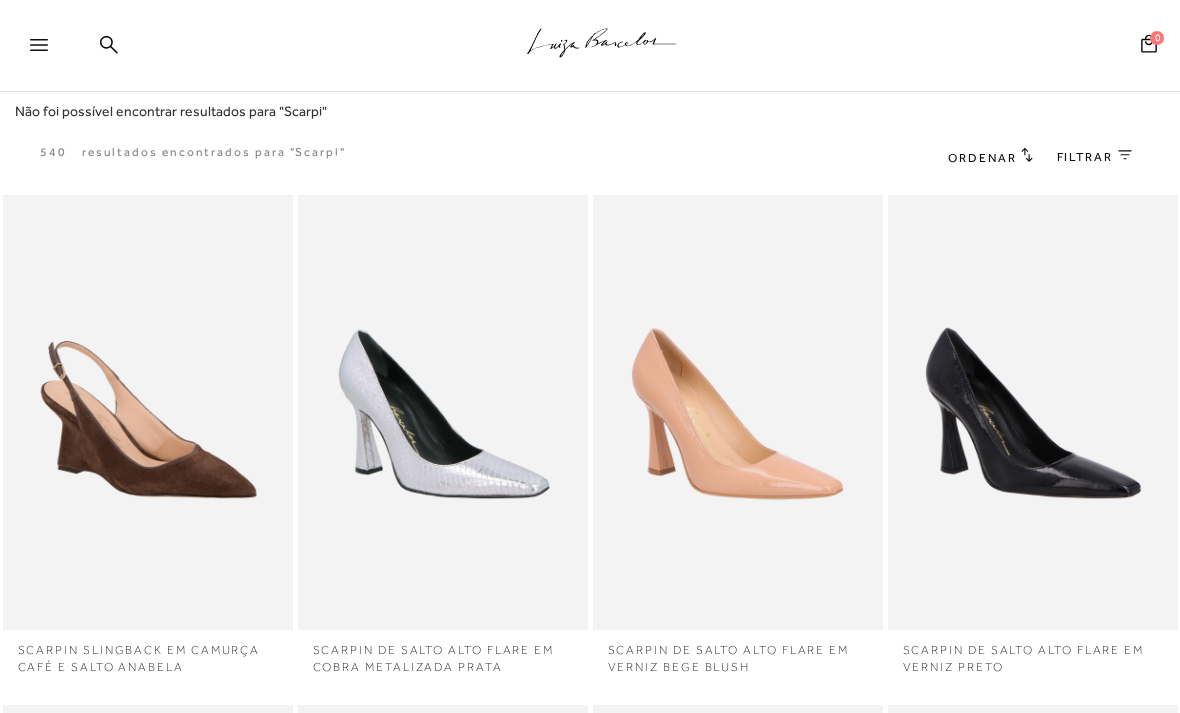 scroll, scrollTop: 0, scrollLeft: 0, axis: both 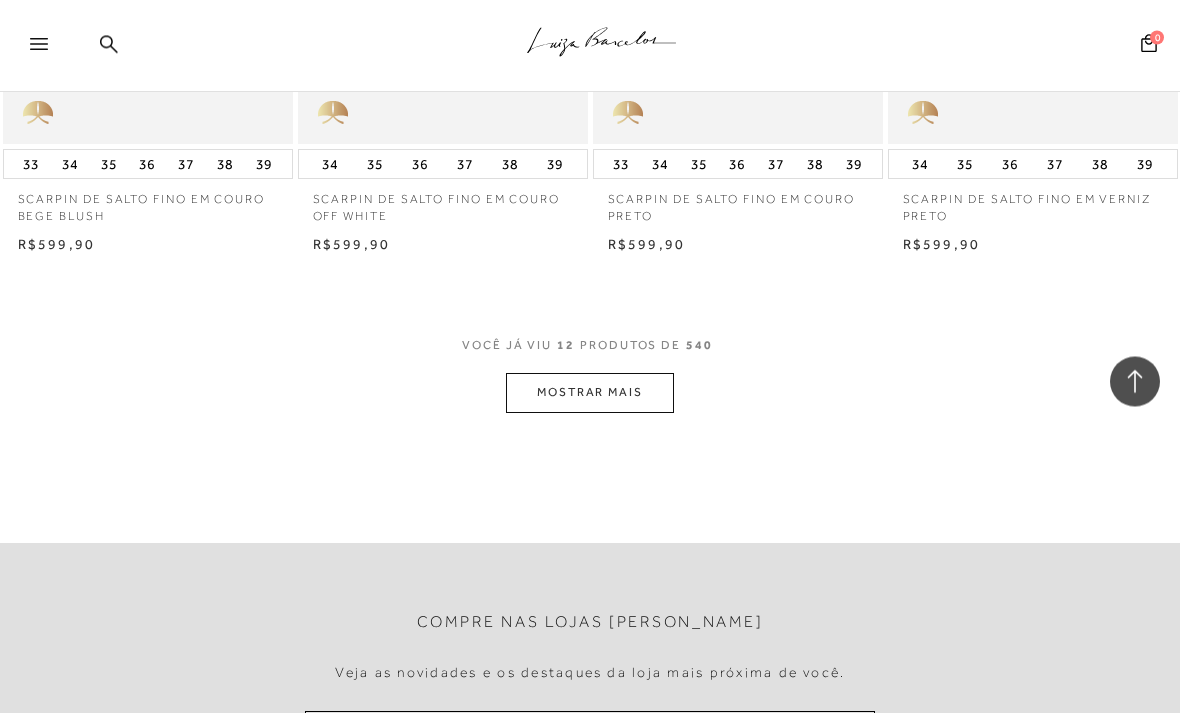 click on "MOSTRAR MAIS" at bounding box center (590, 393) 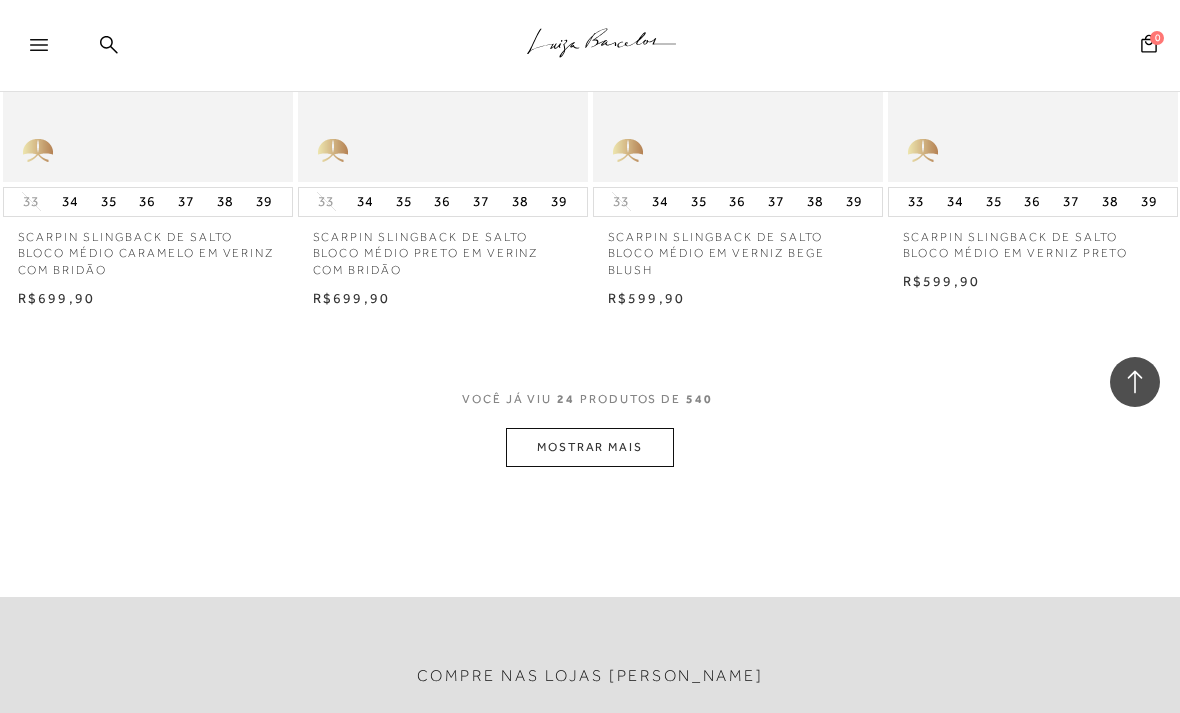scroll, scrollTop: 3299, scrollLeft: 0, axis: vertical 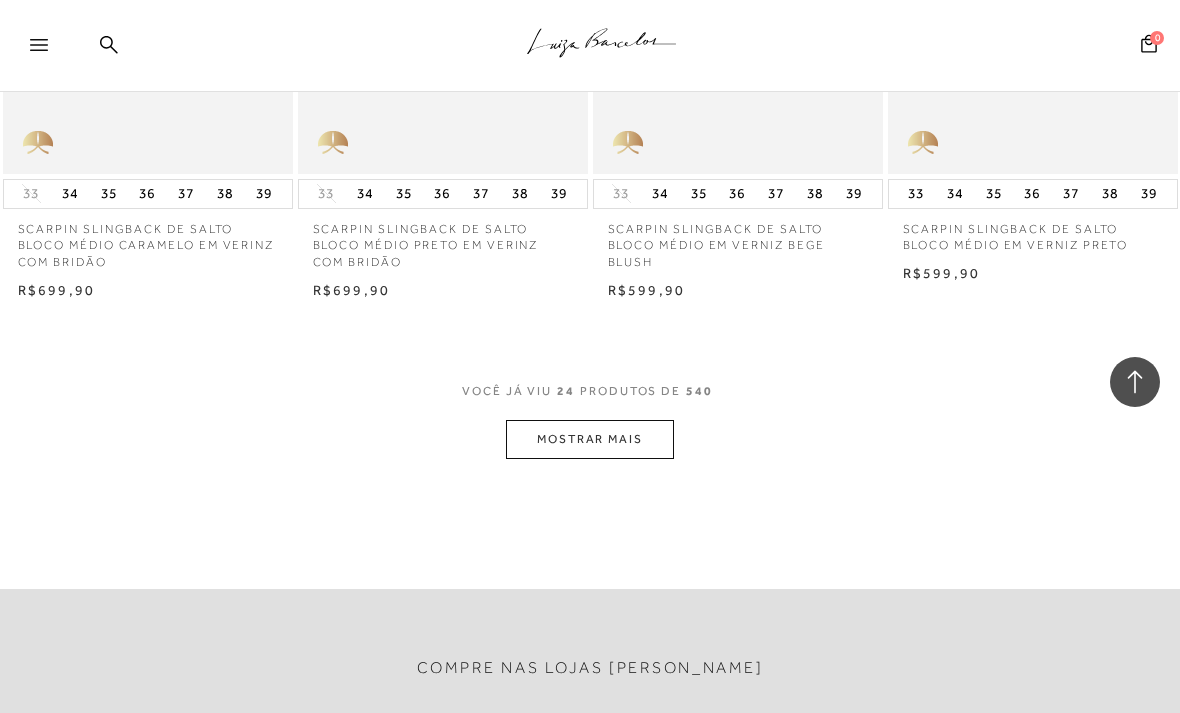 click on "MOSTRAR MAIS" at bounding box center (590, 439) 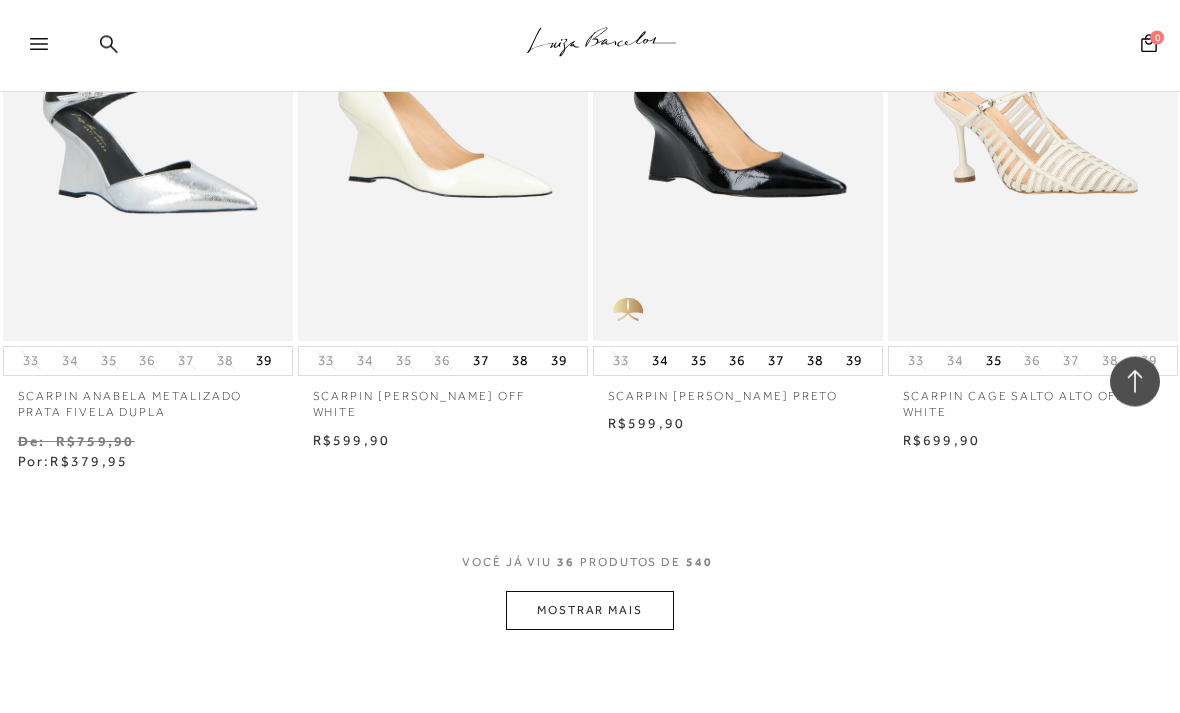 scroll, scrollTop: 4888, scrollLeft: 0, axis: vertical 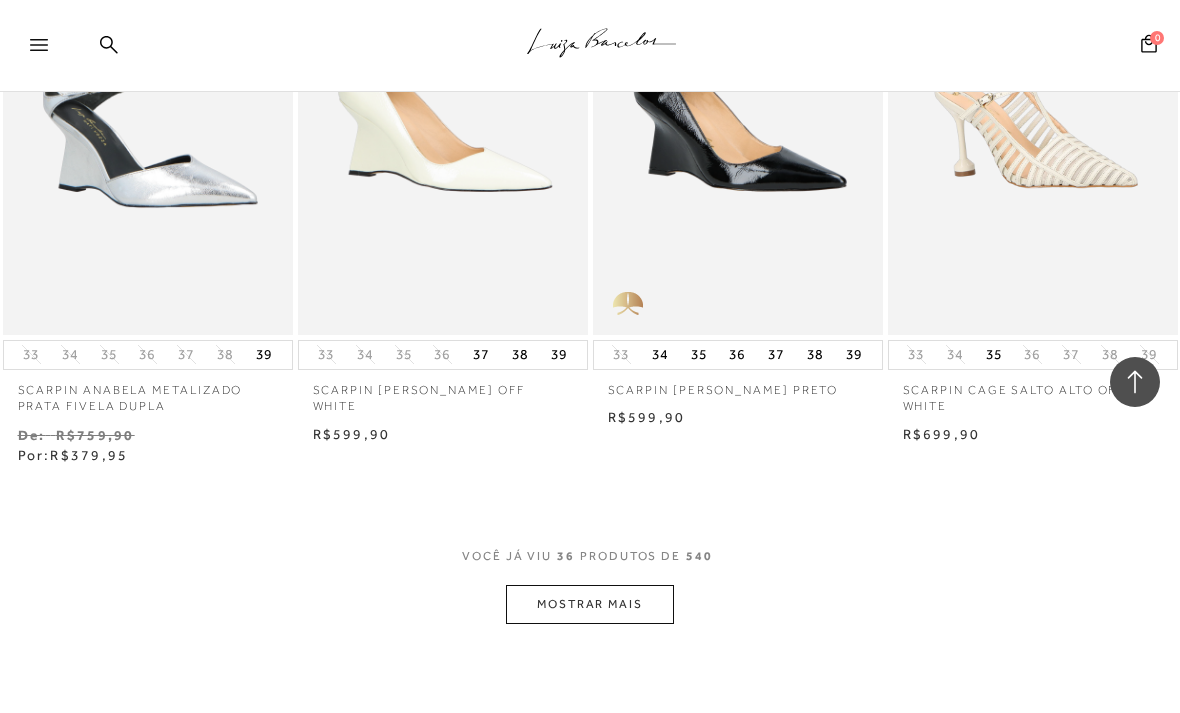 click on "MOSTRAR MAIS" at bounding box center [590, 604] 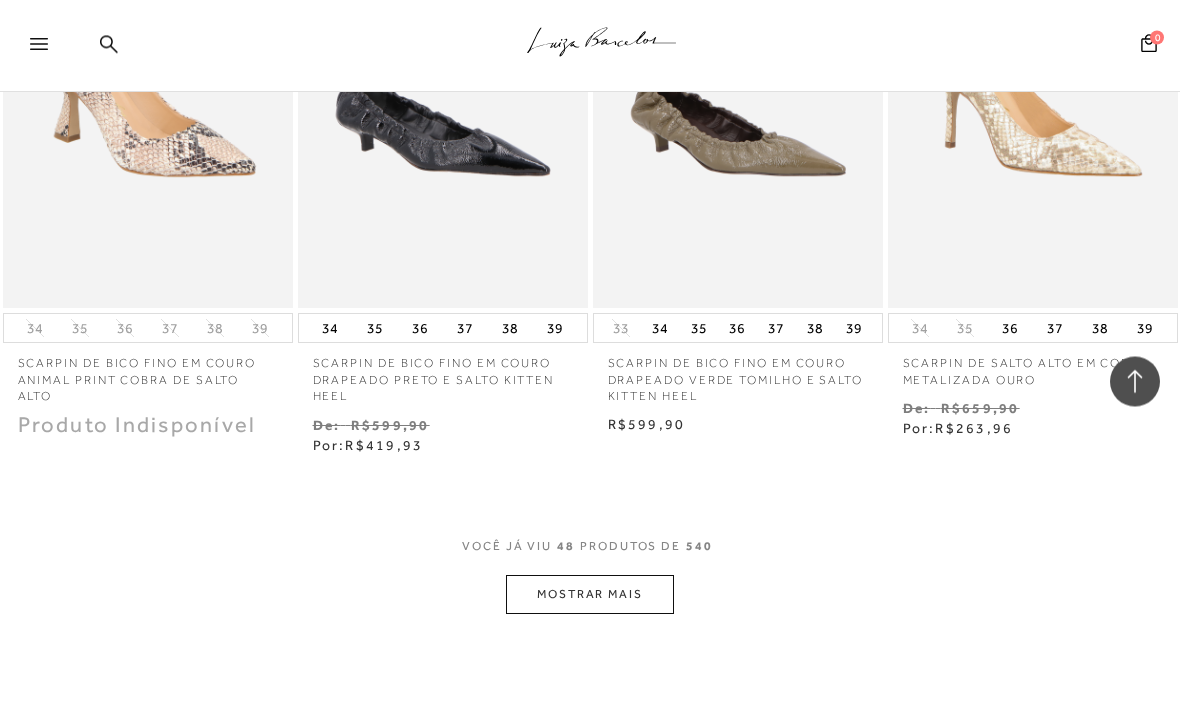 click on "MOSTRAR MAIS" at bounding box center [590, 595] 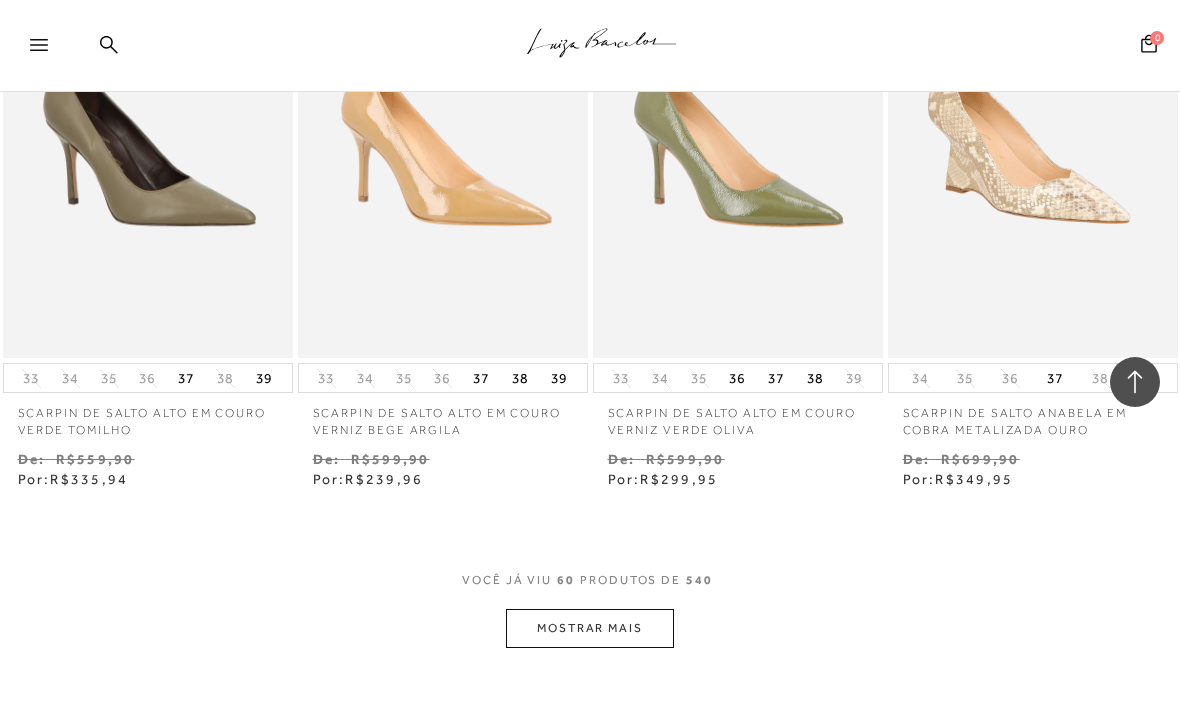 scroll, scrollTop: 8454, scrollLeft: 0, axis: vertical 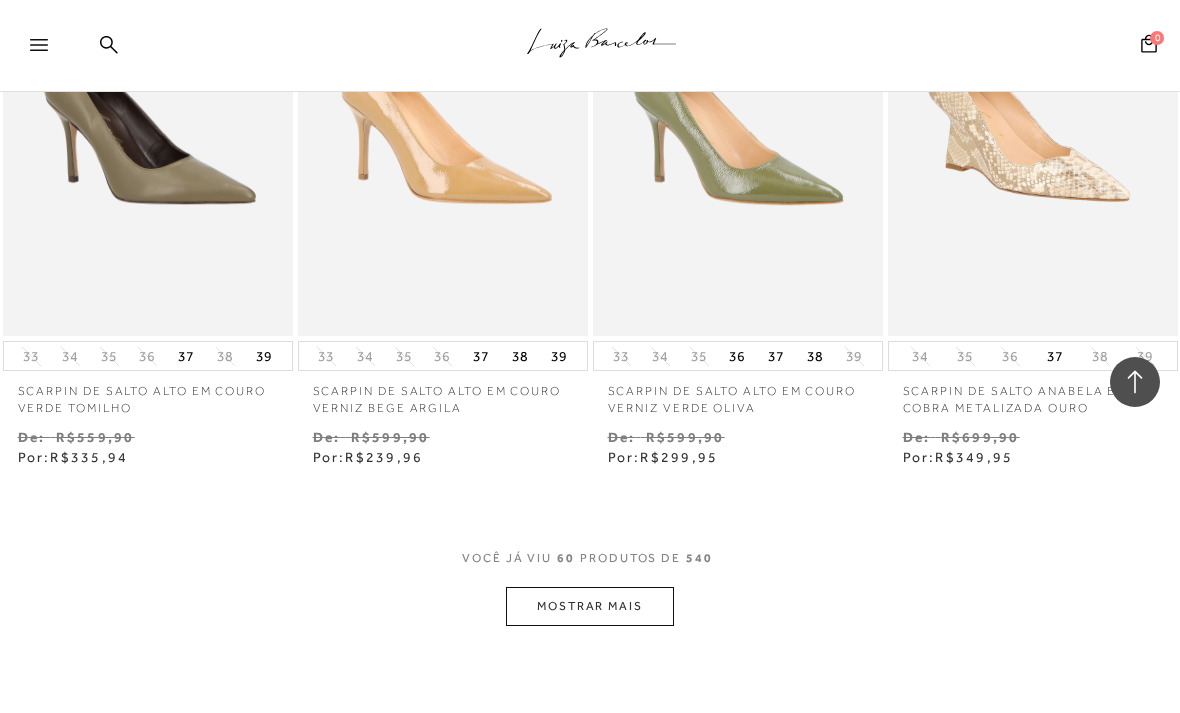 click on "MOSTRAR MAIS" at bounding box center [590, 606] 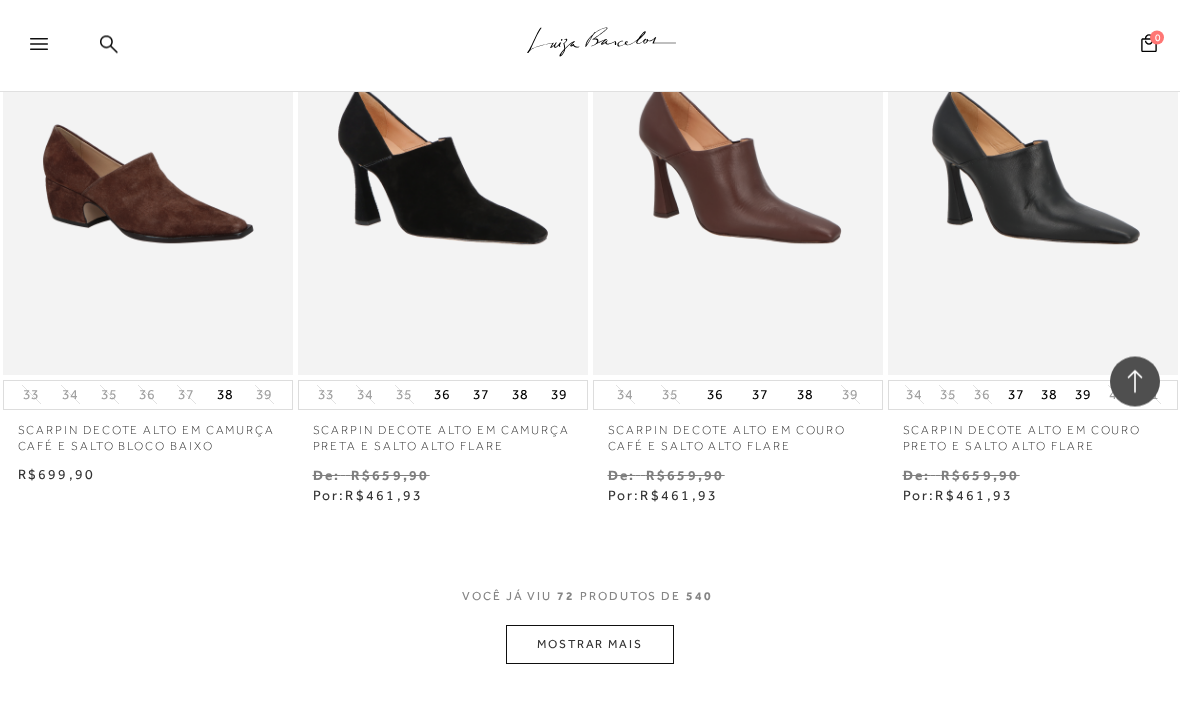 scroll, scrollTop: 10191, scrollLeft: 0, axis: vertical 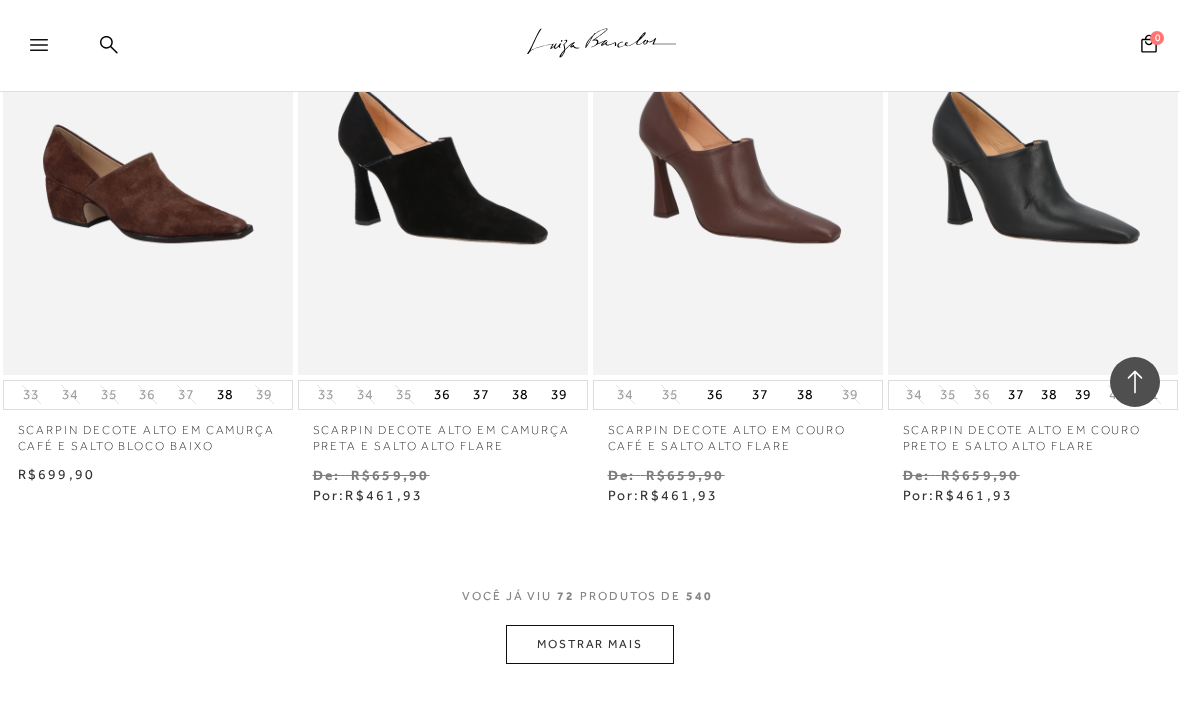 click on "MOSTRAR MAIS" at bounding box center (590, 644) 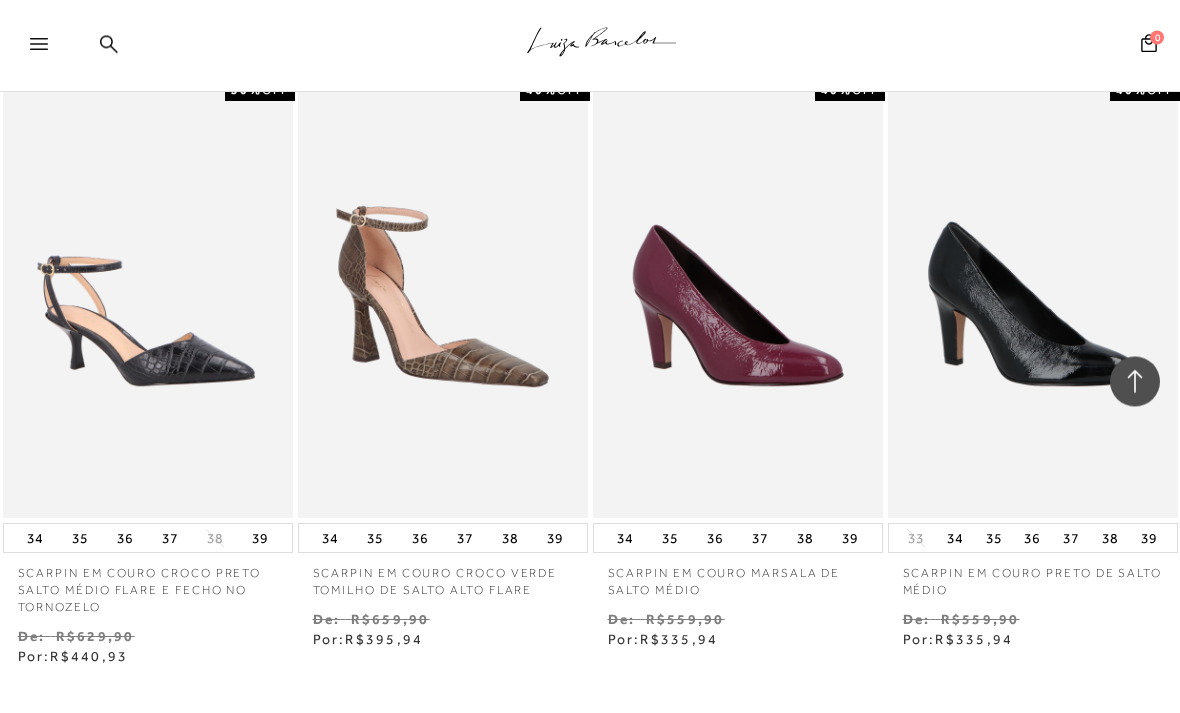 scroll, scrollTop: 11807, scrollLeft: 0, axis: vertical 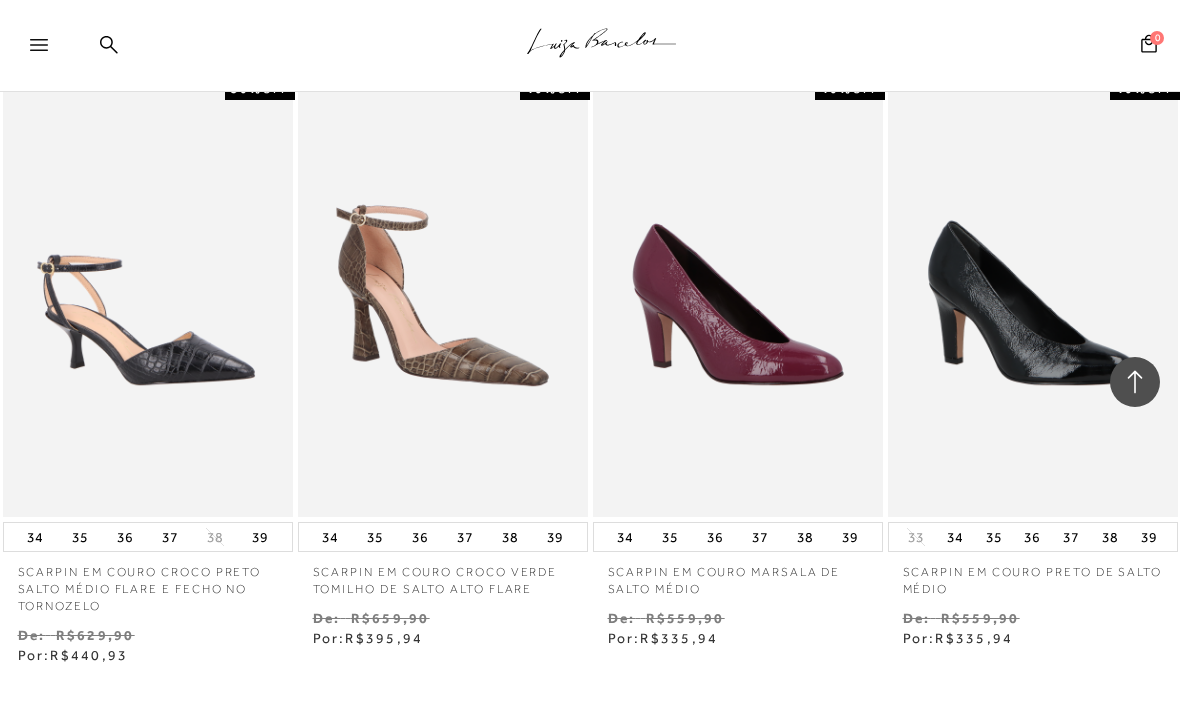 click on "35" at bounding box center [375, 537] 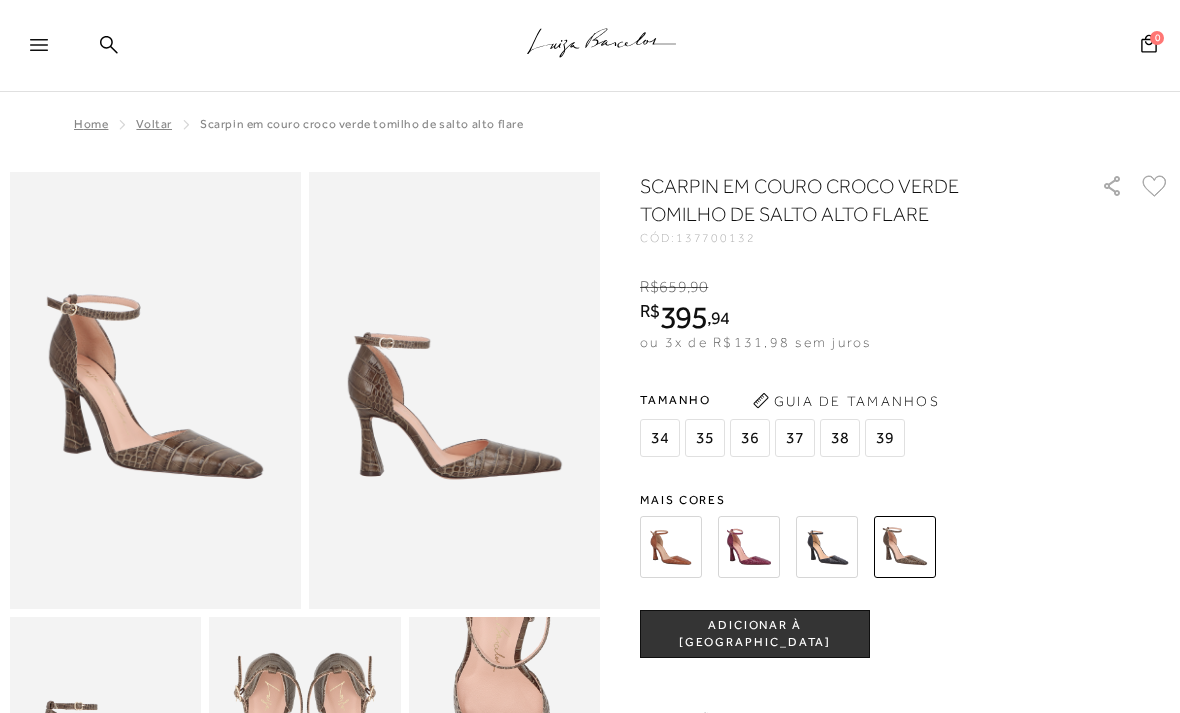 scroll, scrollTop: 0, scrollLeft: 0, axis: both 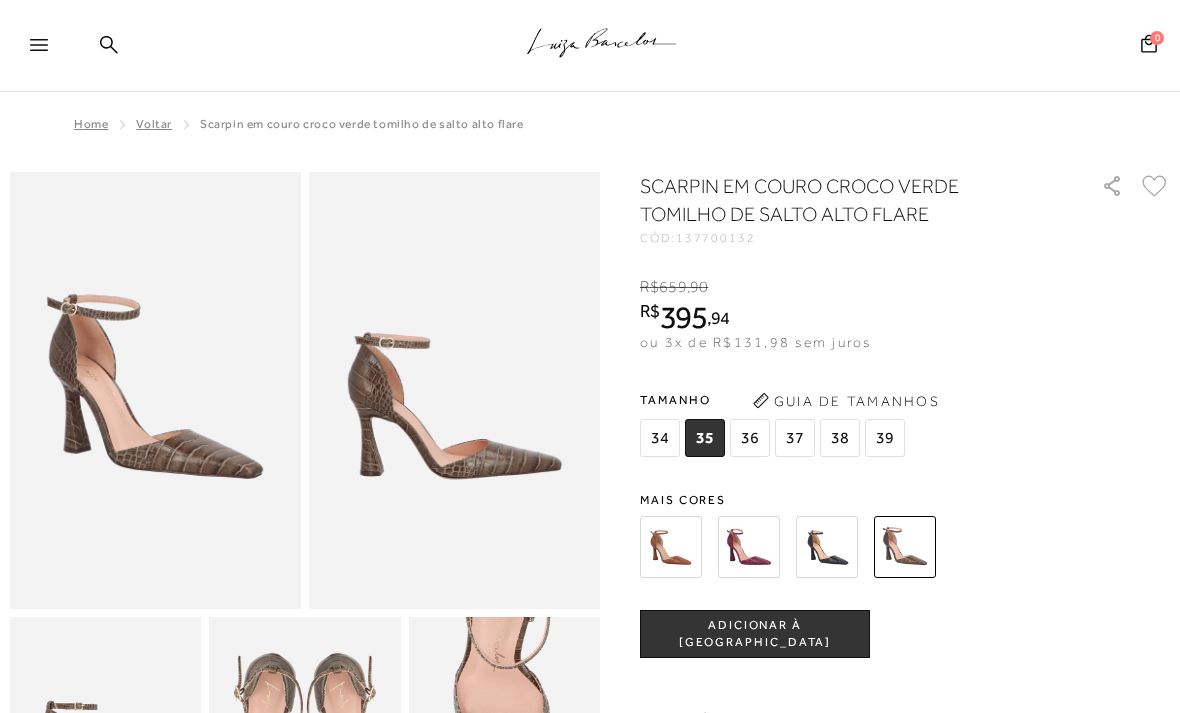 click on "ADICIONAR À SACOLA" at bounding box center [755, 634] 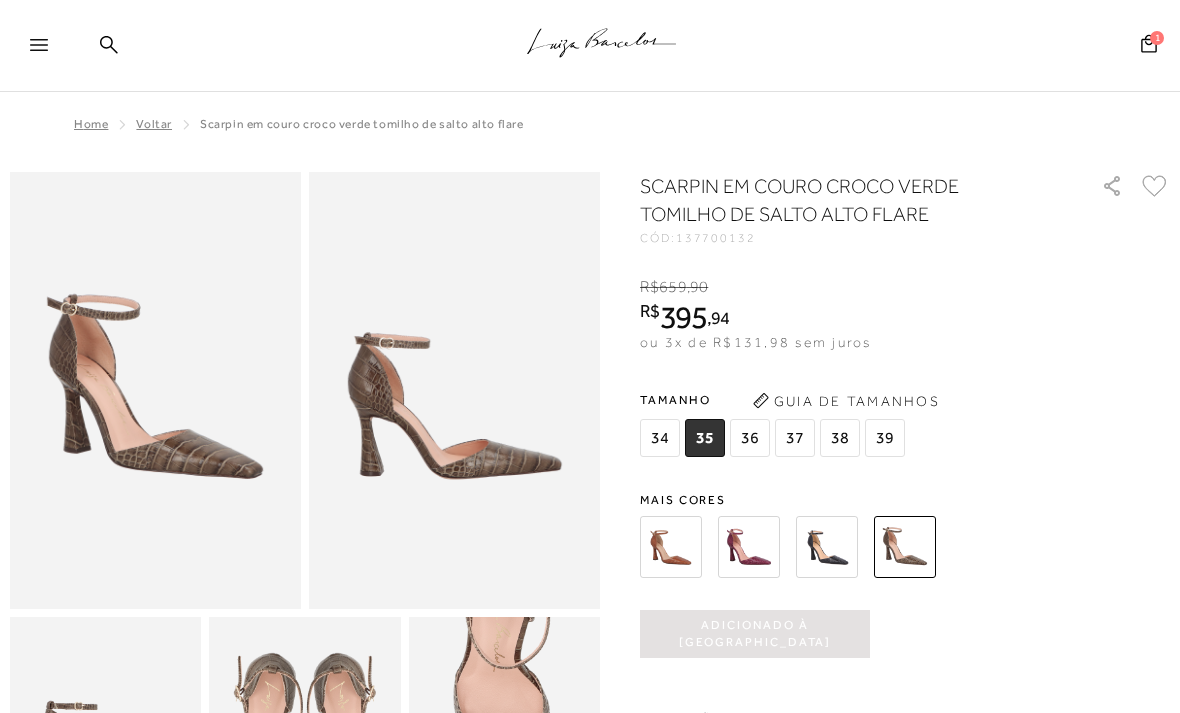 scroll, scrollTop: 0, scrollLeft: 0, axis: both 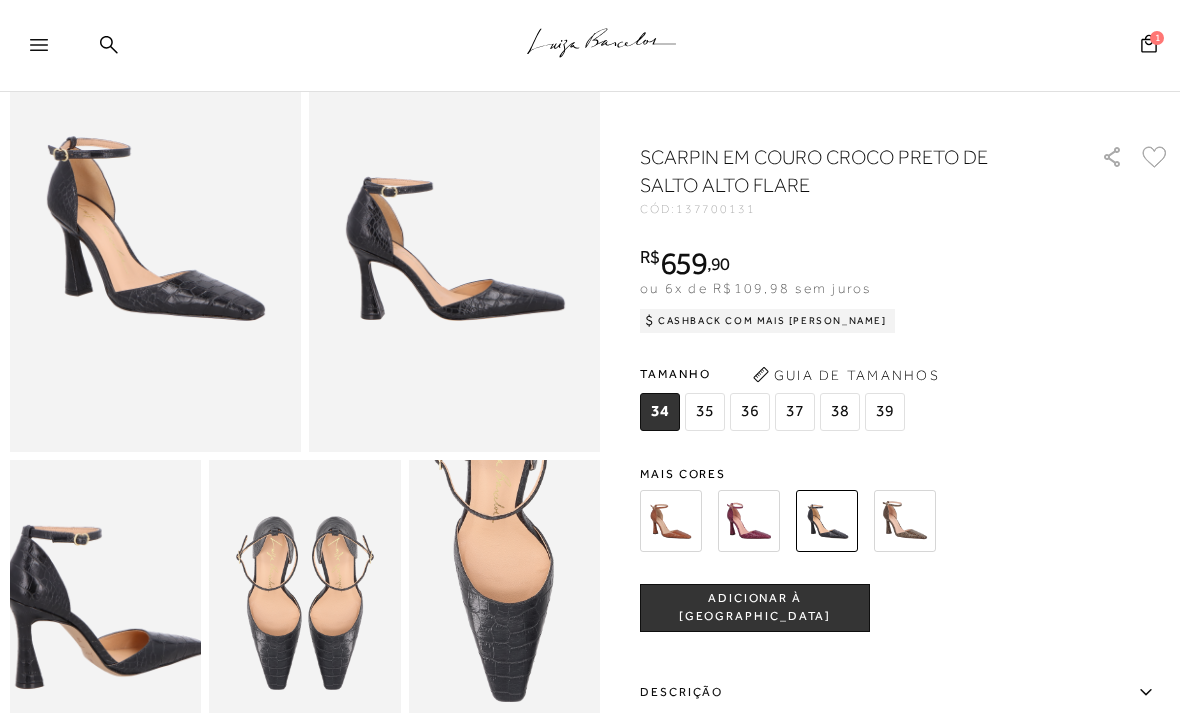 click at bounding box center (504, 603) 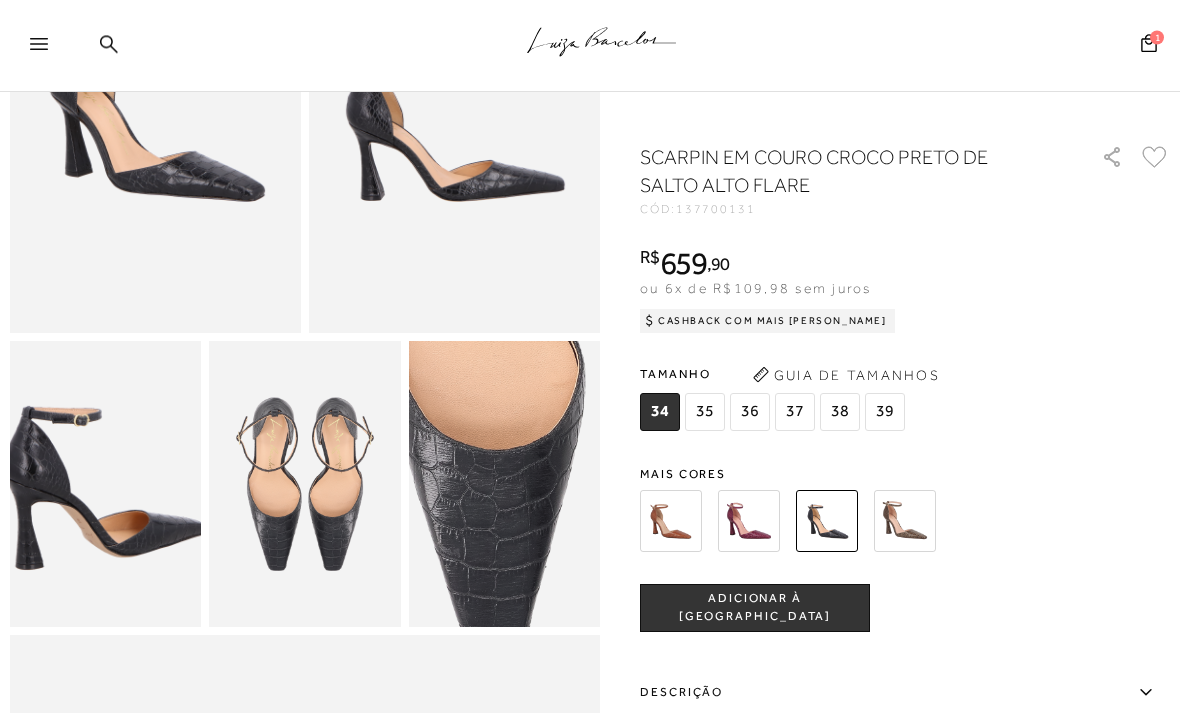 scroll, scrollTop: 274, scrollLeft: 0, axis: vertical 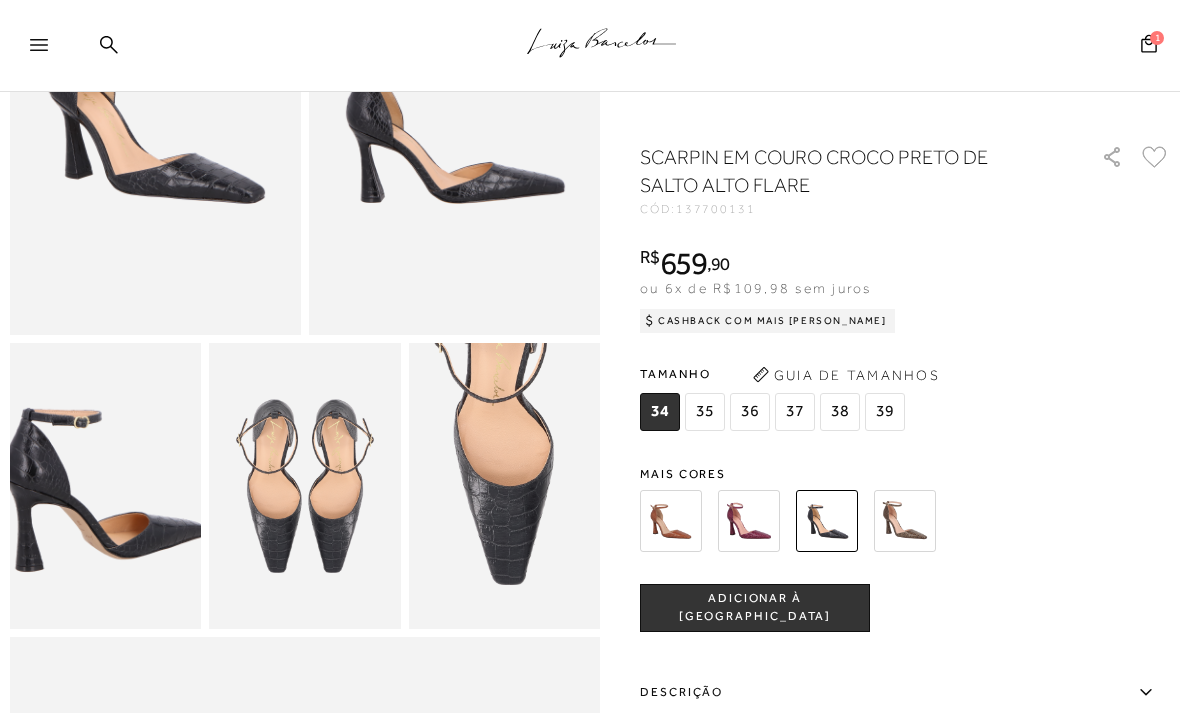 click at bounding box center [304, 486] 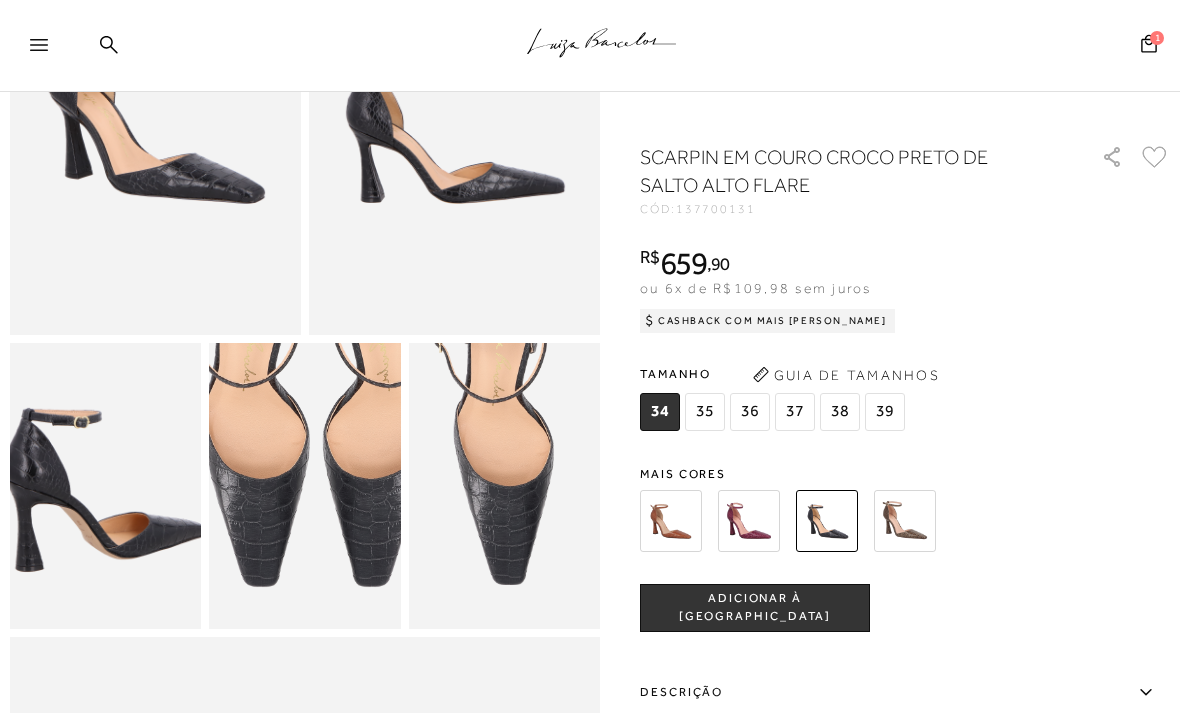 click at bounding box center [671, 521] 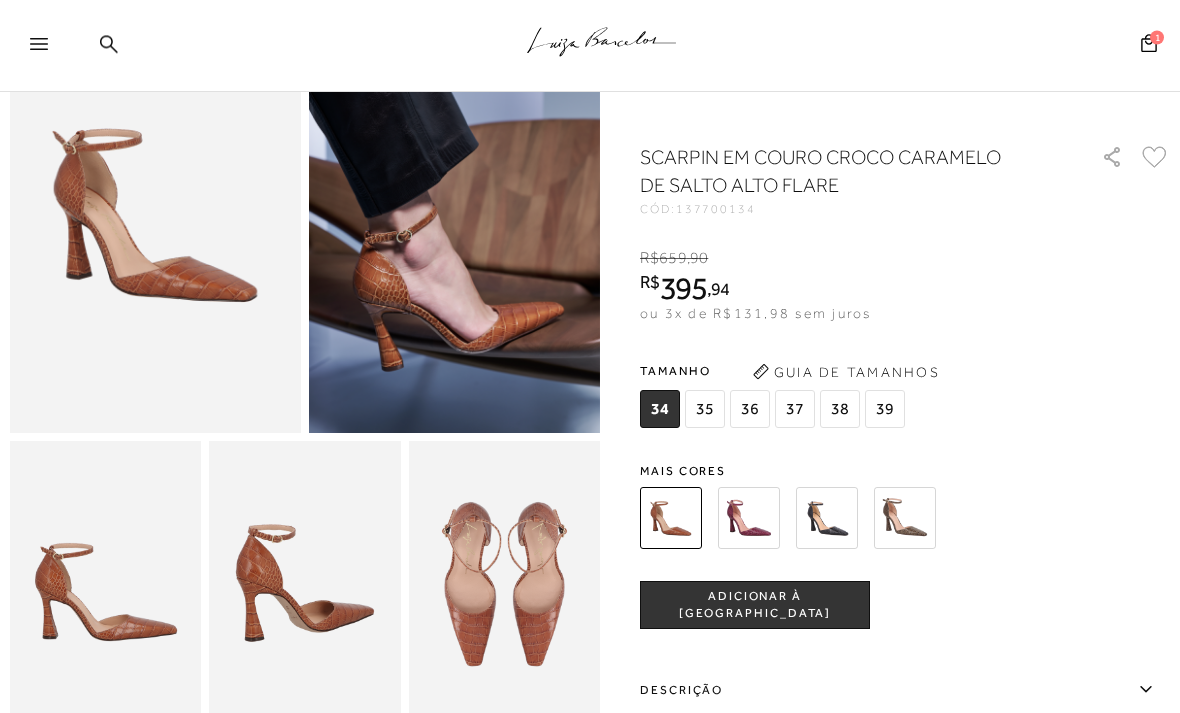 scroll, scrollTop: 198, scrollLeft: 0, axis: vertical 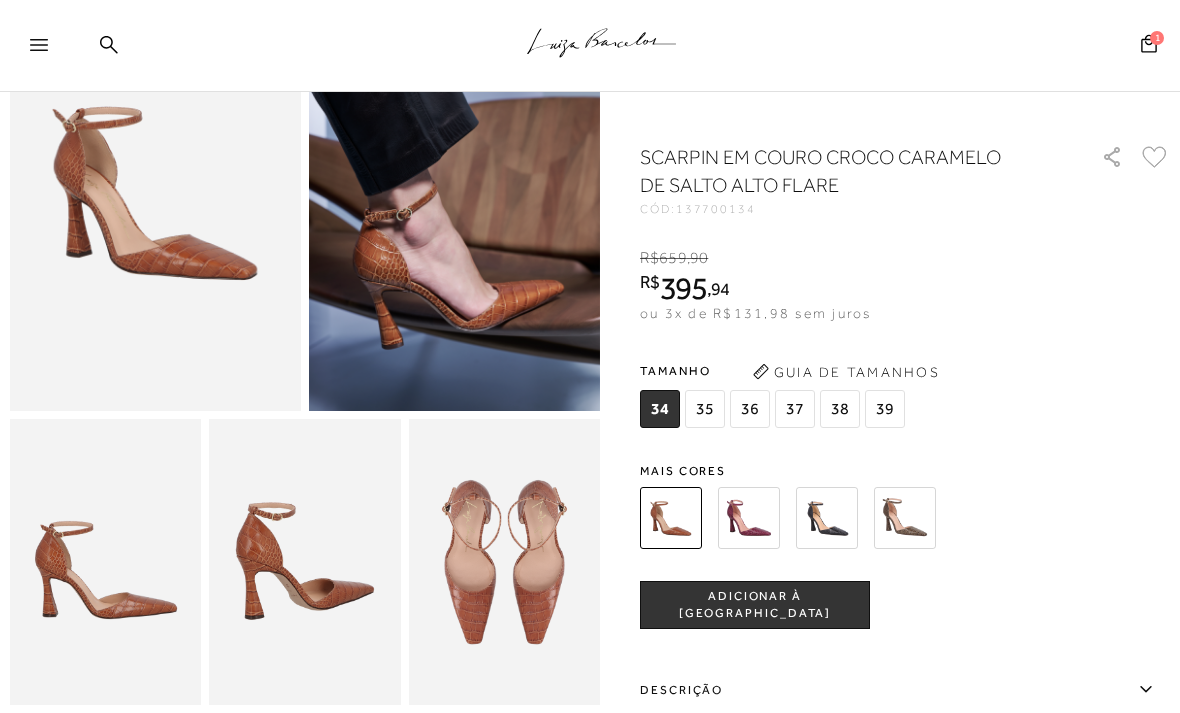 click at bounding box center [504, 562] 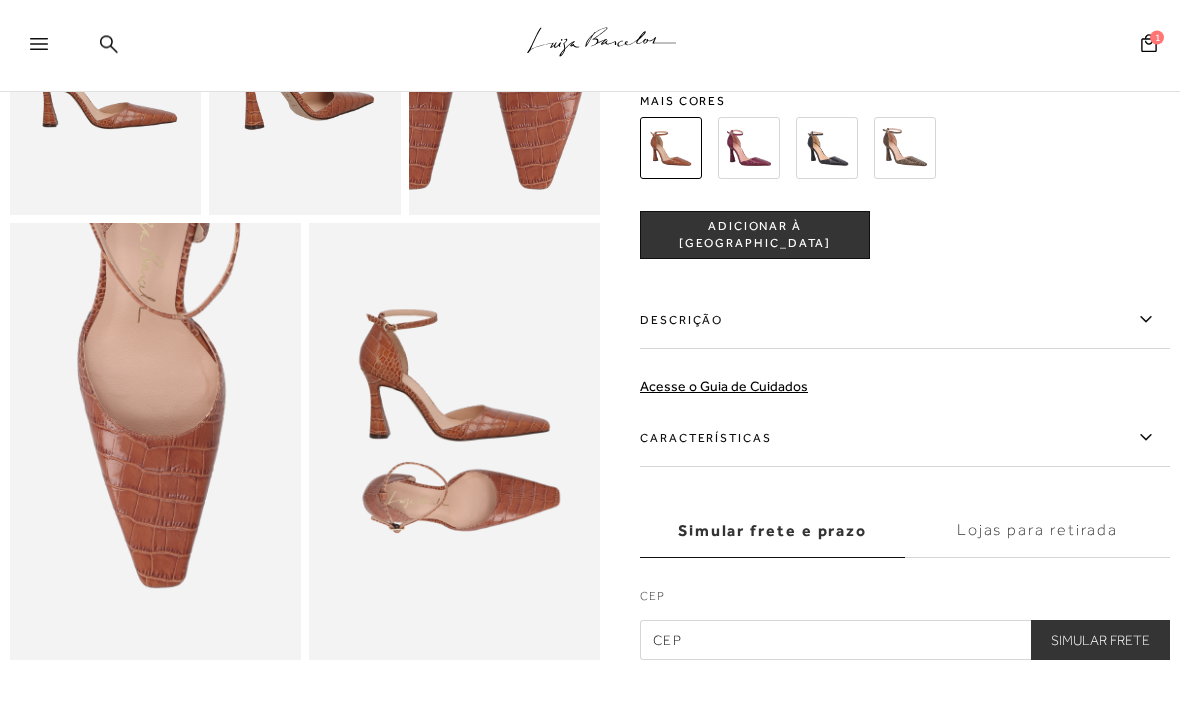 scroll, scrollTop: 690, scrollLeft: 0, axis: vertical 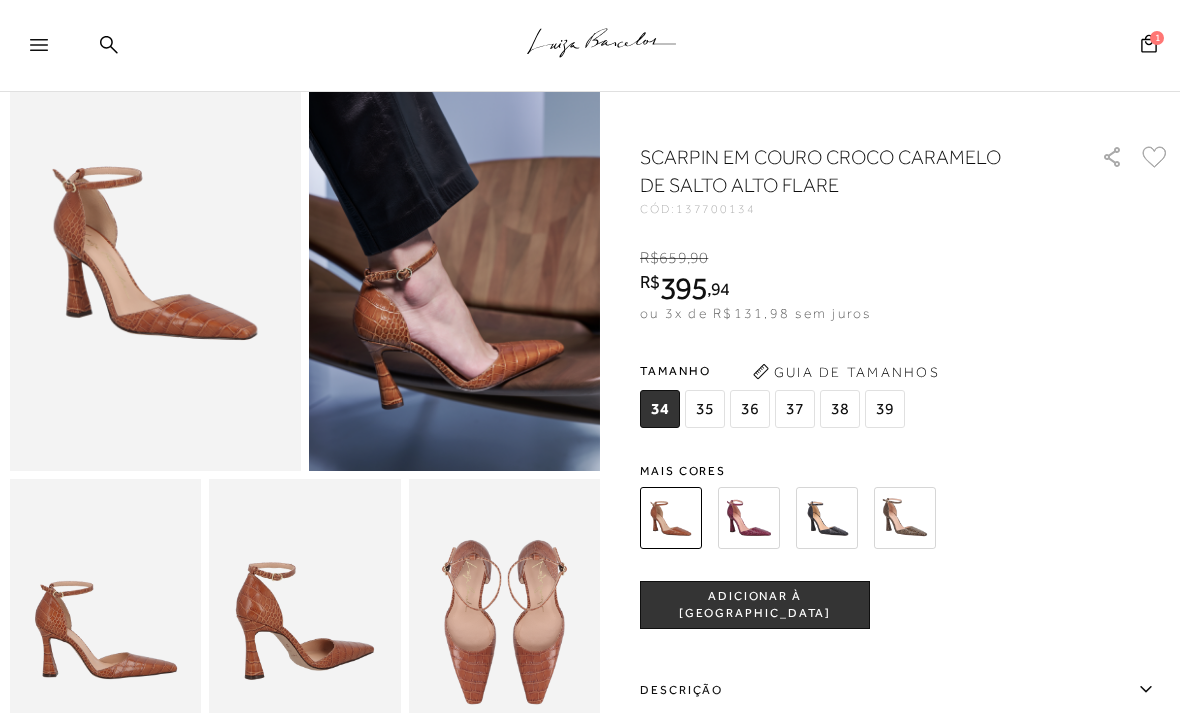 click at bounding box center [905, 518] 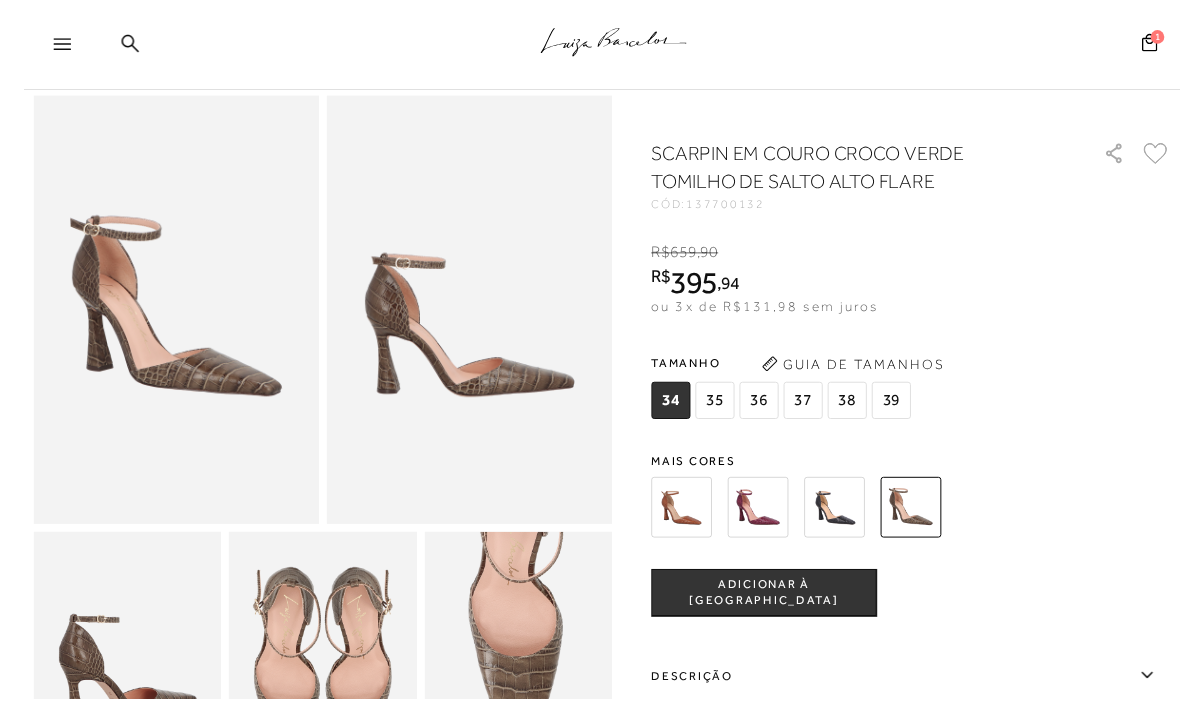 scroll, scrollTop: 129, scrollLeft: 0, axis: vertical 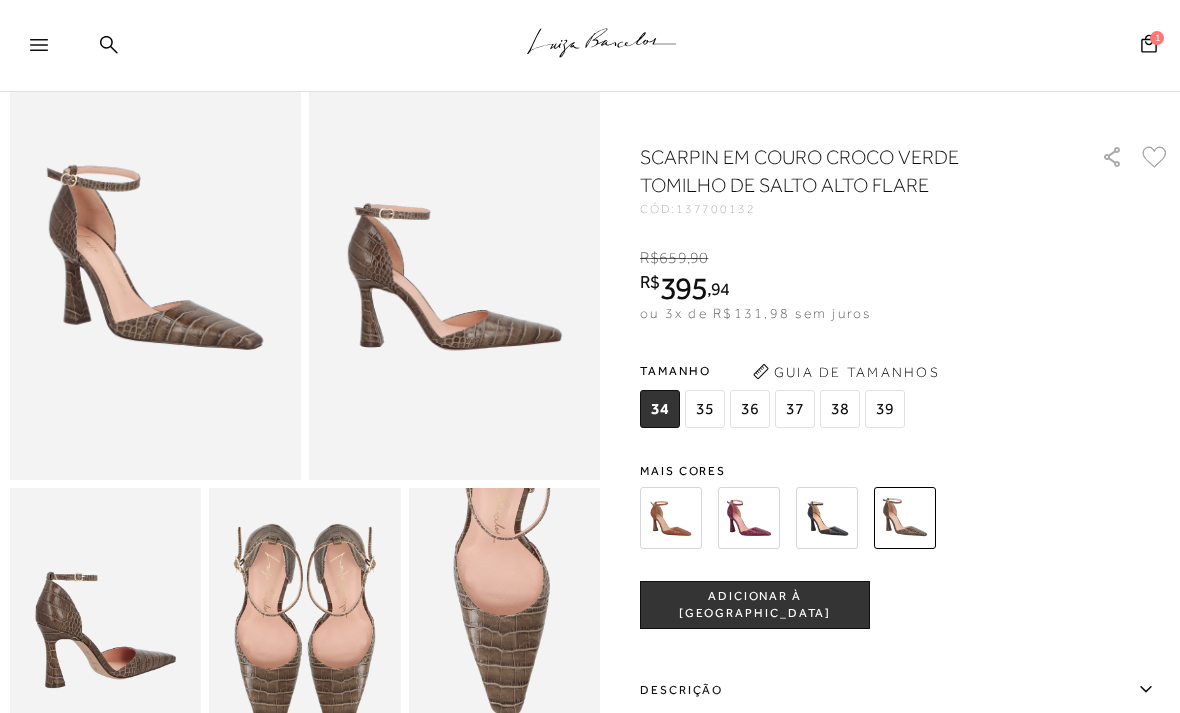click on "1" at bounding box center (1149, 46) 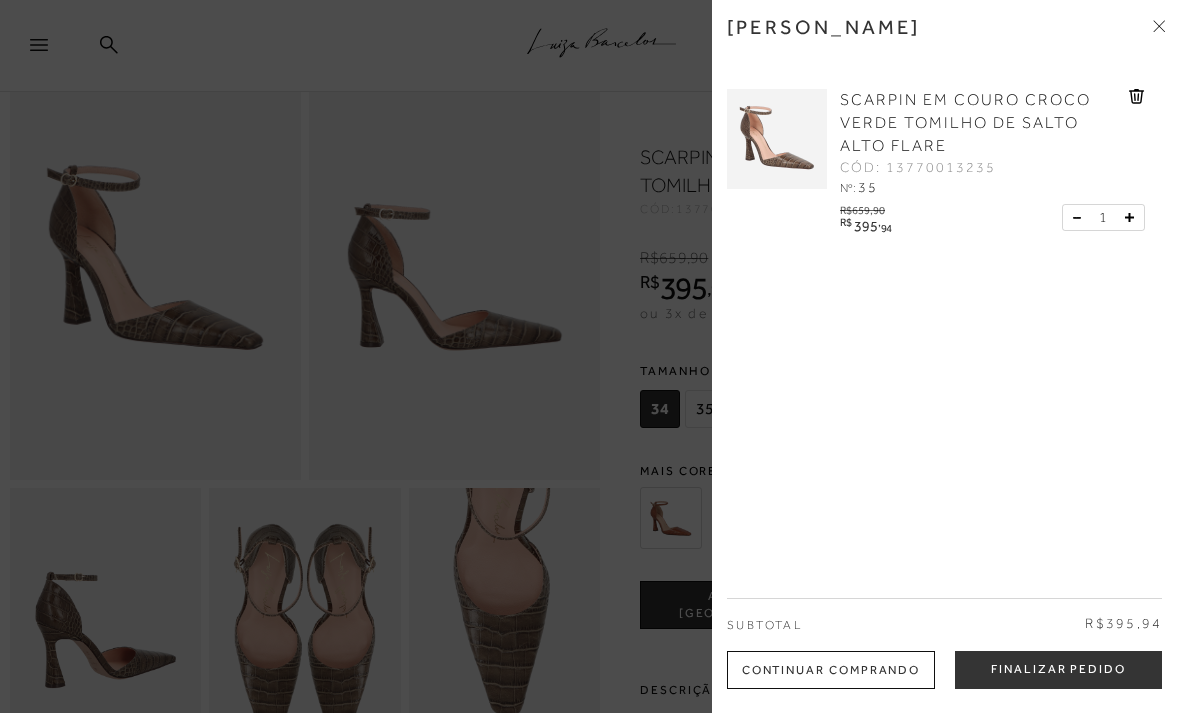 click on "Finalizar Pedido" at bounding box center (1058, 670) 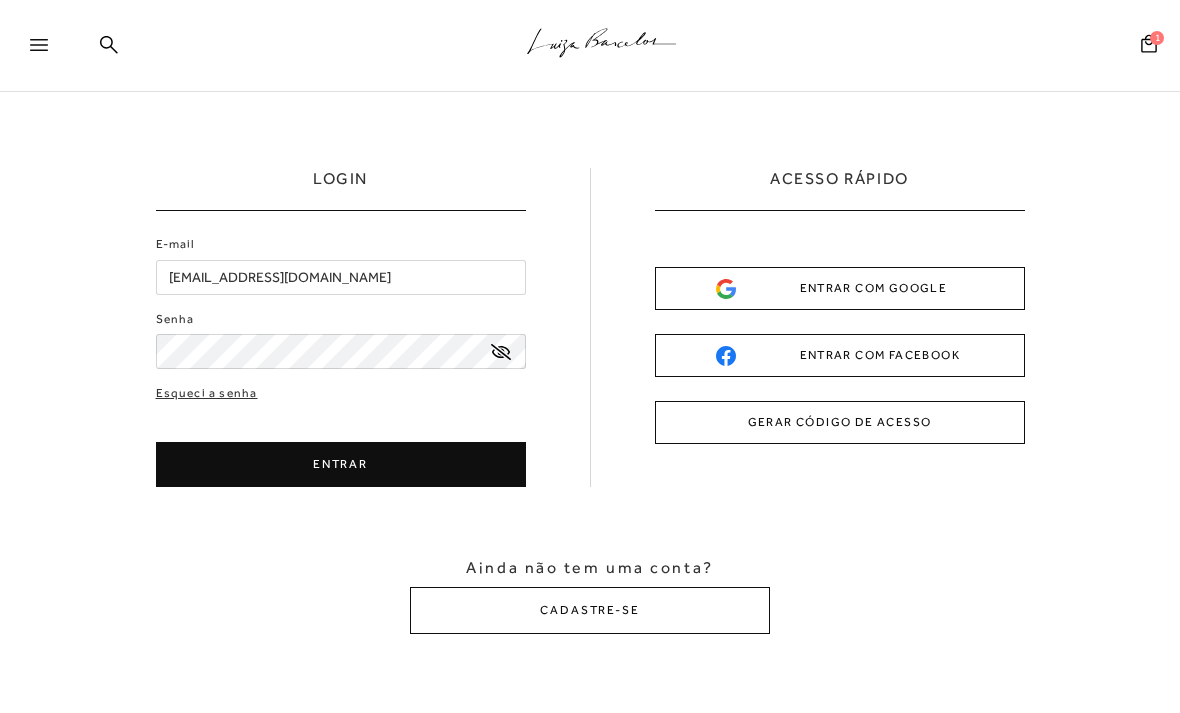 scroll, scrollTop: 0, scrollLeft: 0, axis: both 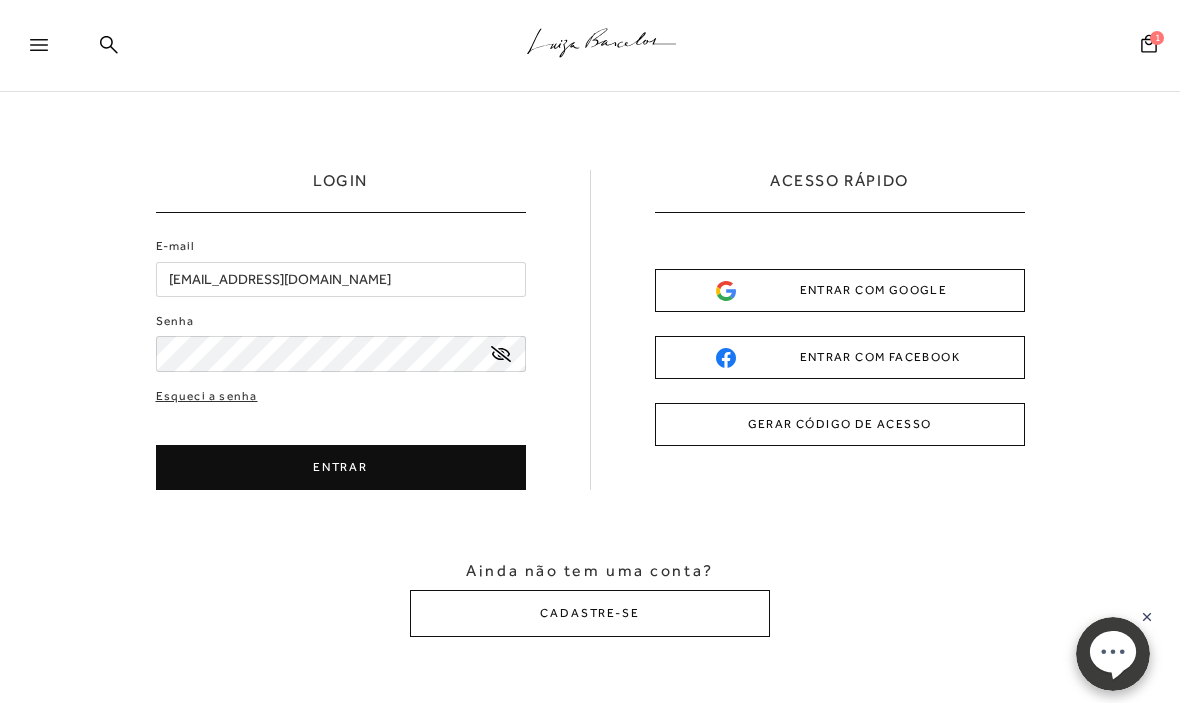 click on "ENTRAR" at bounding box center (341, 467) 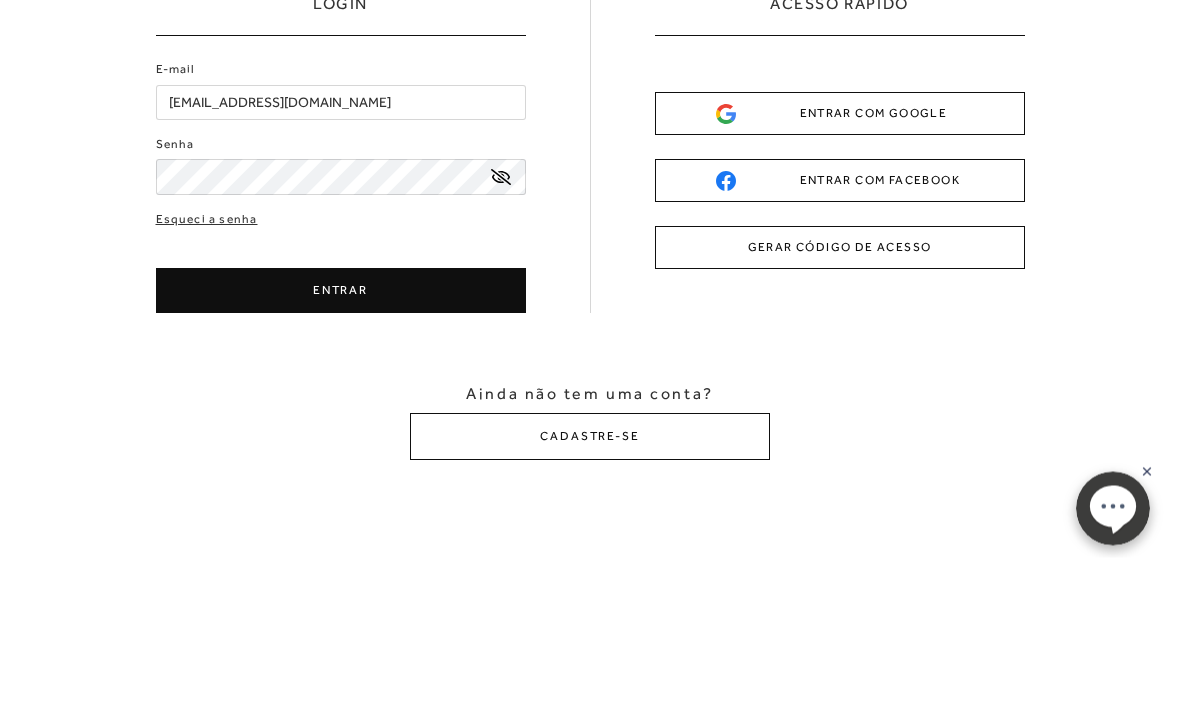scroll, scrollTop: 177, scrollLeft: 0, axis: vertical 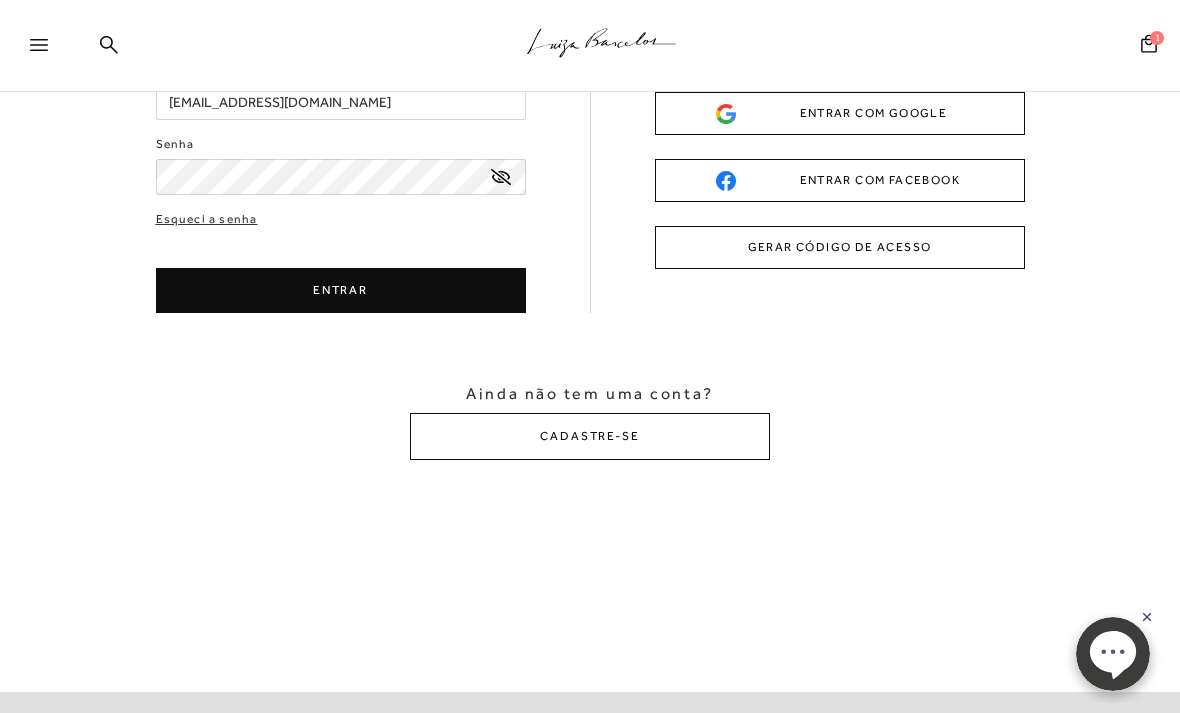 click on "ENTRAR" at bounding box center [341, 290] 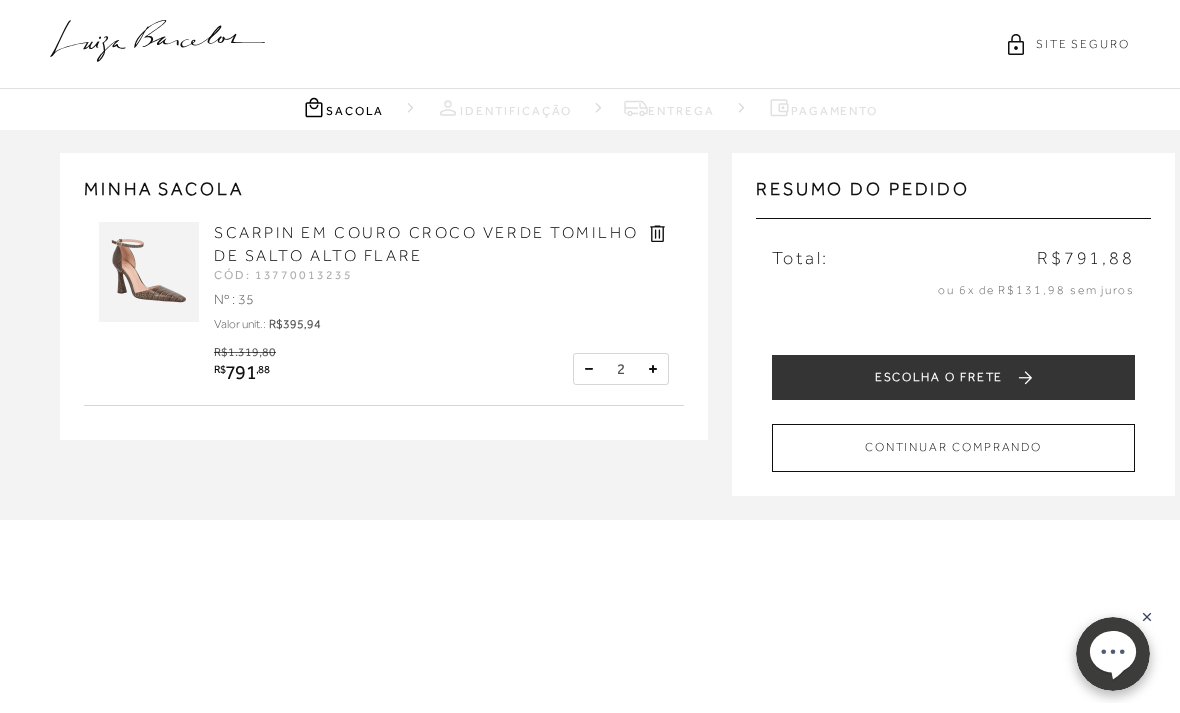 scroll, scrollTop: 0, scrollLeft: 0, axis: both 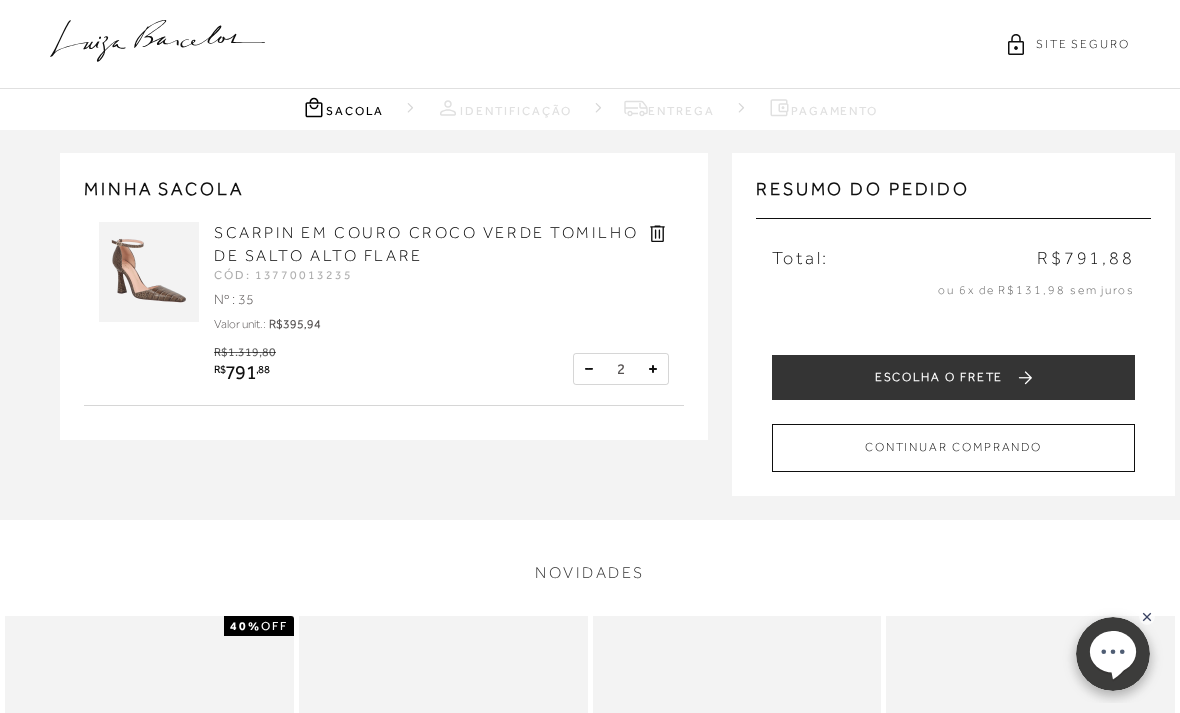 click at bounding box center (589, 369) 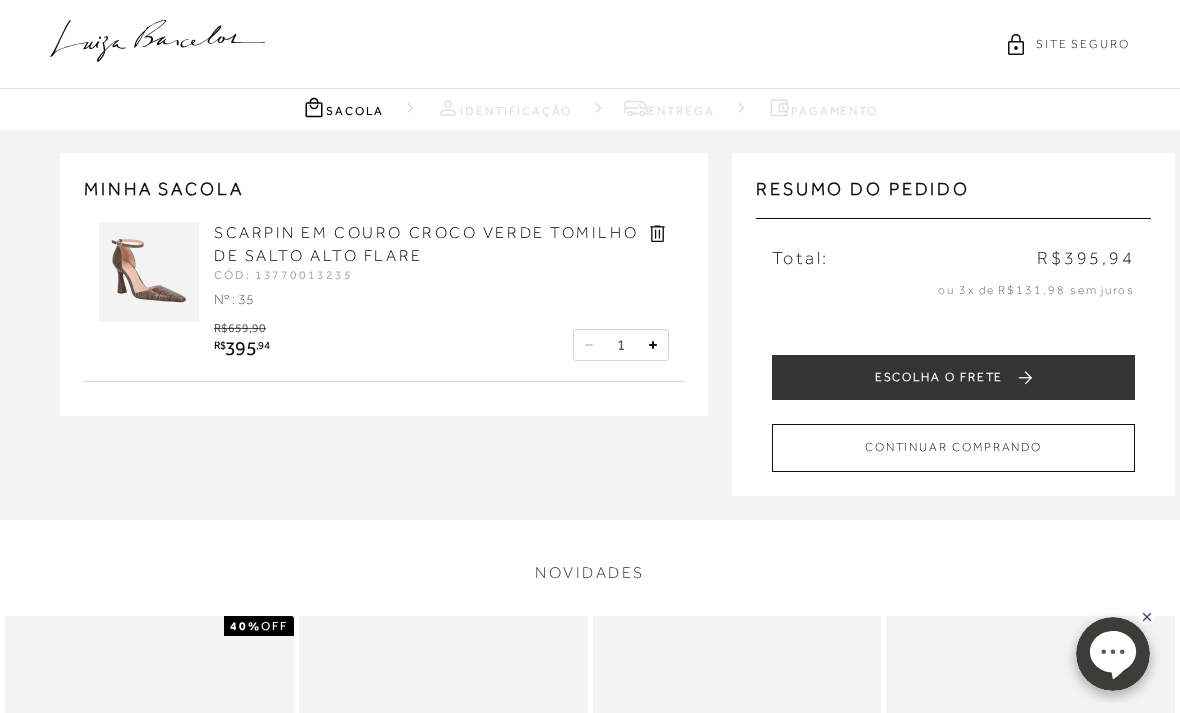 click on "ESCOLHA O FRETE" at bounding box center (953, 377) 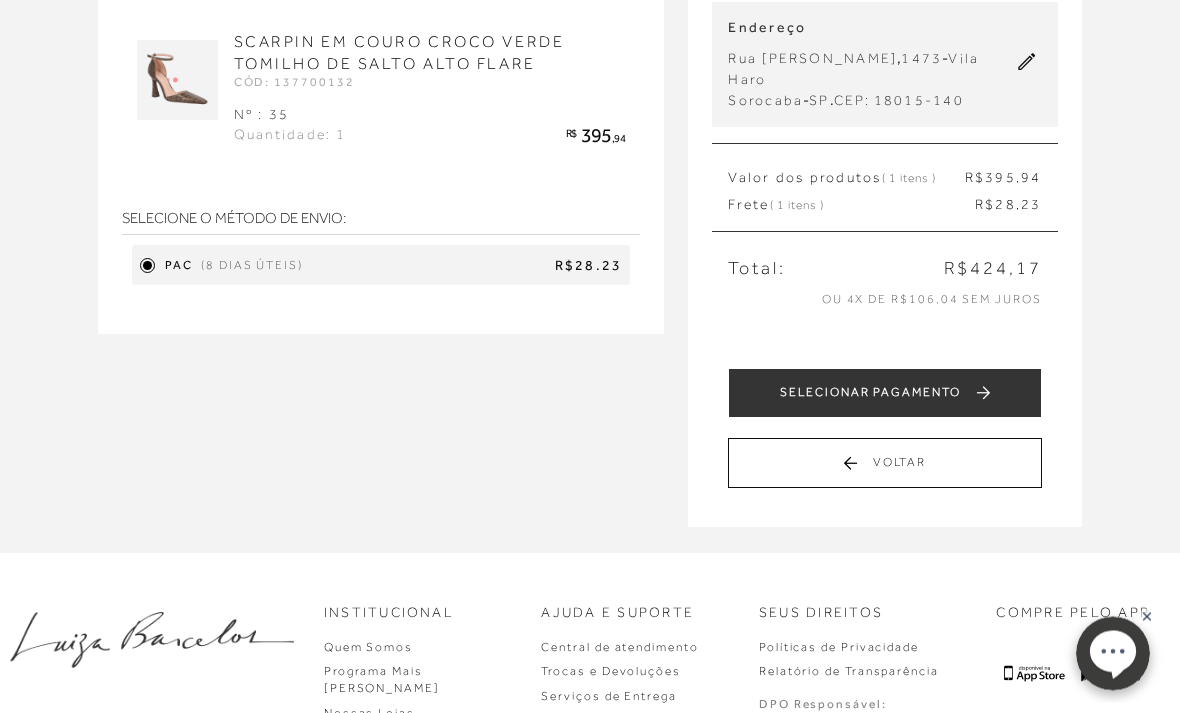 scroll, scrollTop: 216, scrollLeft: 0, axis: vertical 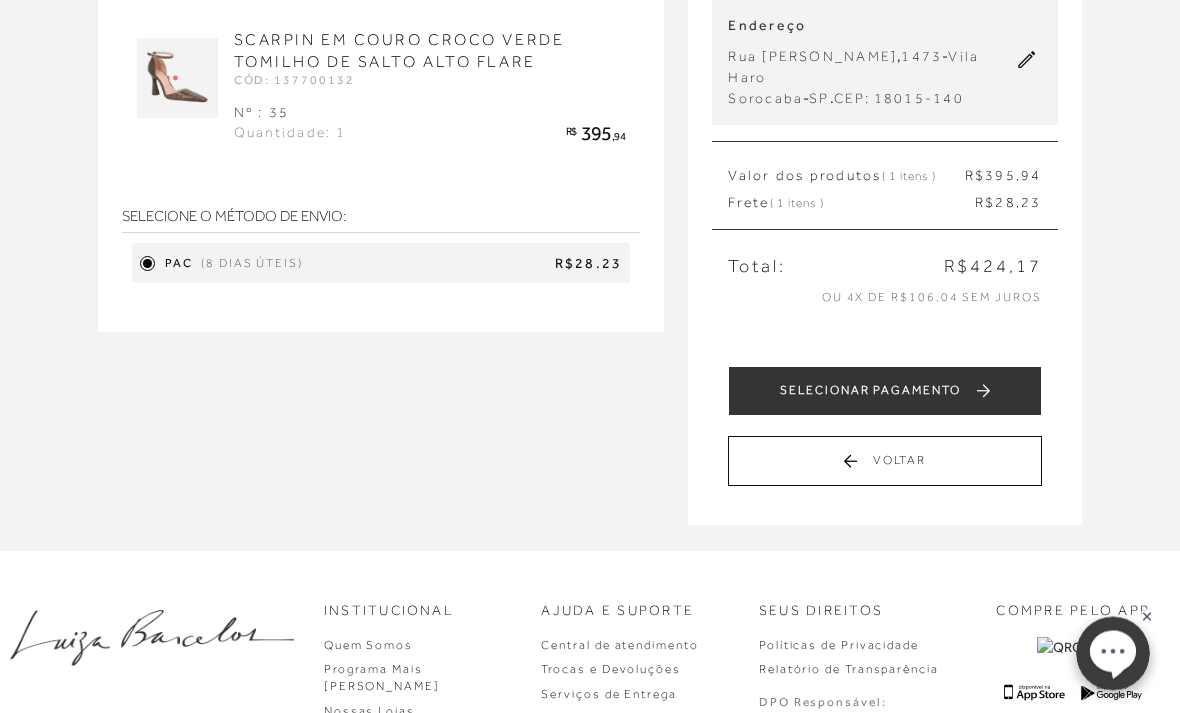 click on "SELECIONAR PAGAMENTO" at bounding box center (884, 392) 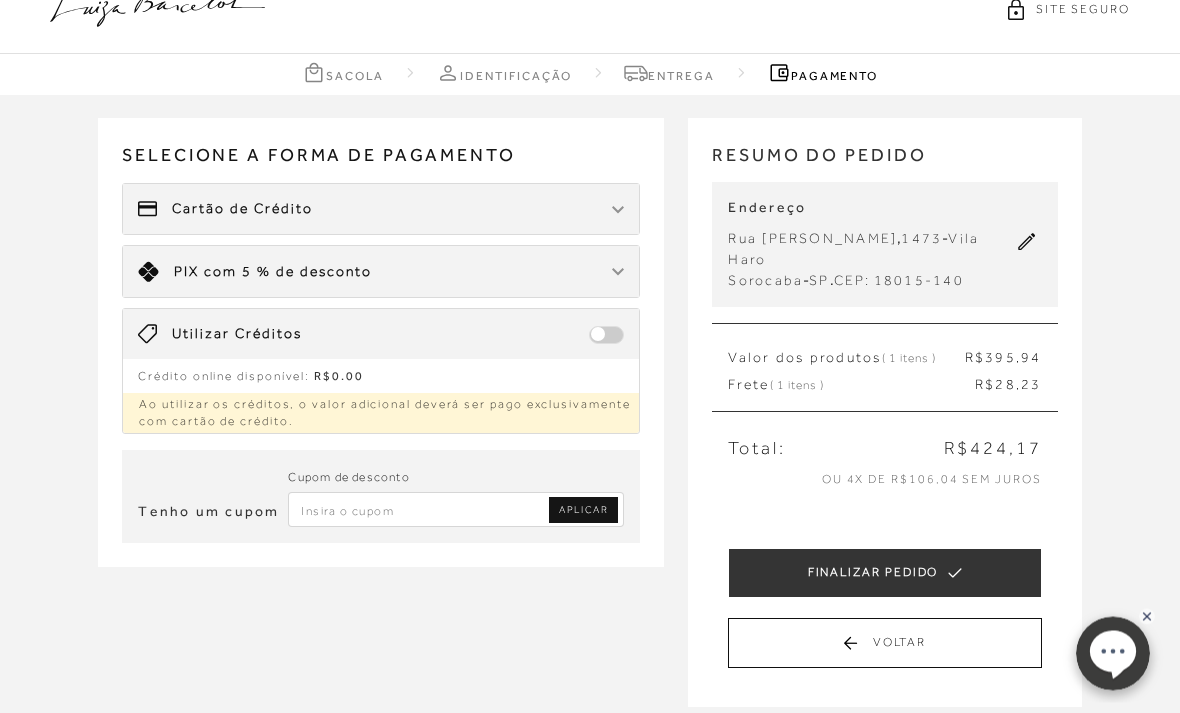scroll, scrollTop: 36, scrollLeft: 0, axis: vertical 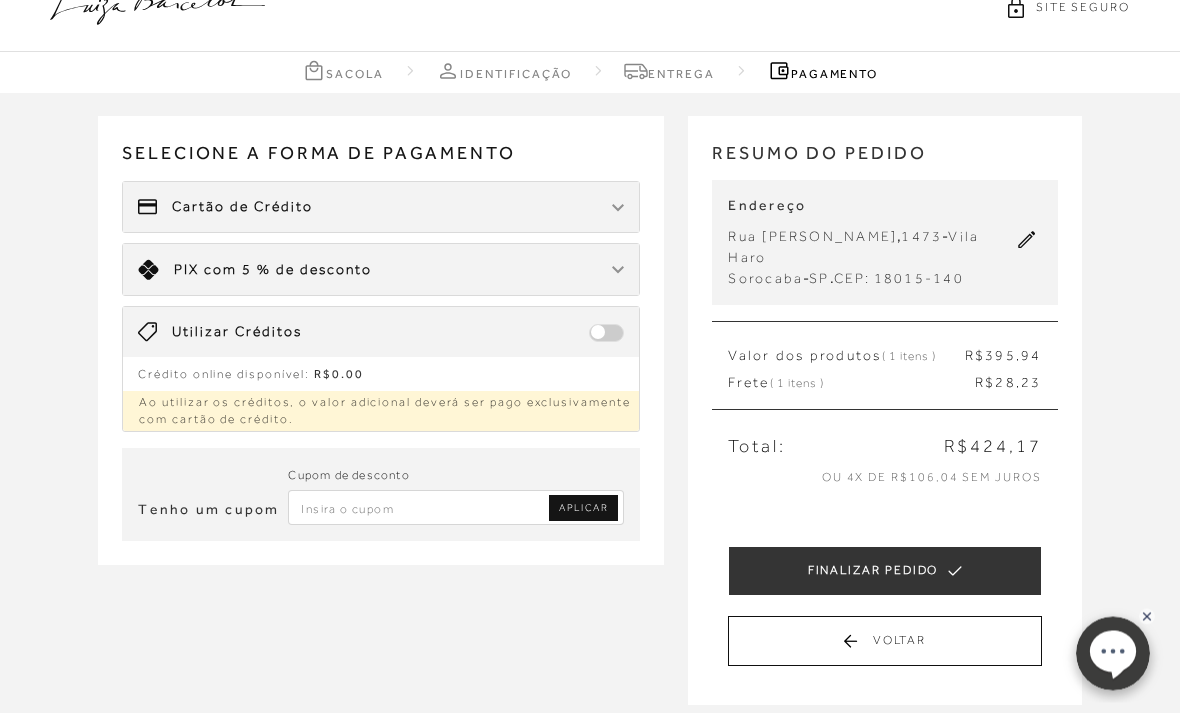 click at bounding box center (456, 508) 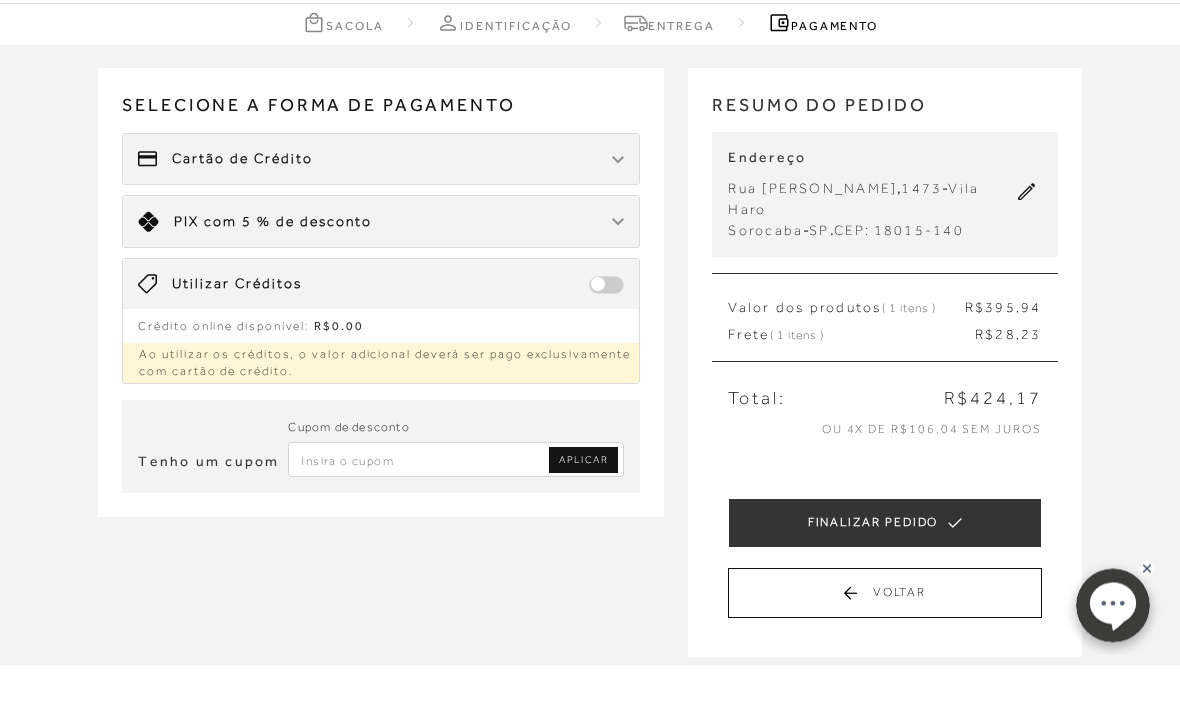 scroll, scrollTop: 0, scrollLeft: 0, axis: both 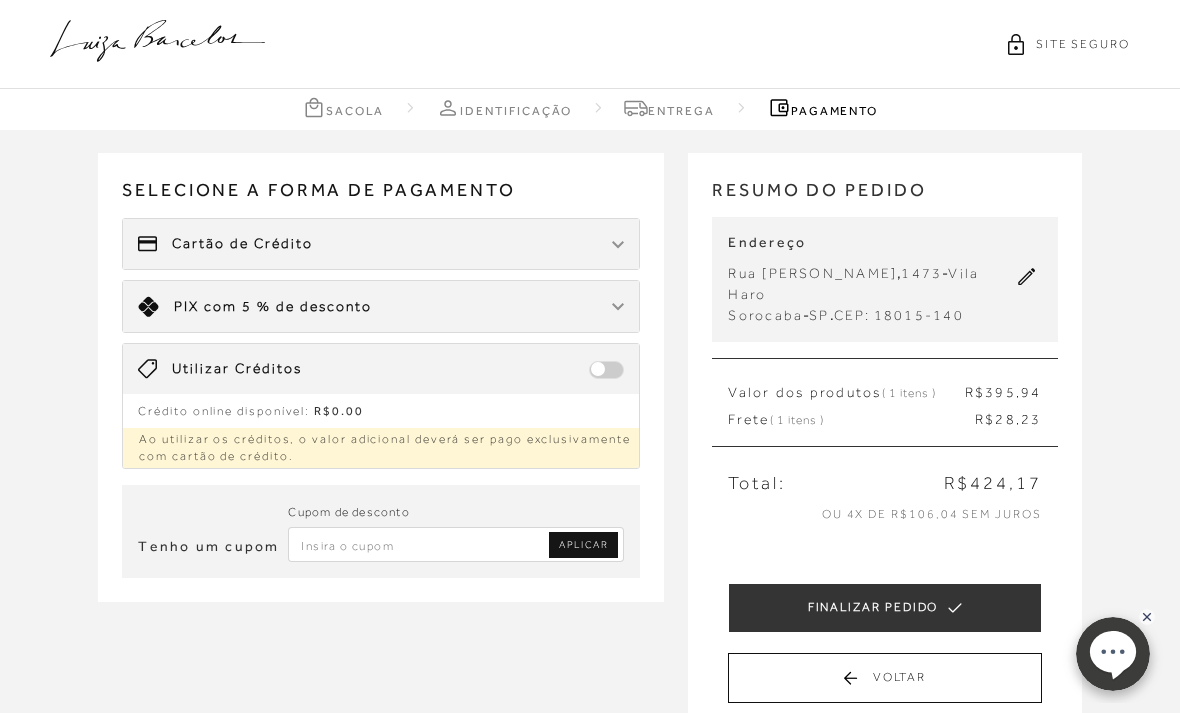 click 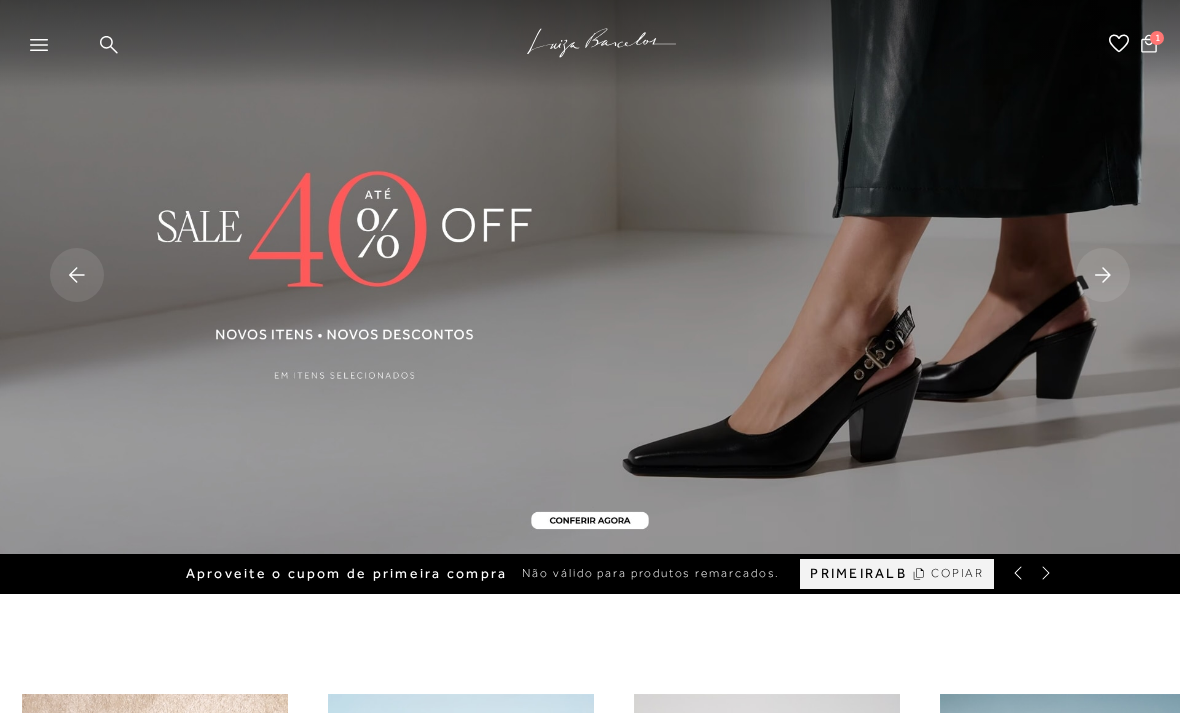 scroll, scrollTop: 0, scrollLeft: 0, axis: both 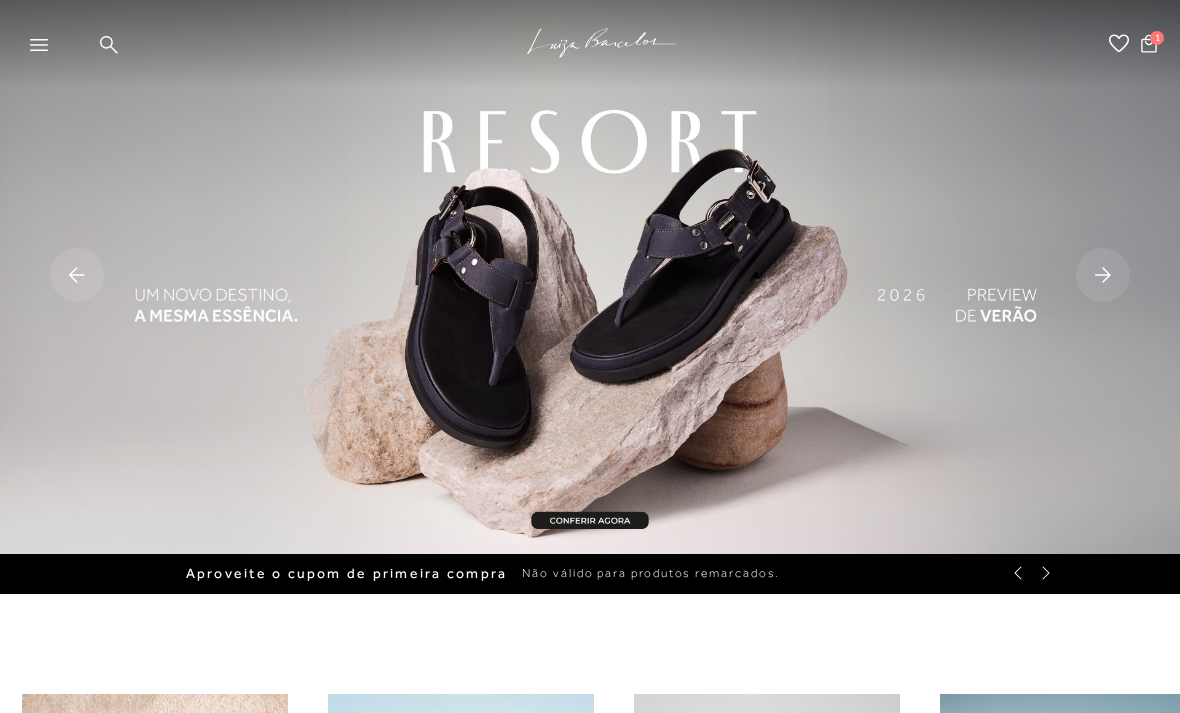 click on "1" at bounding box center [1149, 46] 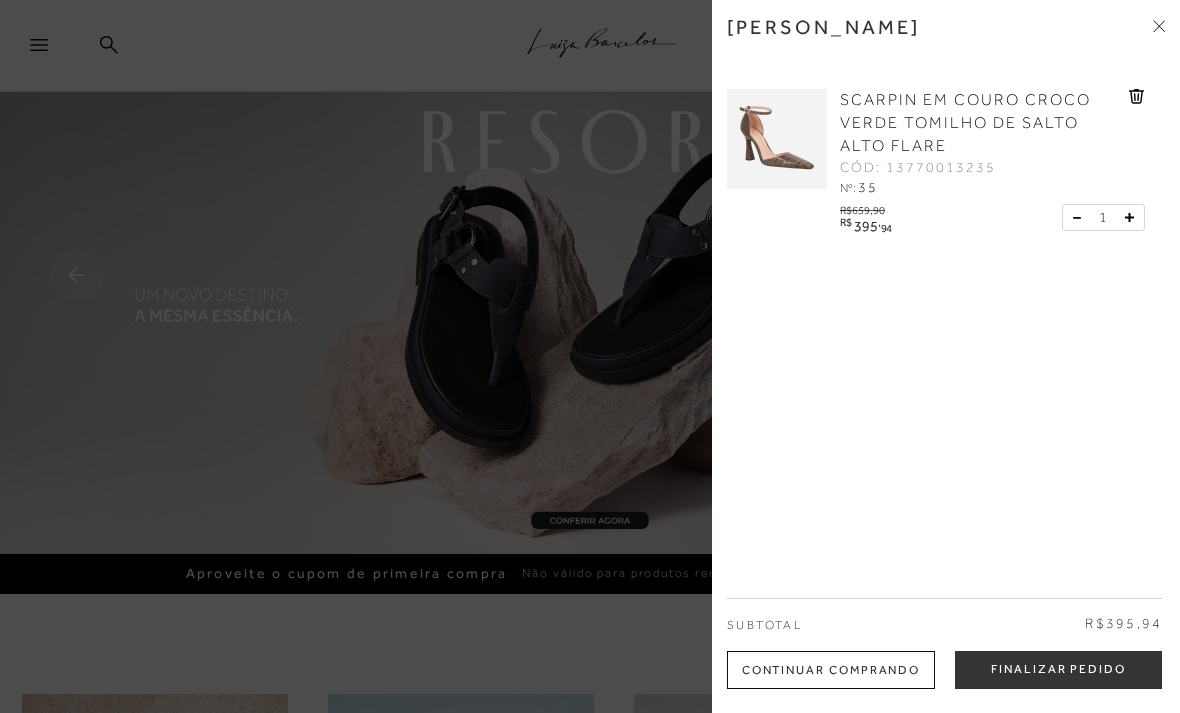 click on "Finalizar Pedido" at bounding box center [1058, 670] 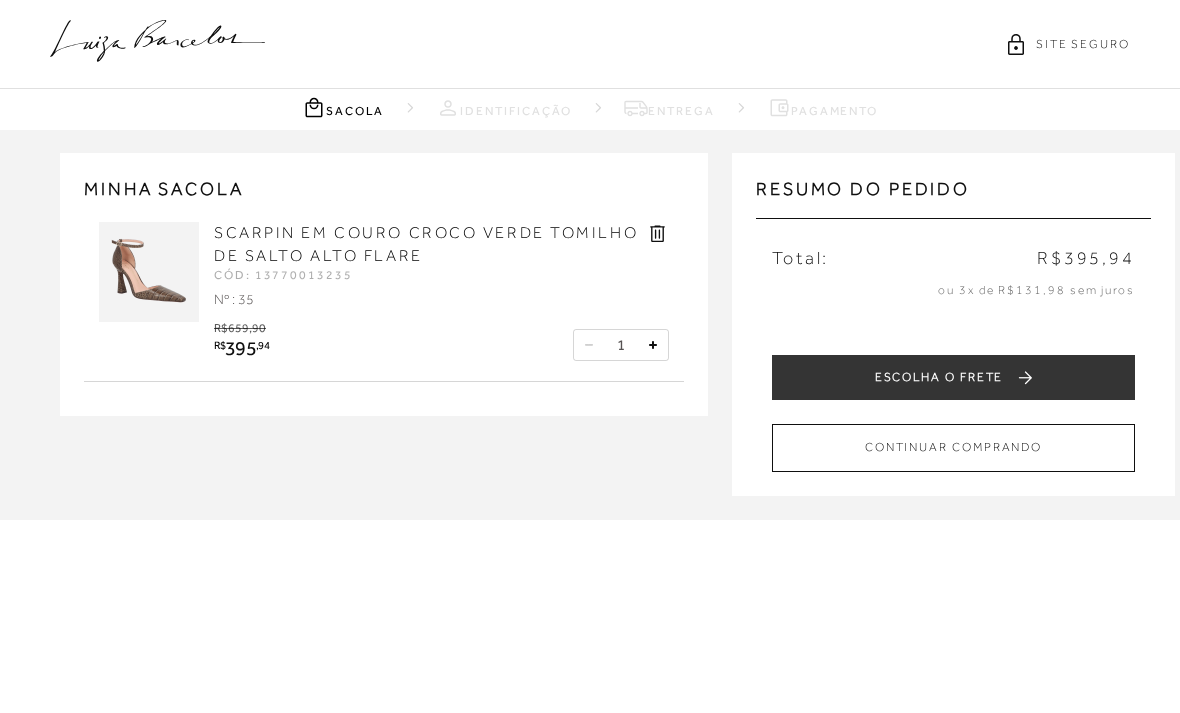 scroll, scrollTop: 0, scrollLeft: 0, axis: both 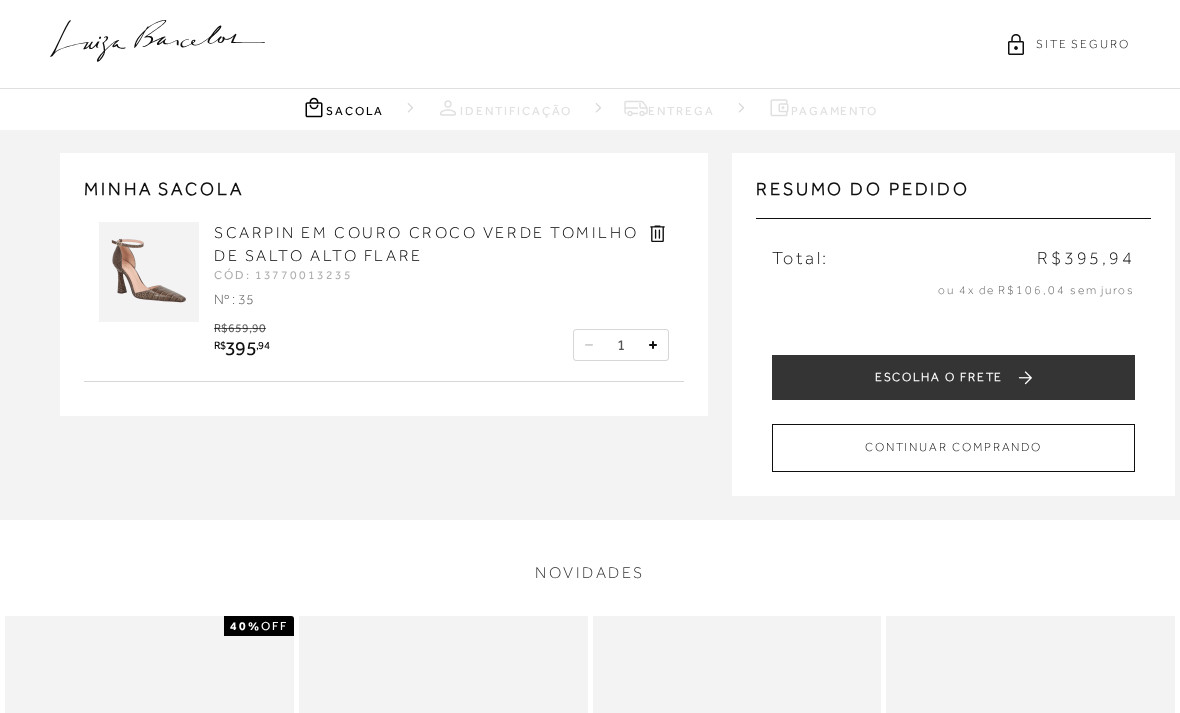 click on "ESCOLHA O FRETE" at bounding box center [953, 377] 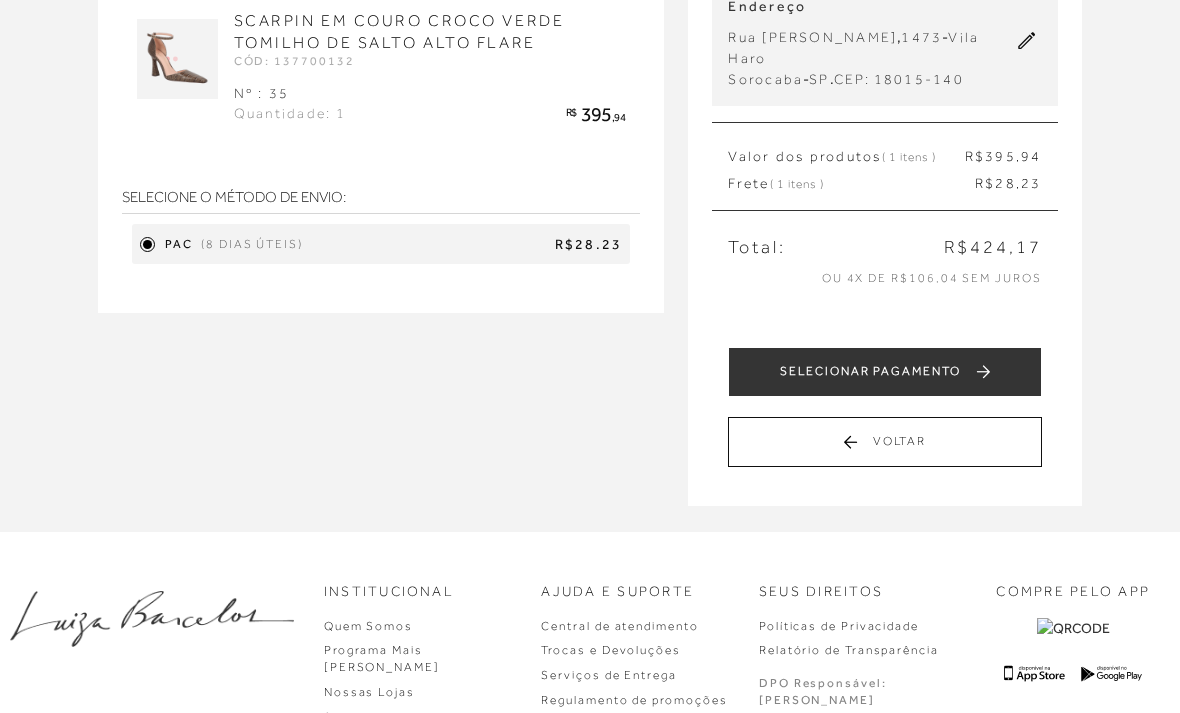scroll, scrollTop: 237, scrollLeft: 0, axis: vertical 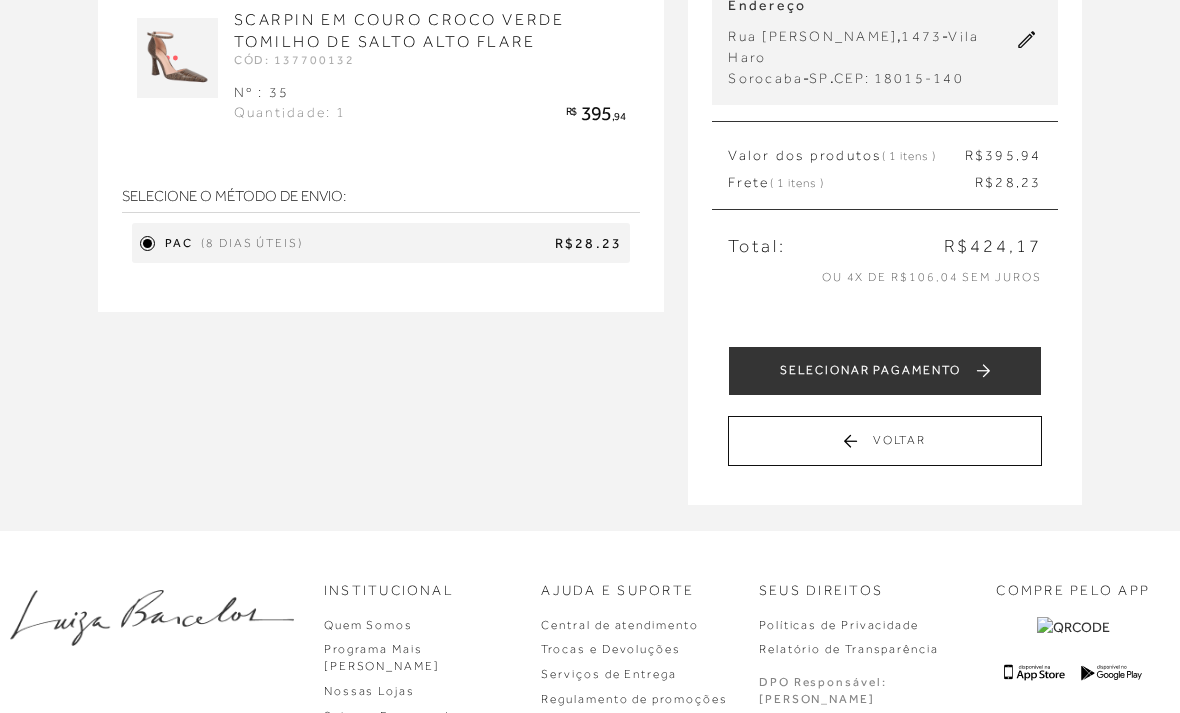 click on "Receber em casa
SCARPIN EM COURO CROCO VERDE TOMILHO DE SALTO ALTO FLARE
CÓD: 137700132
Nº : 35
Quantidade: 1
R$ 395 ,94" at bounding box center (381, 114) 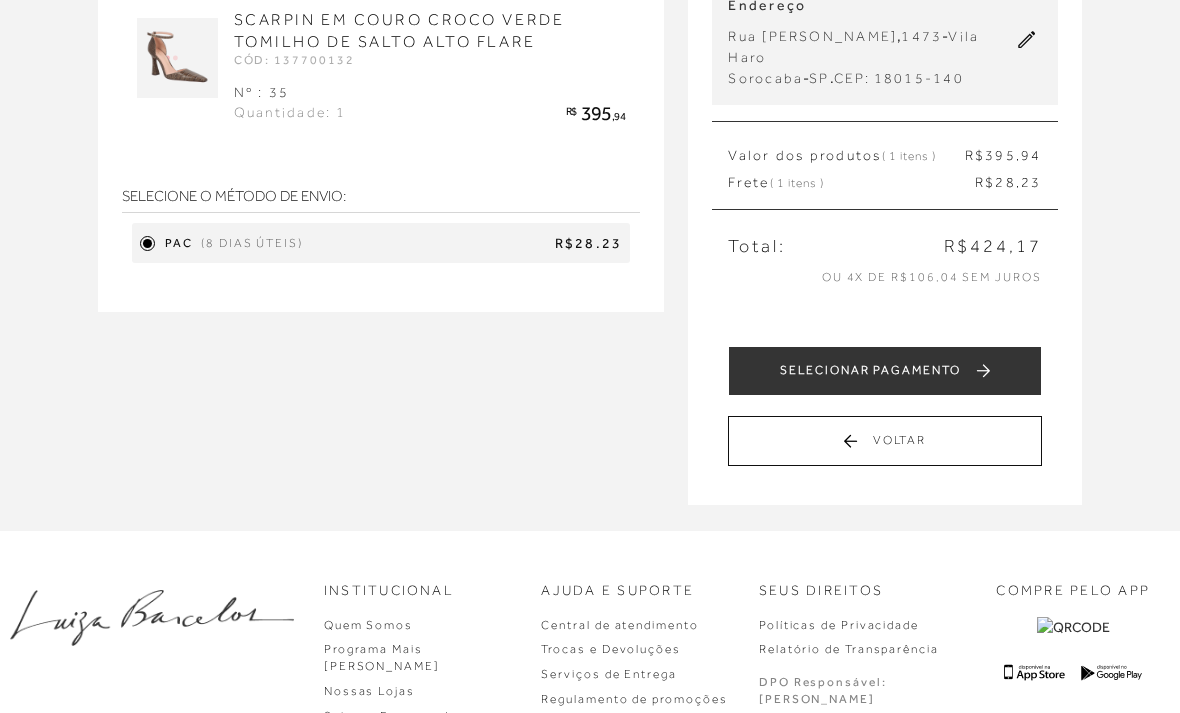 click on "PAC
(8 dias úteis)
R$28.23" at bounding box center (381, 243) 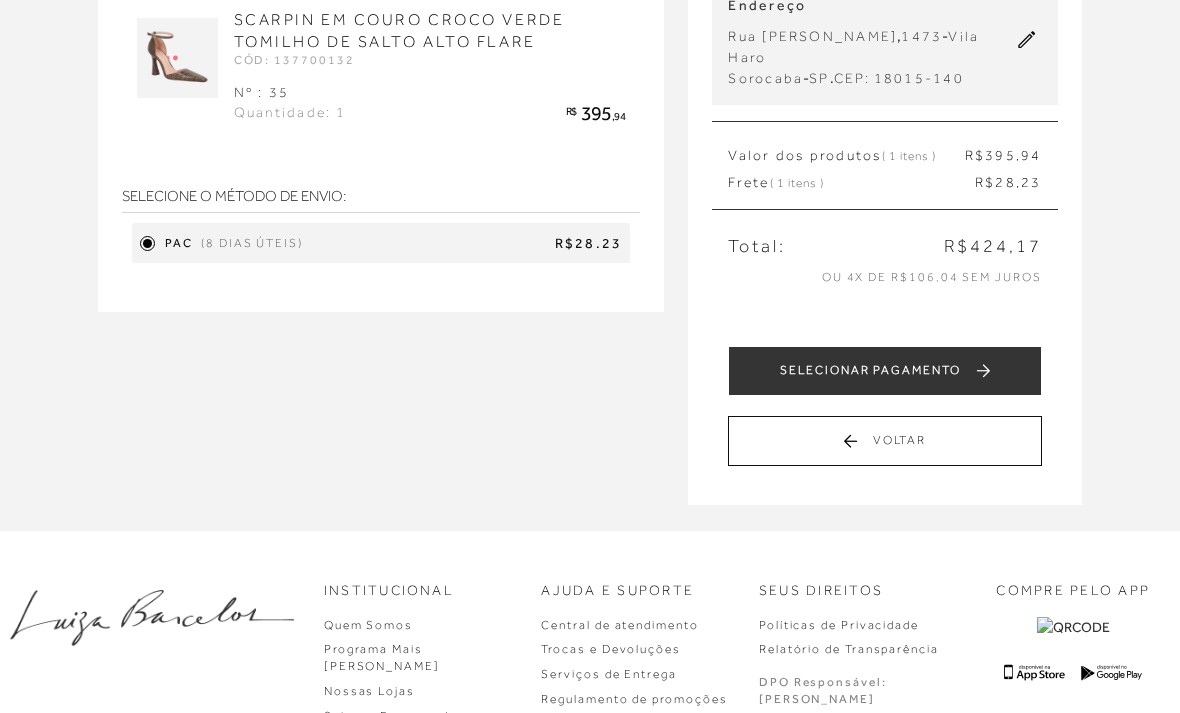 click on "R$28.23" at bounding box center [466, 244] 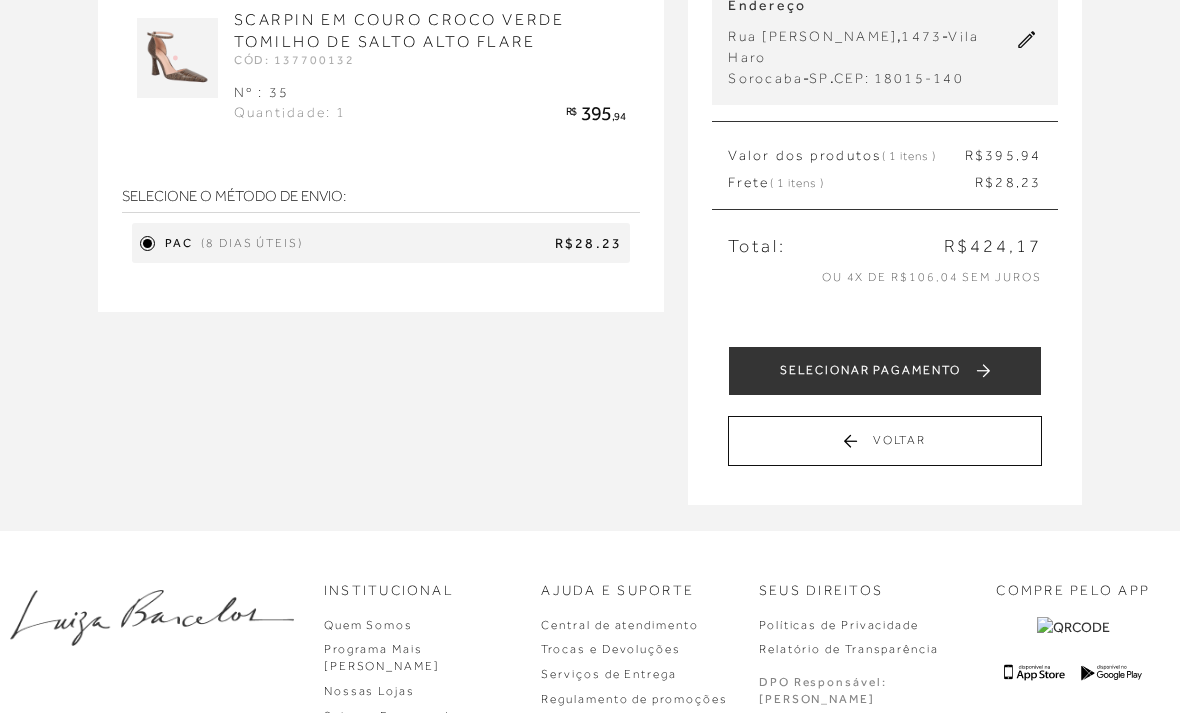 click at bounding box center [147, 243] 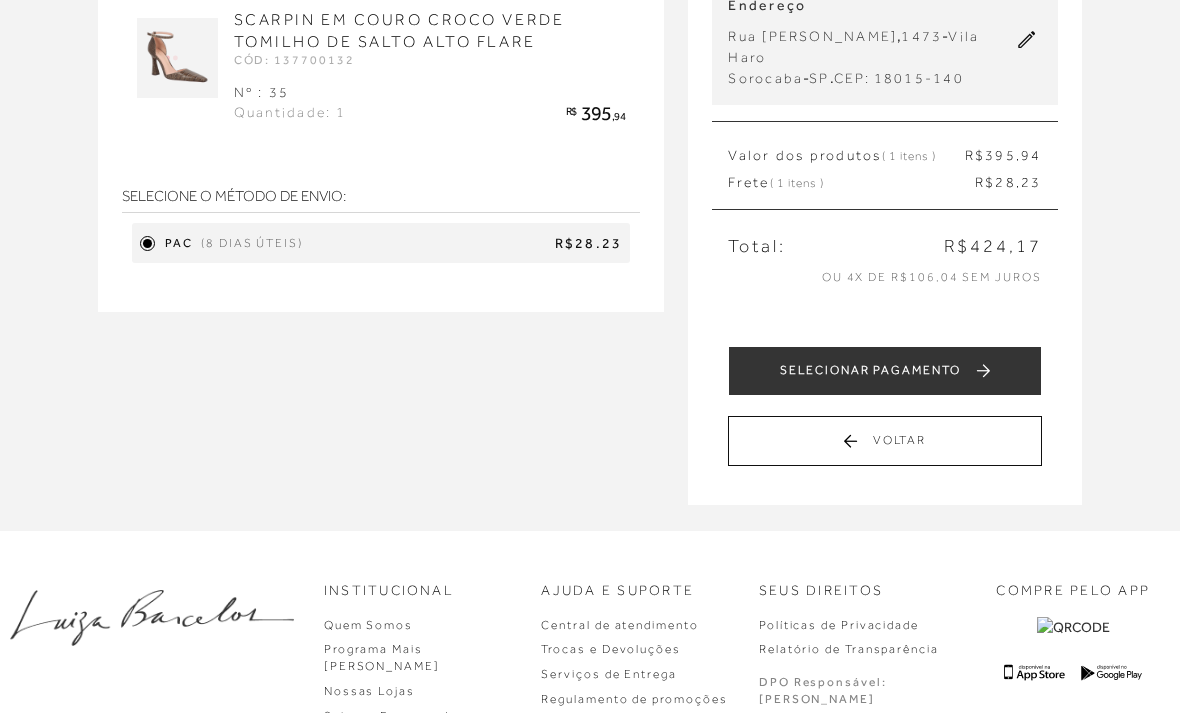click at bounding box center (147, 243) 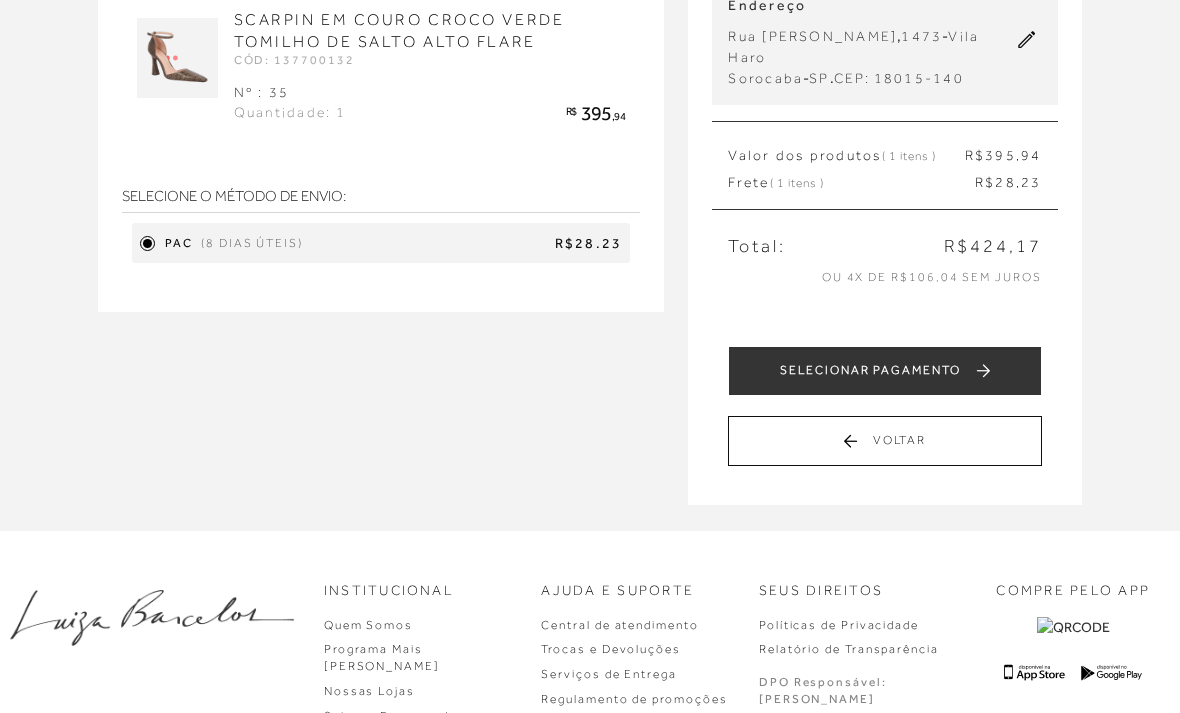 click on "SELECIONE O MÉTODO DE ENVIO:" at bounding box center [381, 196] 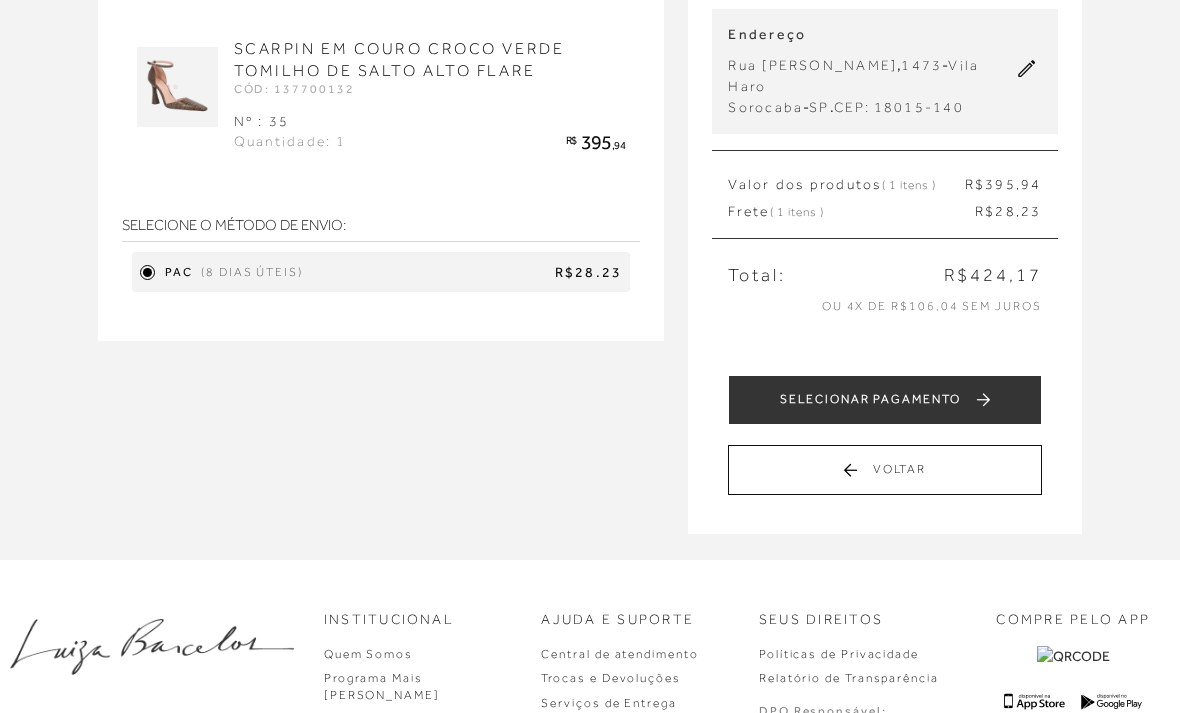 scroll, scrollTop: 207, scrollLeft: 0, axis: vertical 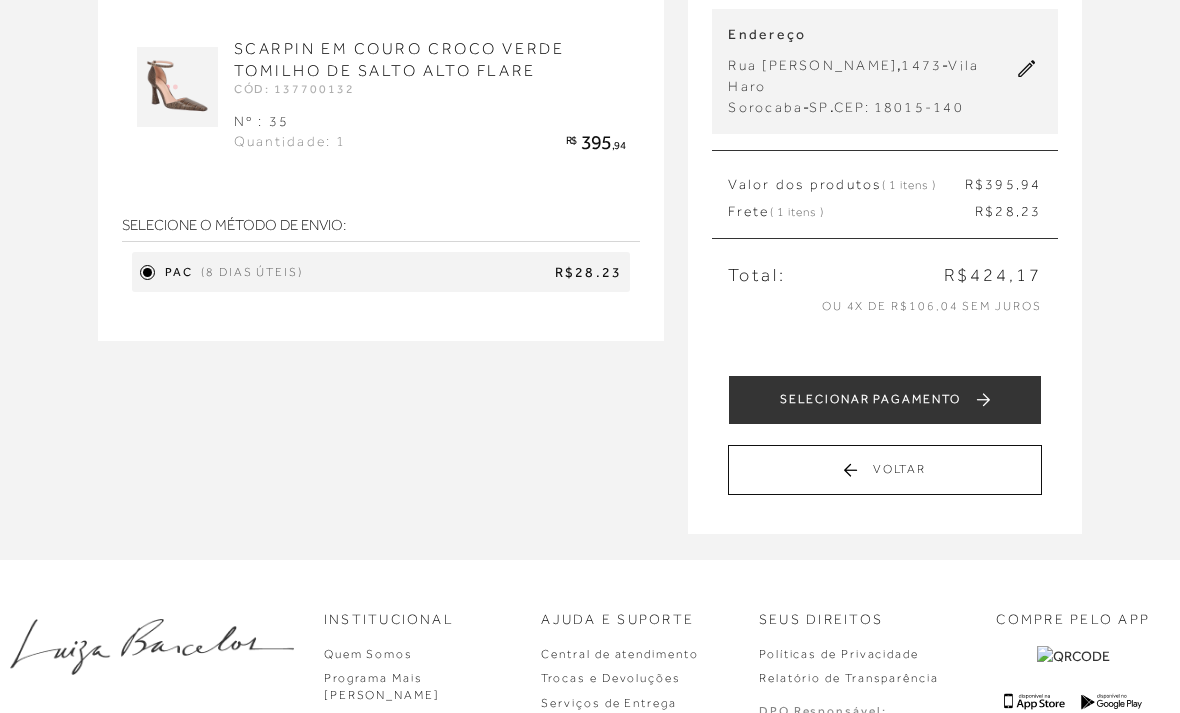 click on "( 1 itens )" at bounding box center (797, 213) 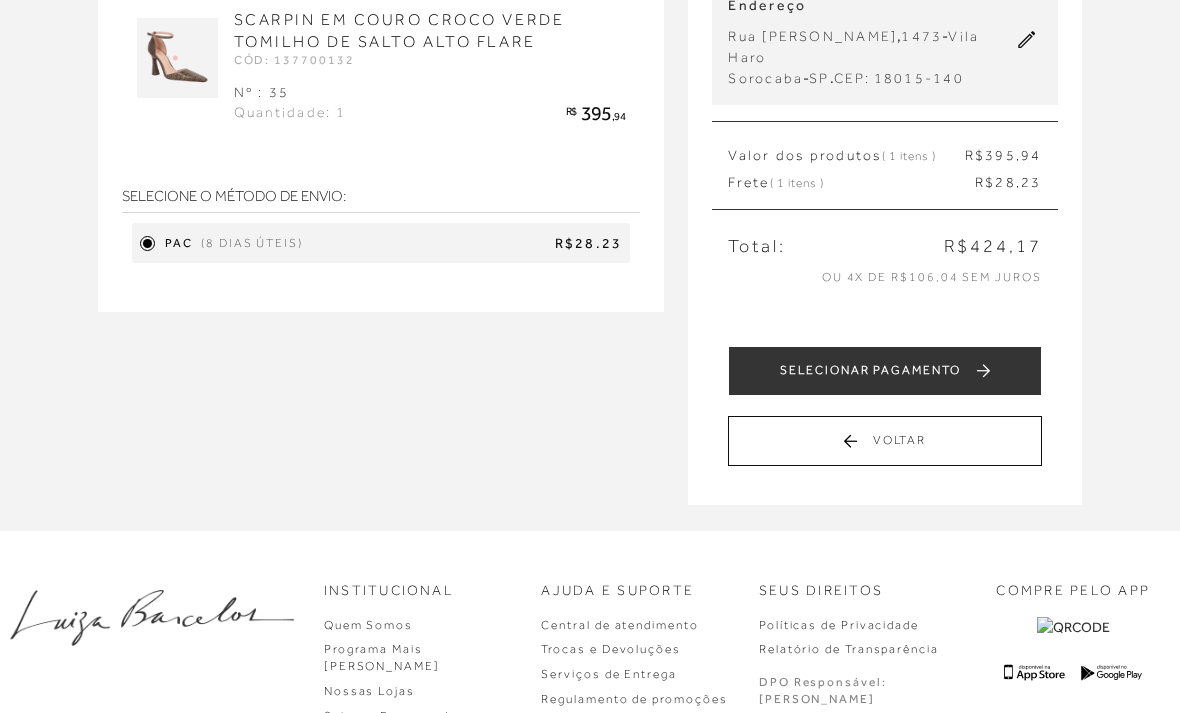scroll, scrollTop: 237, scrollLeft: 0, axis: vertical 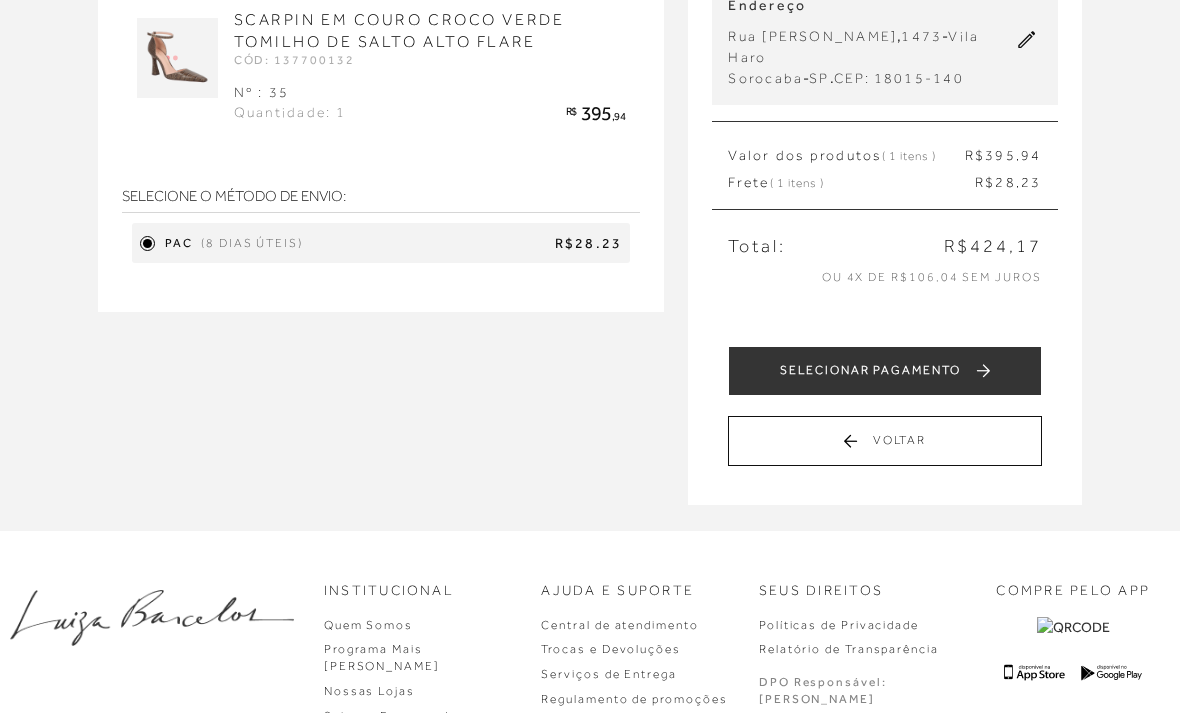 click on "SELECIONAR PAGAMENTO" at bounding box center [884, 371] 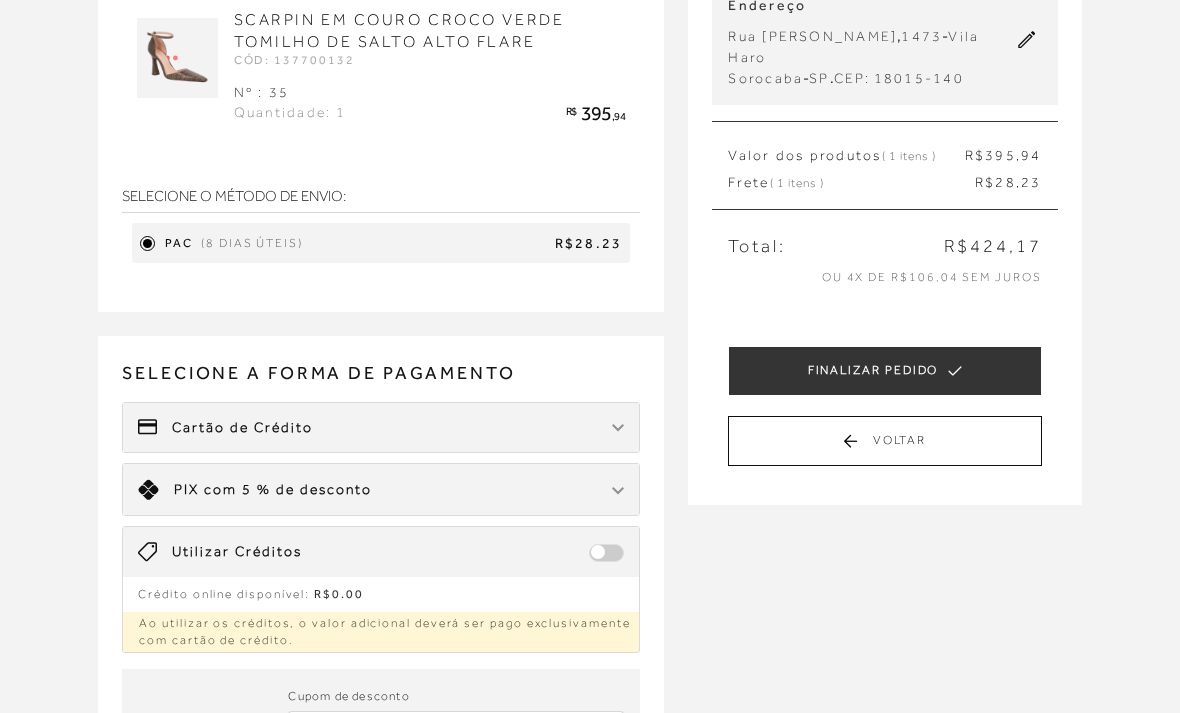 scroll, scrollTop: 0, scrollLeft: 0, axis: both 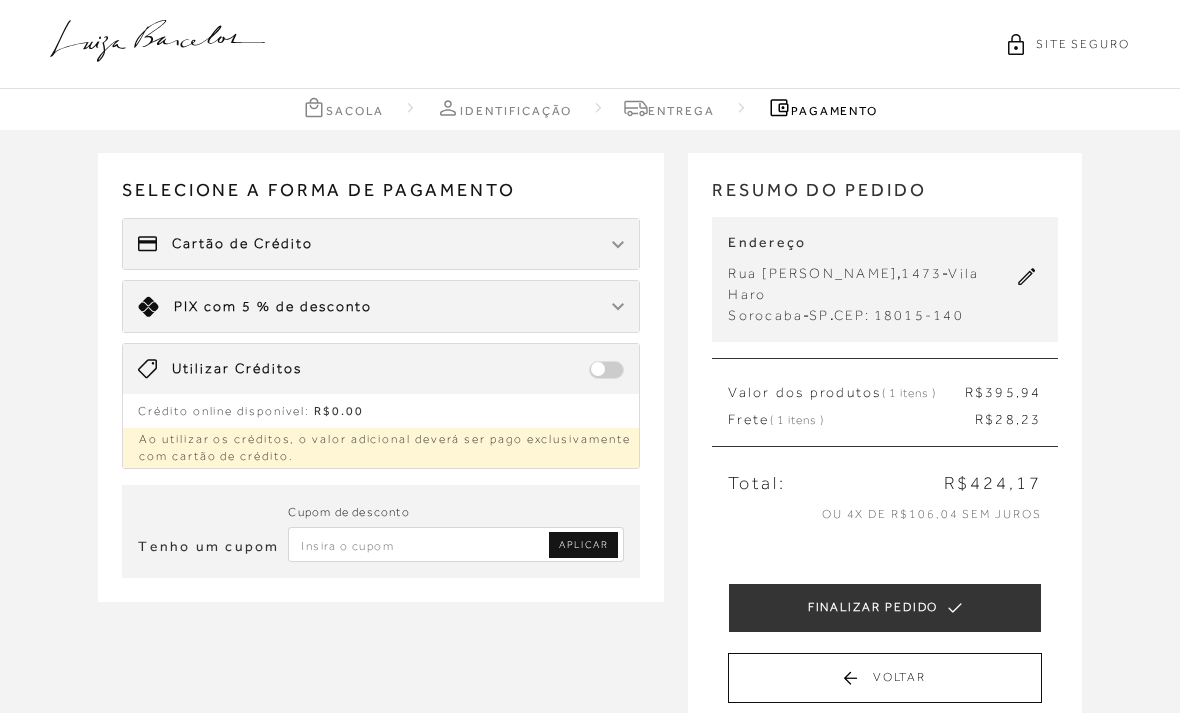 click at bounding box center [456, 544] 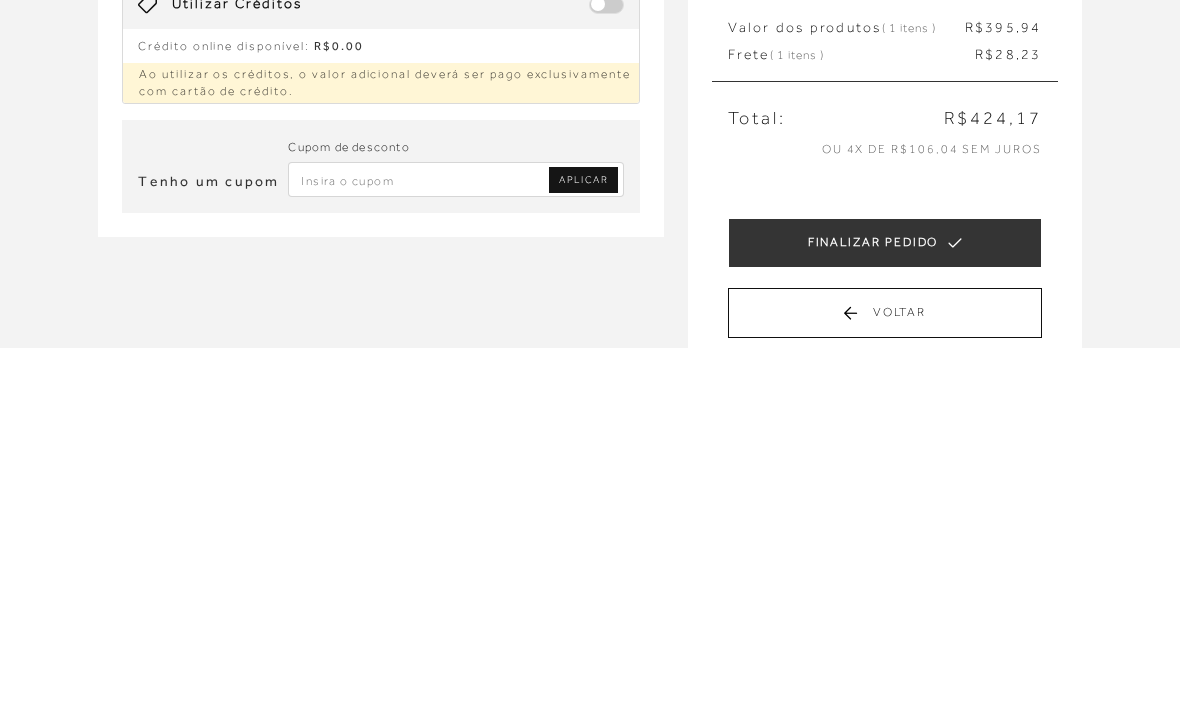 paste on "PRIMEIRALB" 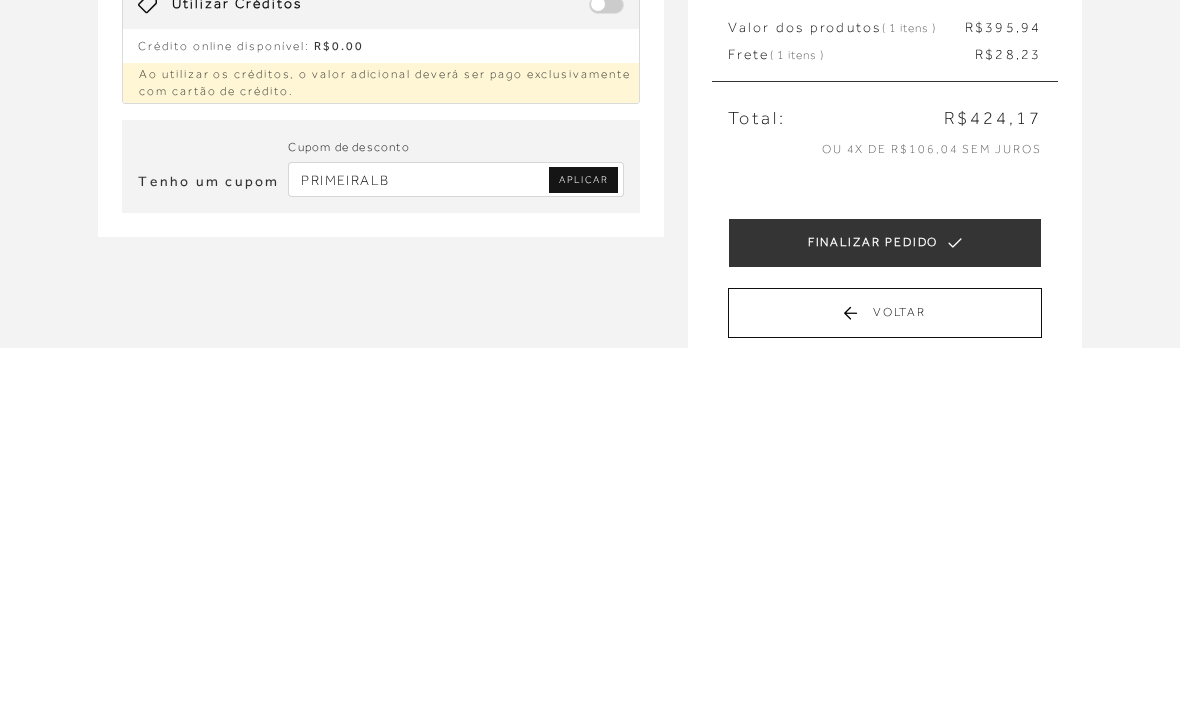 type on "PRIMEIRALB" 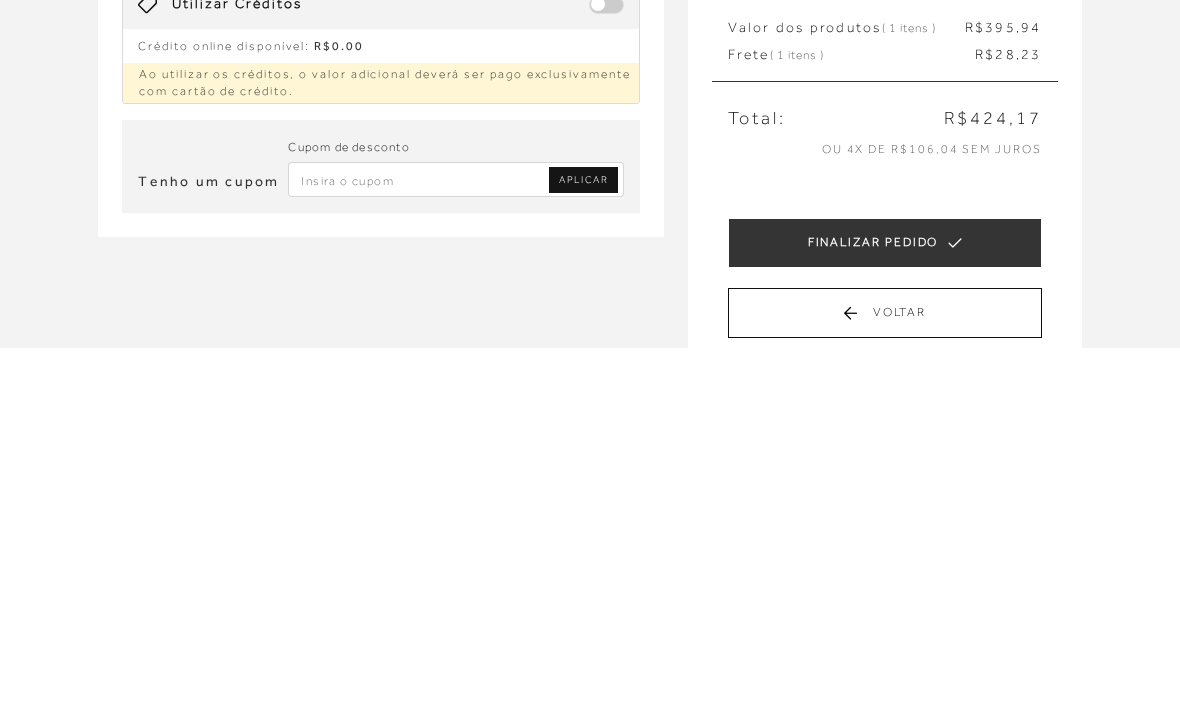 scroll, scrollTop: 365, scrollLeft: 0, axis: vertical 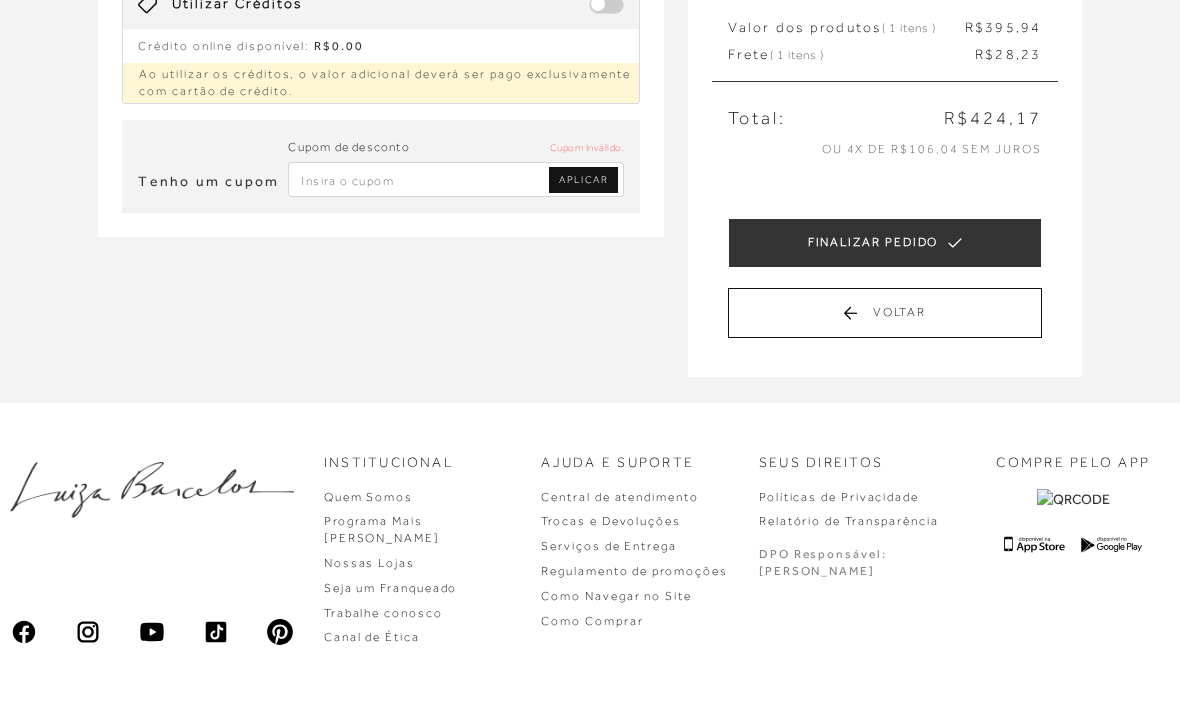 click on "Receber em casa
SCARPIN EM COURO CROCO VERDE TOMILHO DE SALTO ALTO FLARE
CÓD: 137700132
Nº : 35
Quantidade: 1" at bounding box center (590, 83) 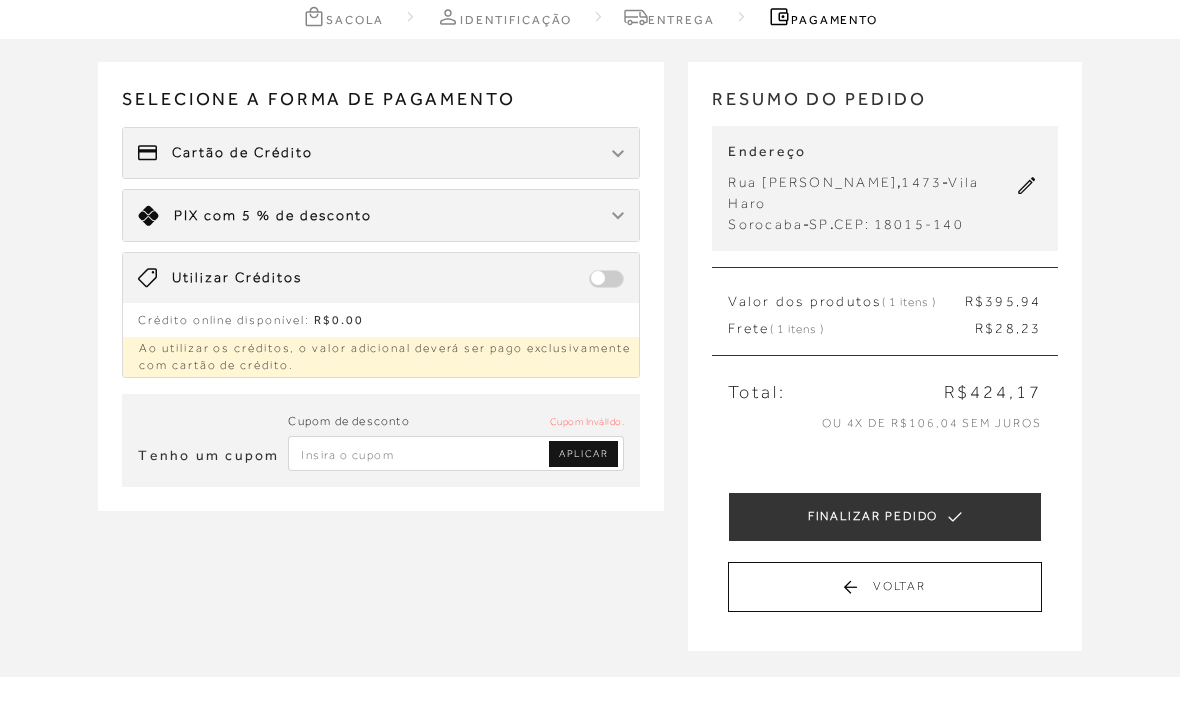 scroll, scrollTop: 87, scrollLeft: 0, axis: vertical 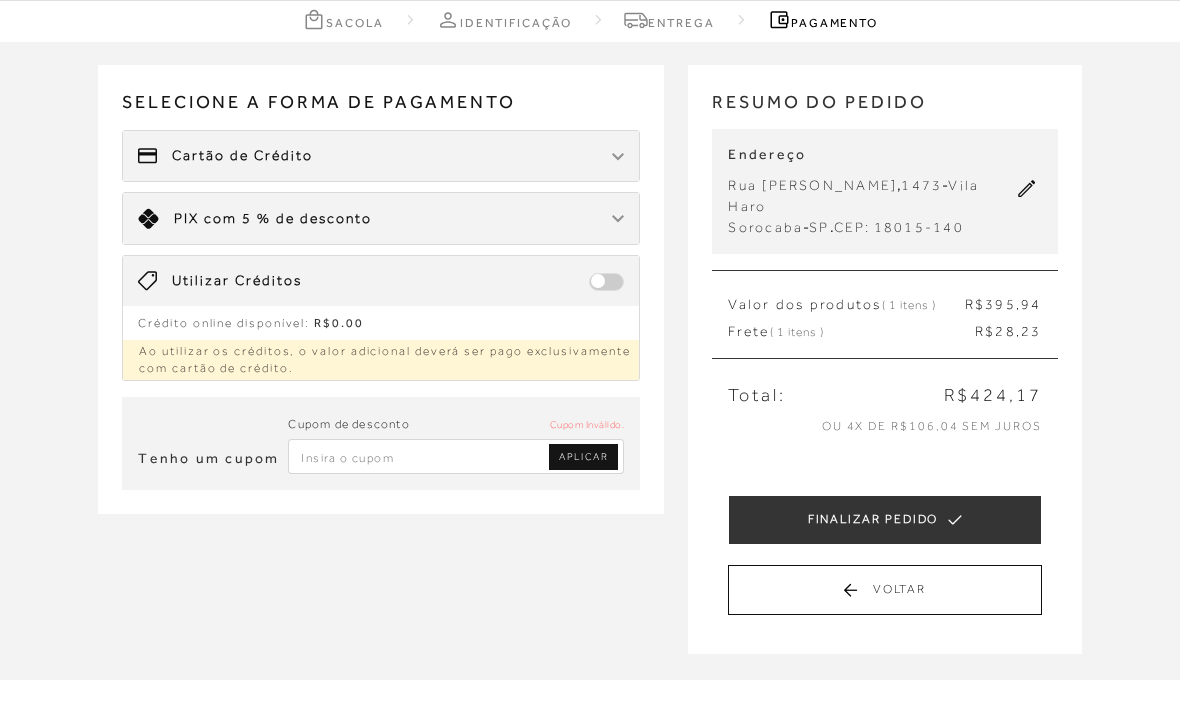 click on "Crédito online disponível:
R$0.00
Utilizar créditos: R$0.00
Ao utilizar os créditos, o valor adicional deverá ser pago exclusivamente com cartão de crédito." at bounding box center [381, 344] 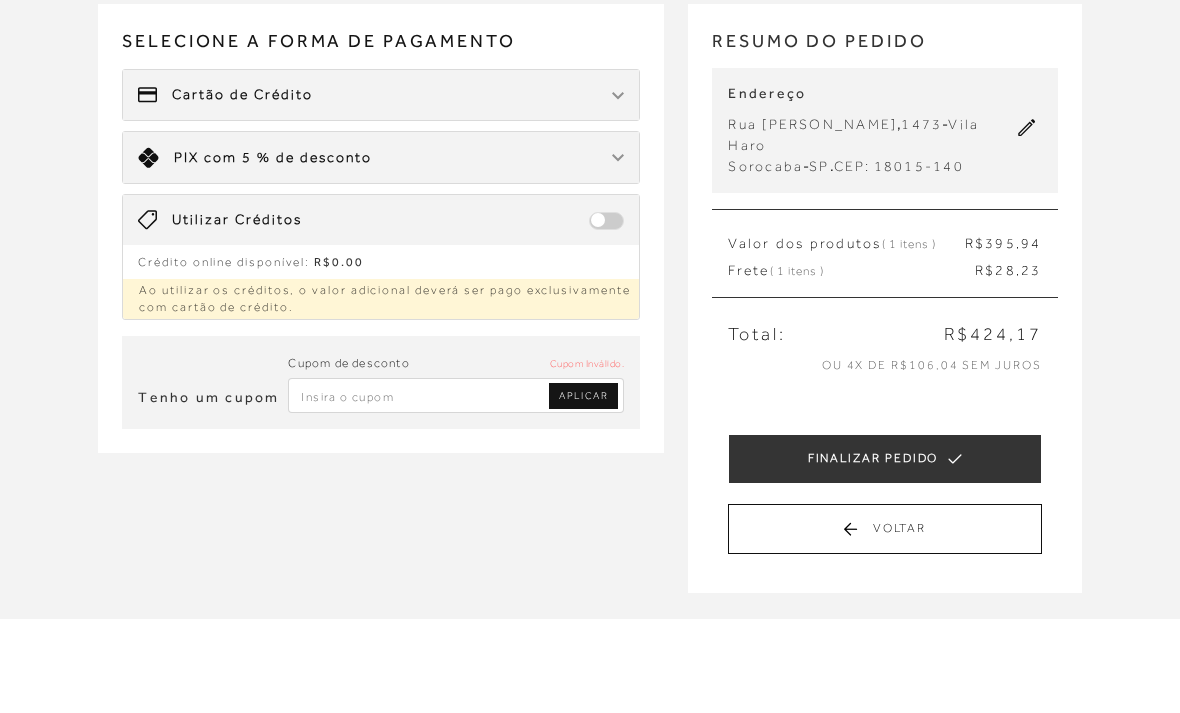 click at bounding box center (456, 457) 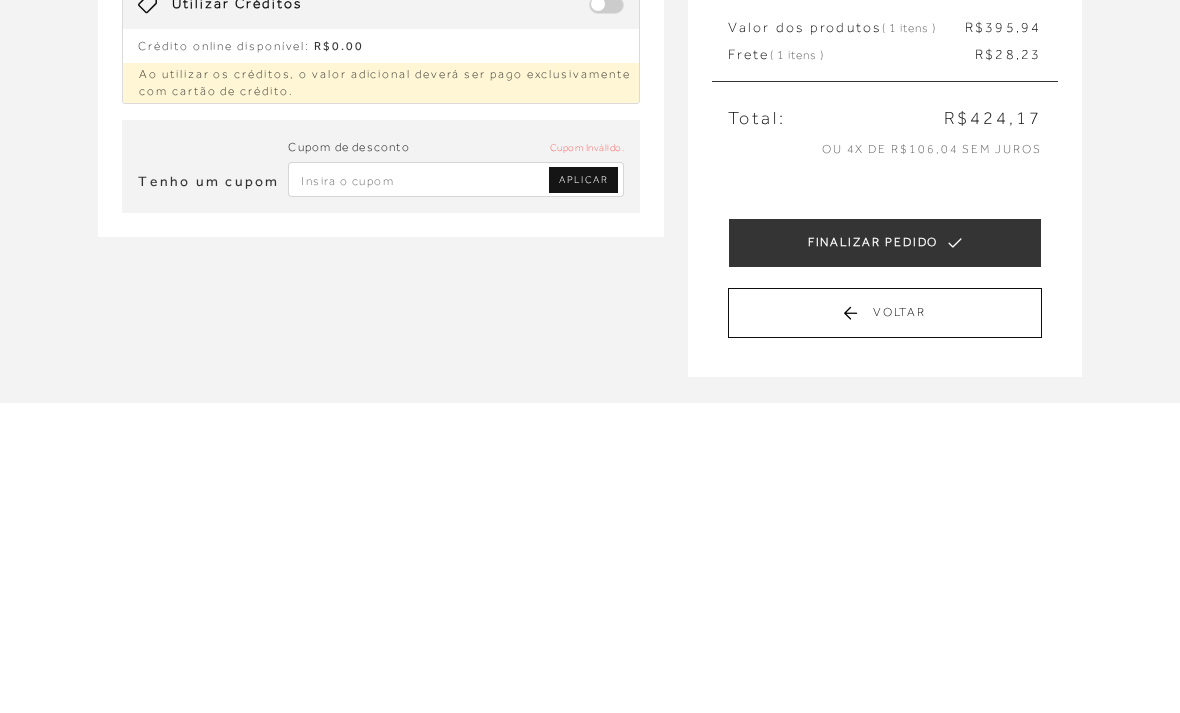 click at bounding box center (456, 457) 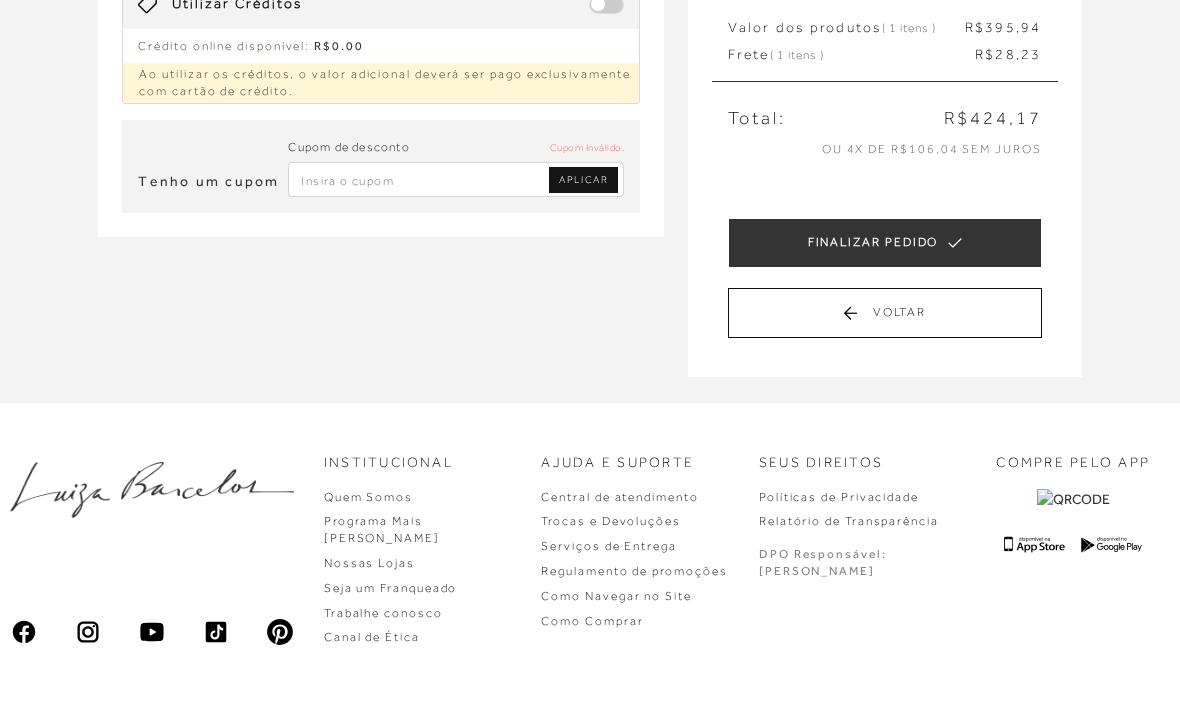 click at bounding box center [456, 179] 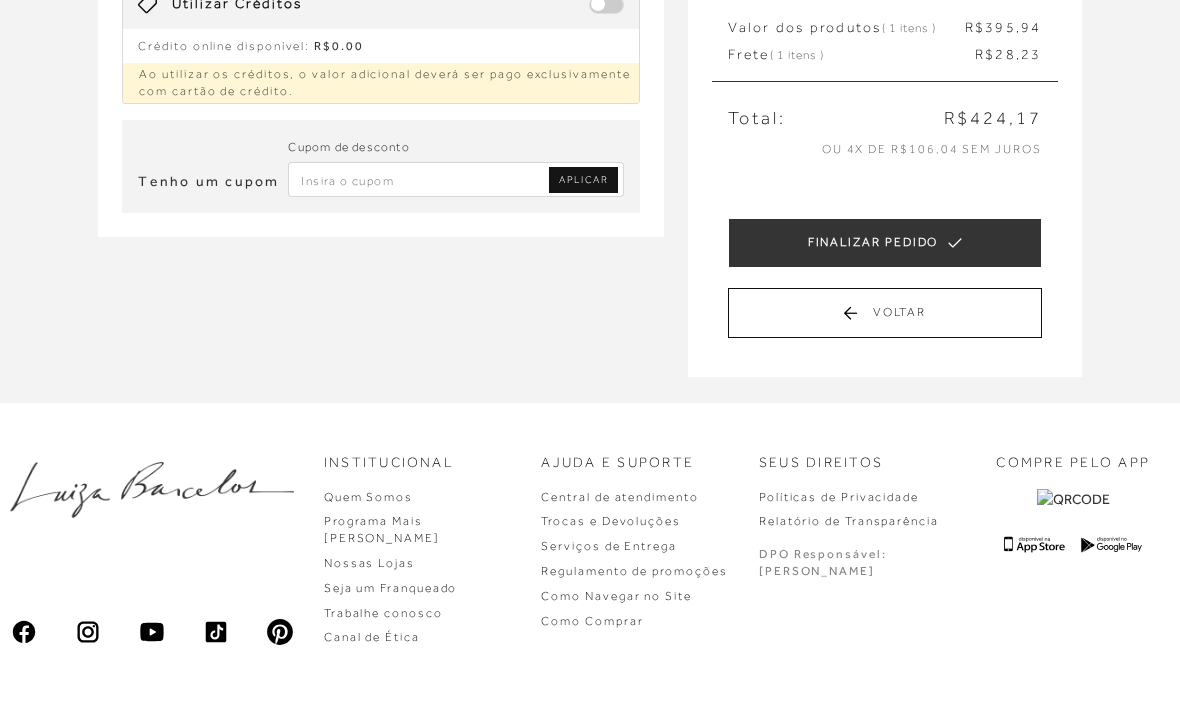click at bounding box center (456, 179) 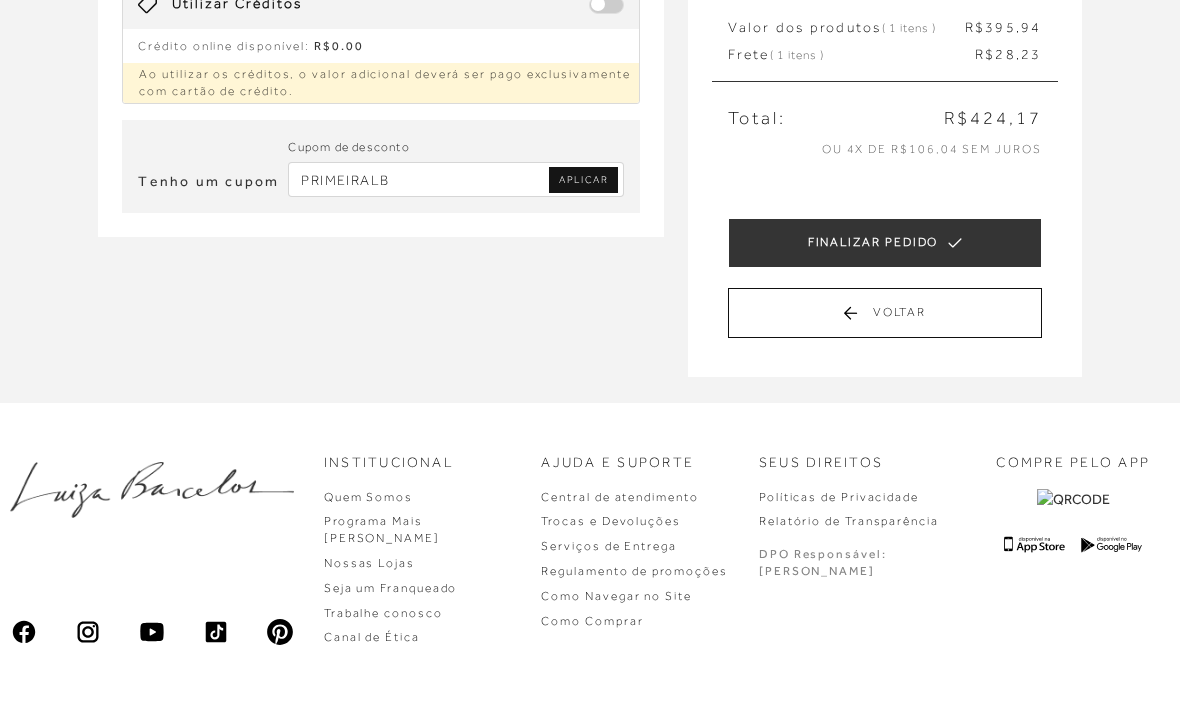 type on "PRIMEIRALB" 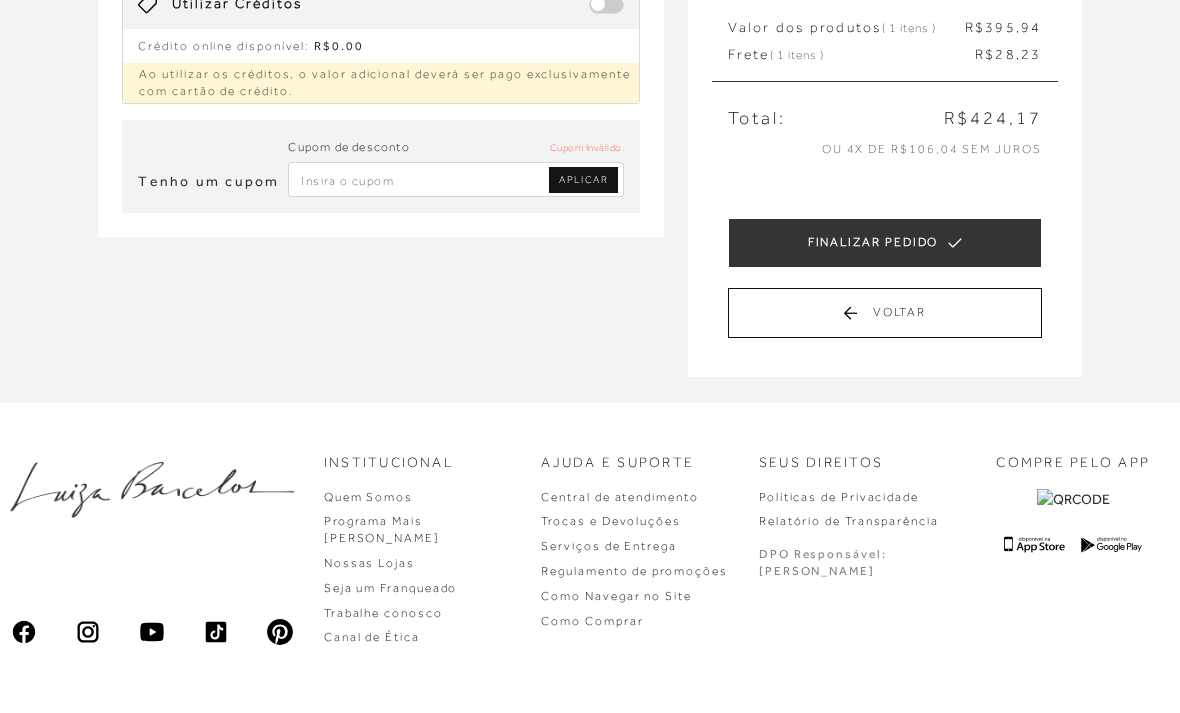 click on "APLICAR" at bounding box center [583, 180] 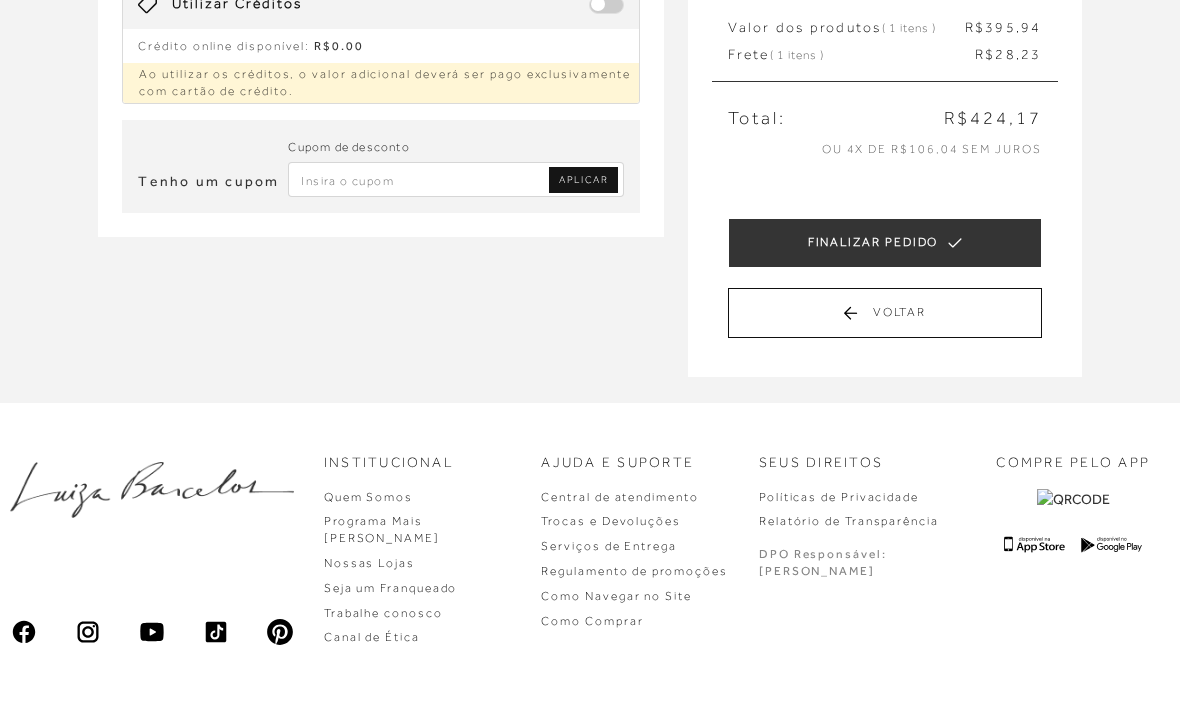 click at bounding box center (456, 179) 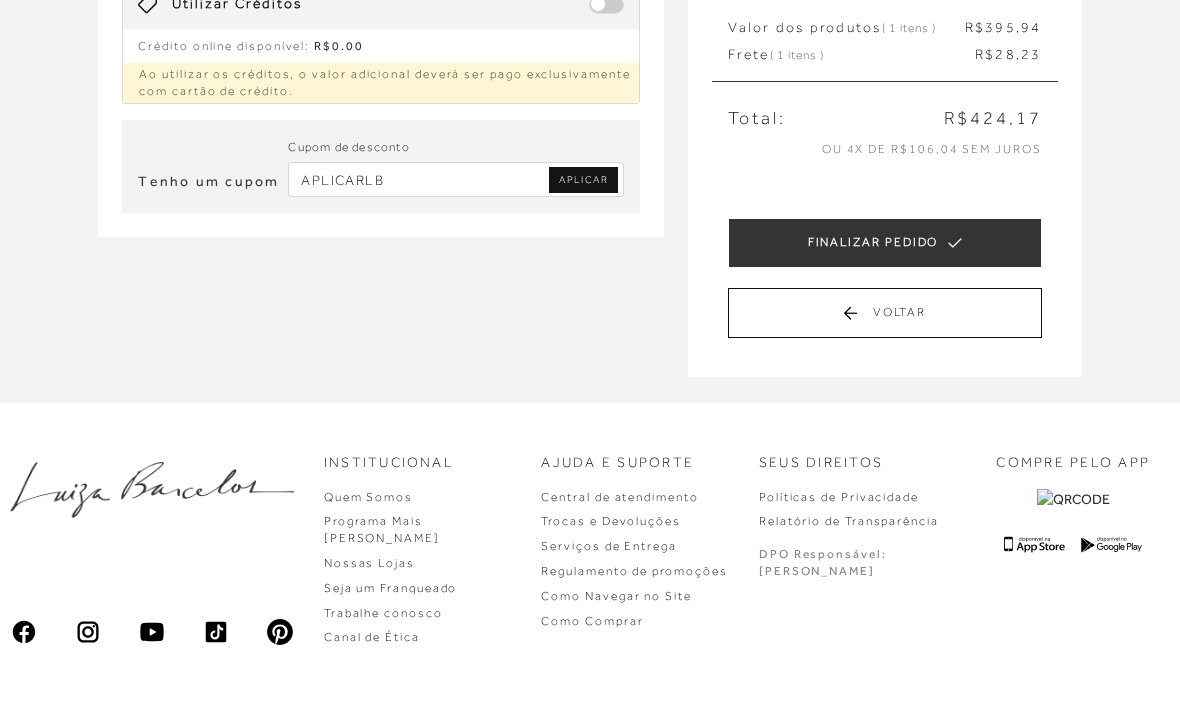 type on "APLICARLB" 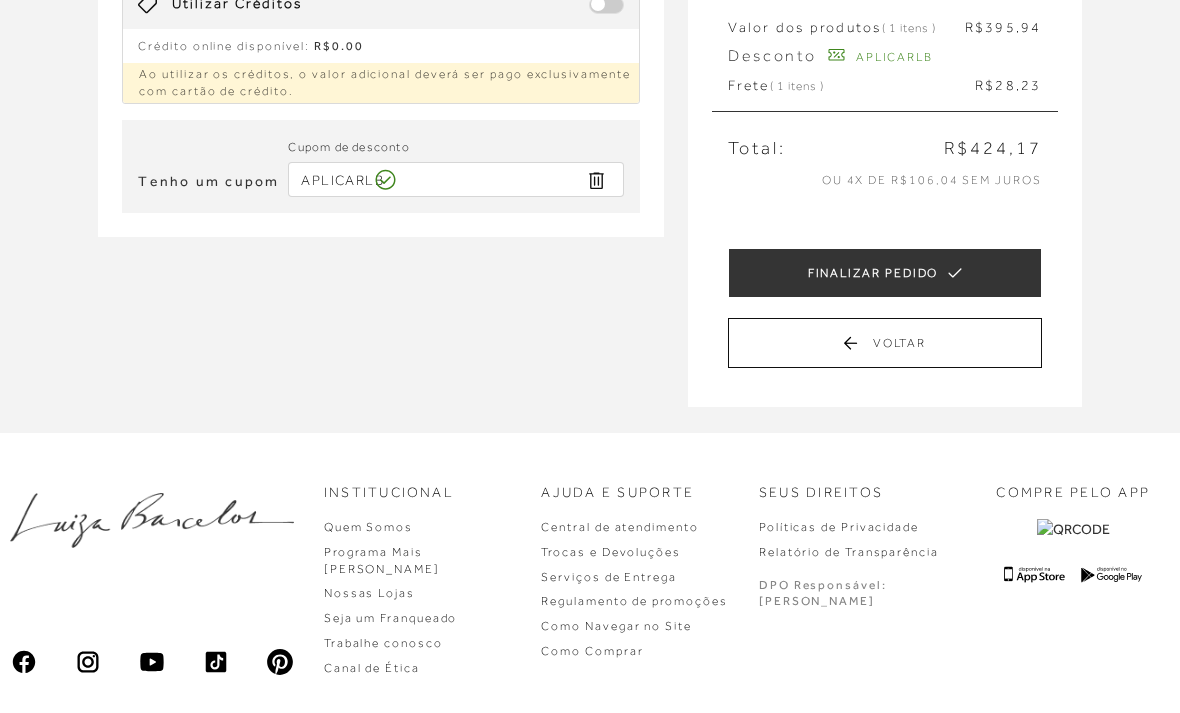 type 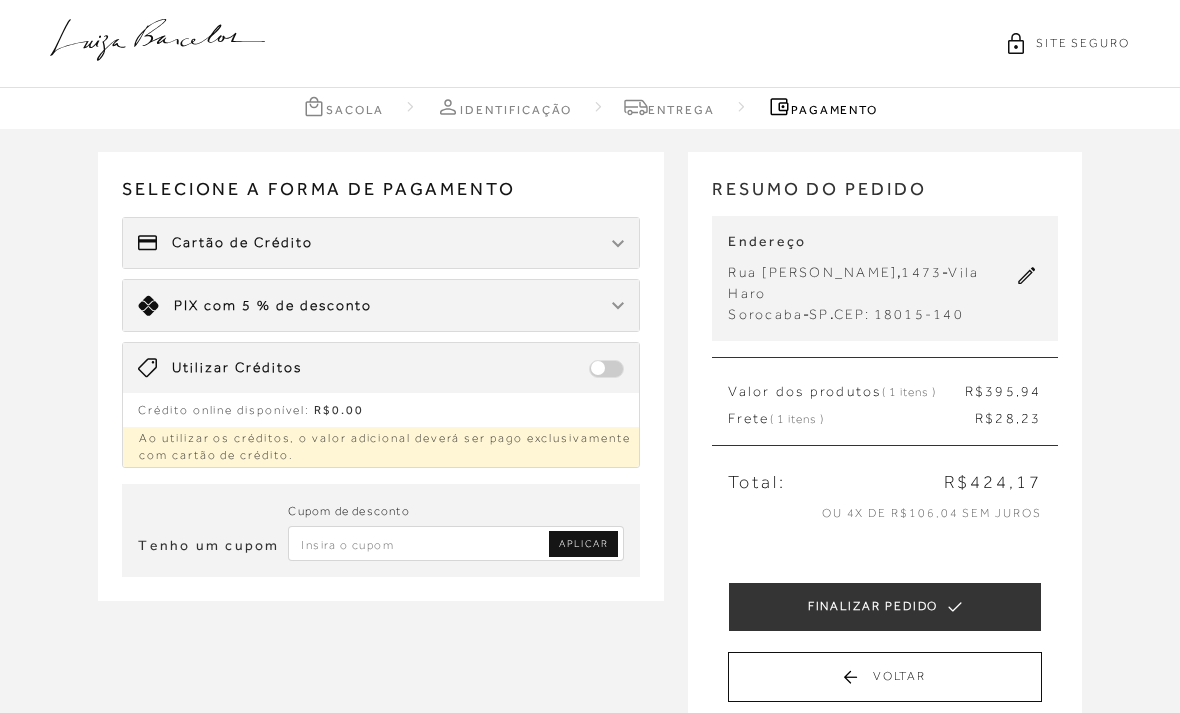 scroll, scrollTop: 0, scrollLeft: 0, axis: both 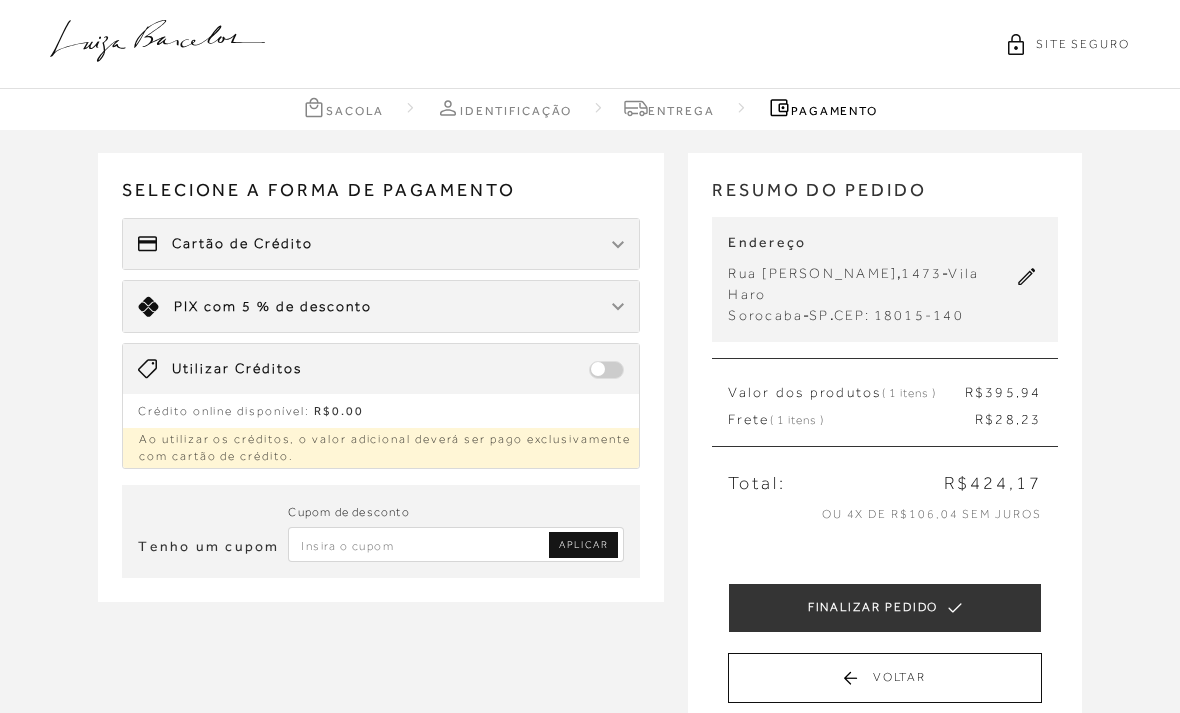 click on "Cartão de Crédito" at bounding box center (242, 244) 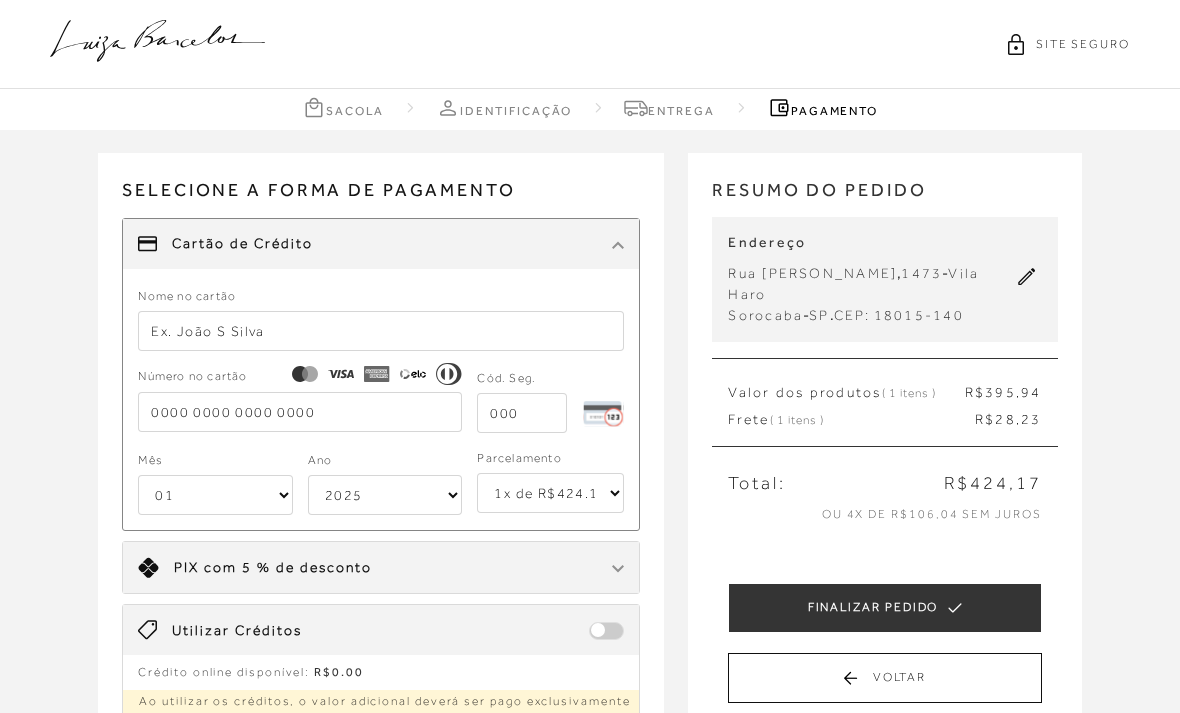 click at bounding box center (157, 44) 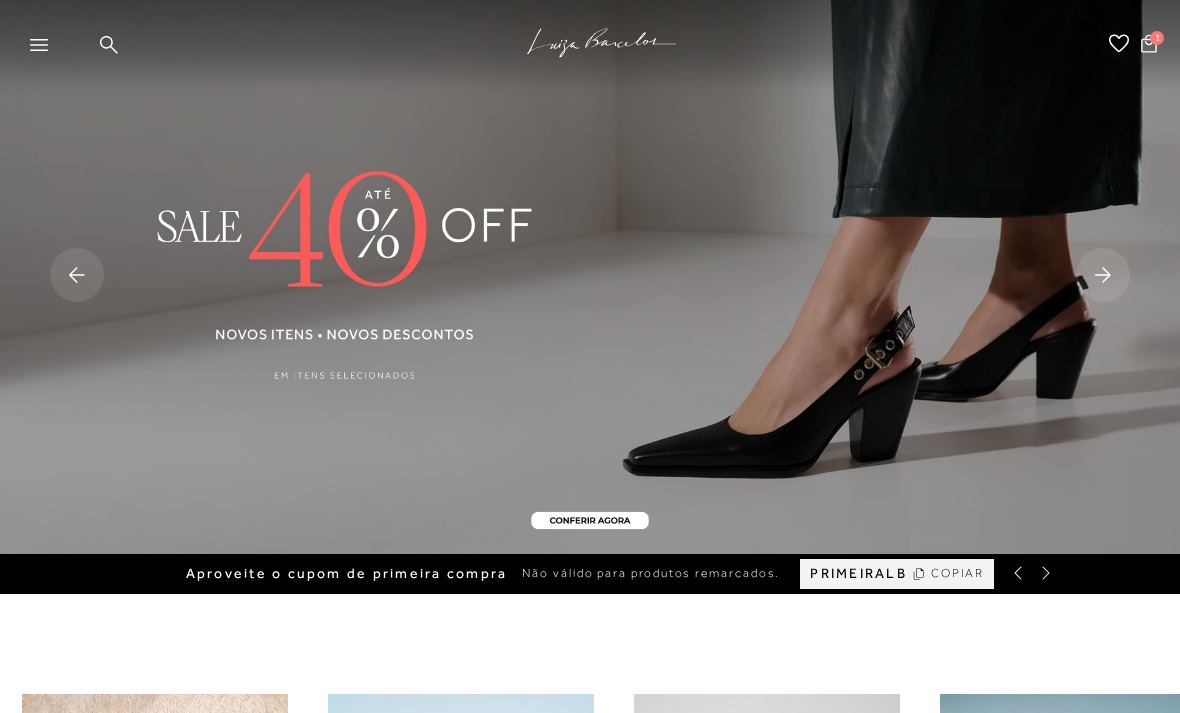 scroll, scrollTop: 0, scrollLeft: 0, axis: both 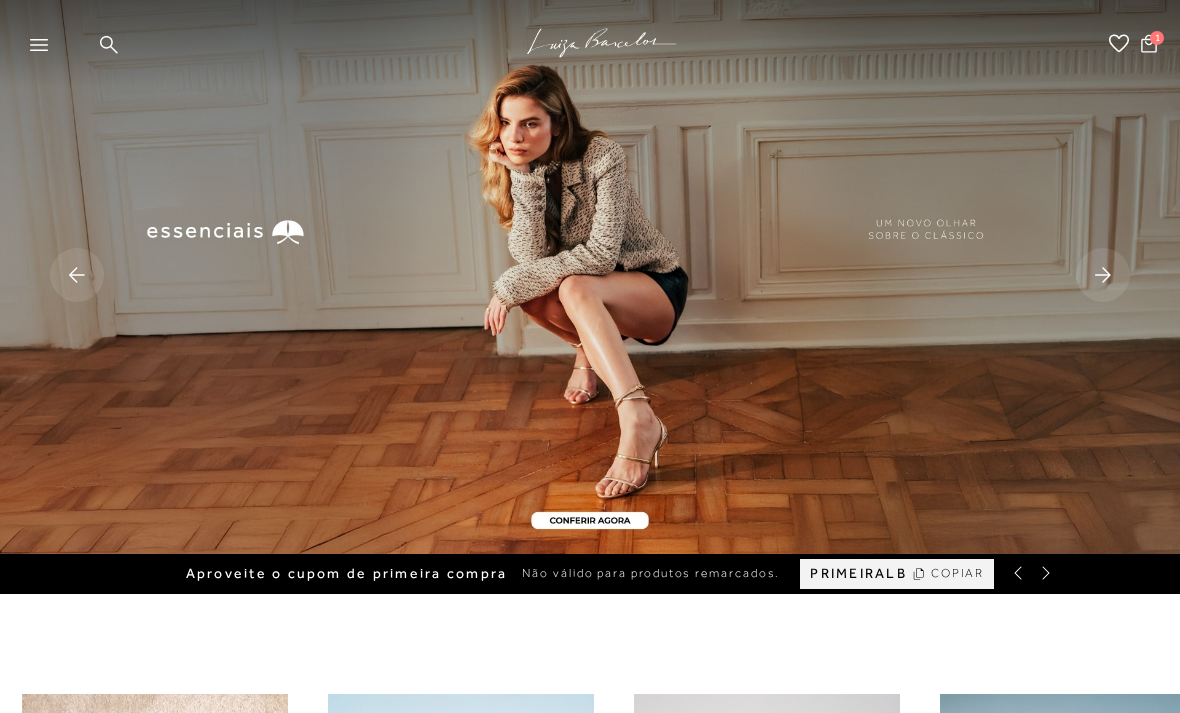 click 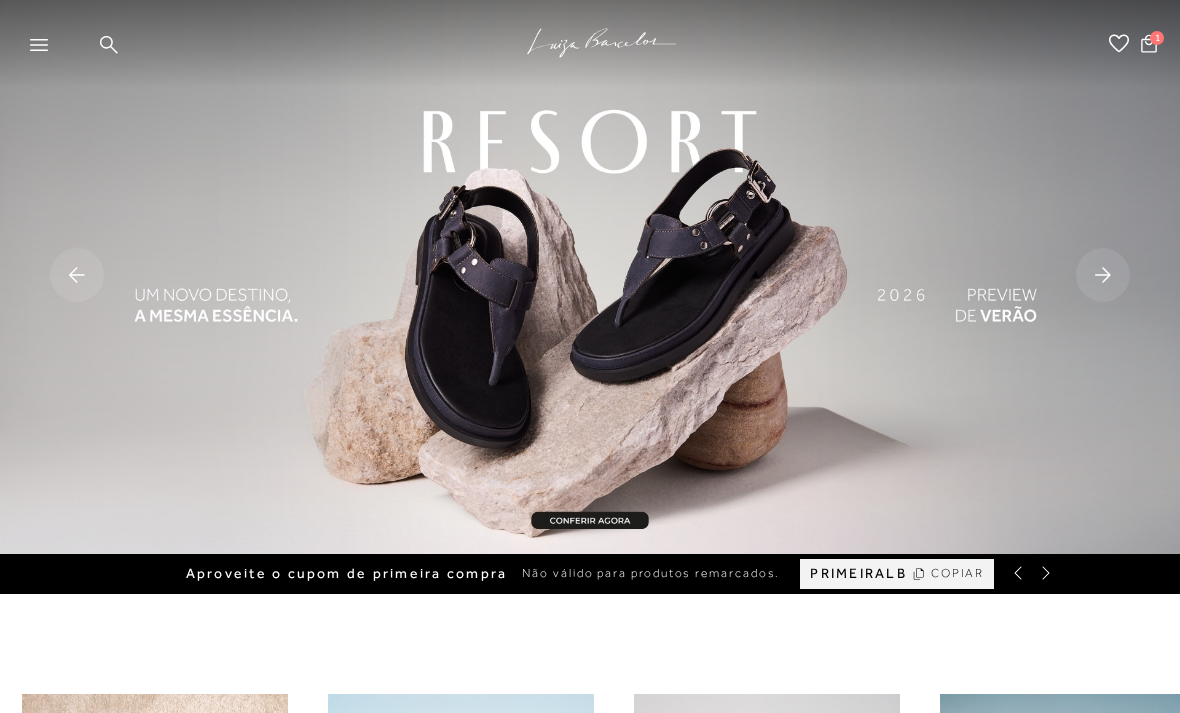 click at bounding box center [590, 277] 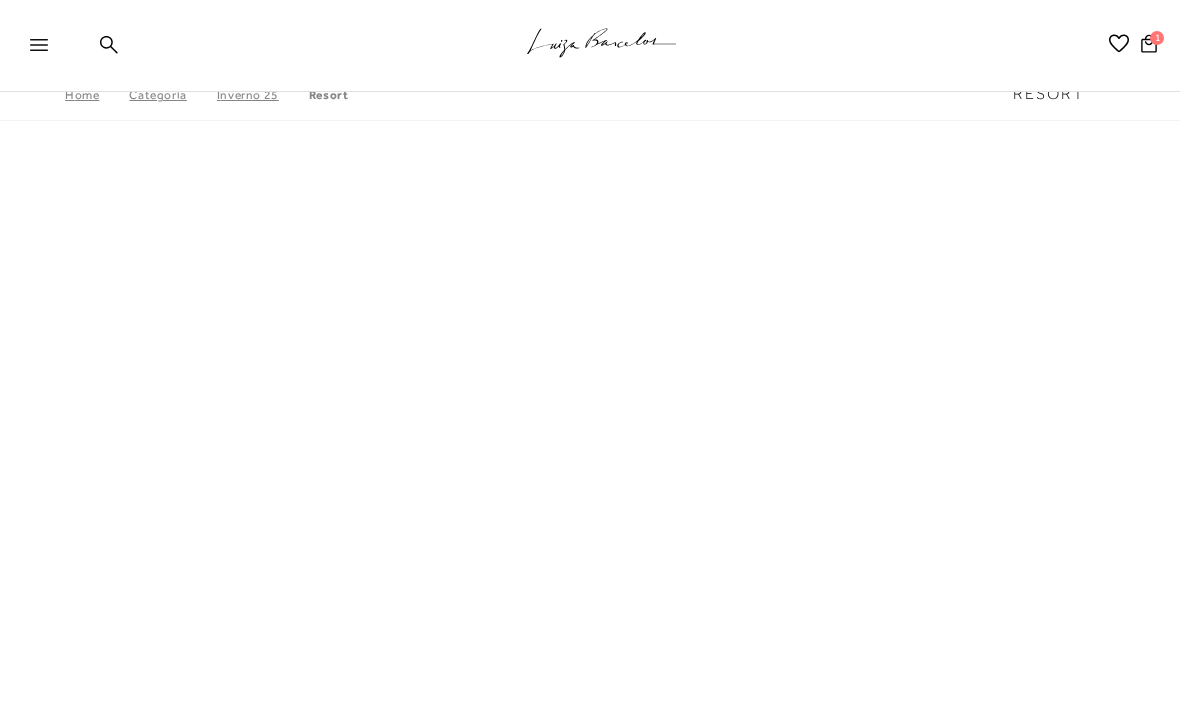click on "A página Coleção é mostrada na exibição em grade" at bounding box center [590, 437] 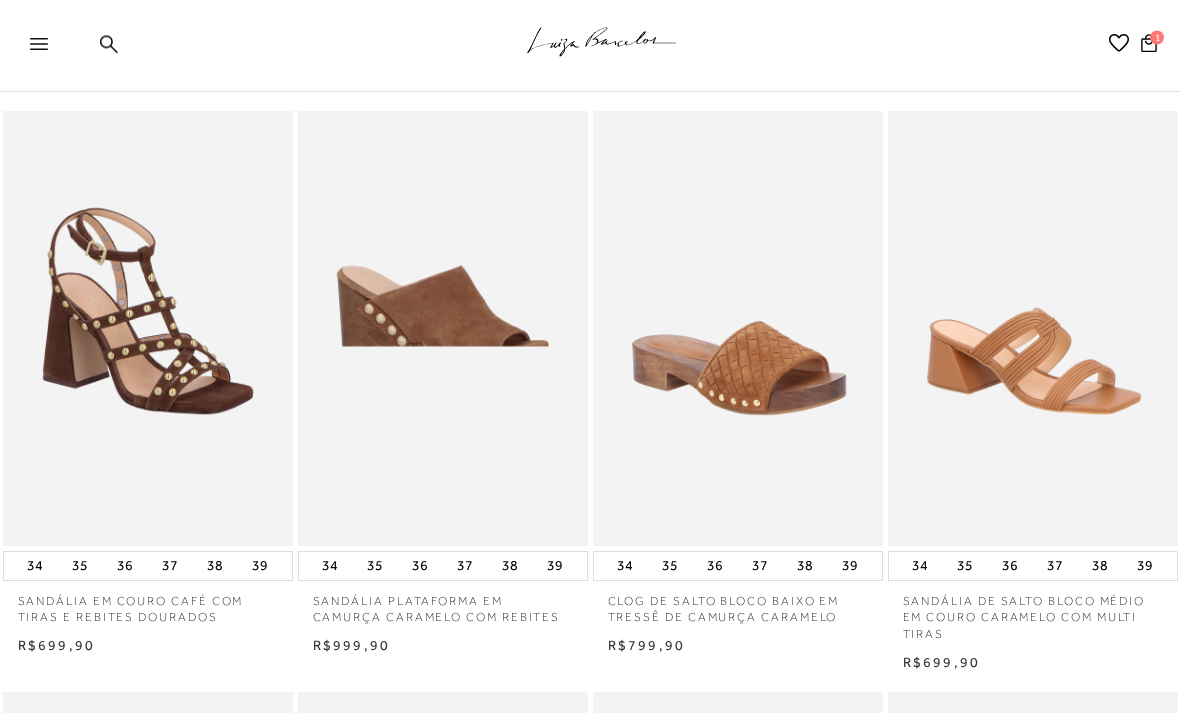 scroll, scrollTop: 0, scrollLeft: 0, axis: both 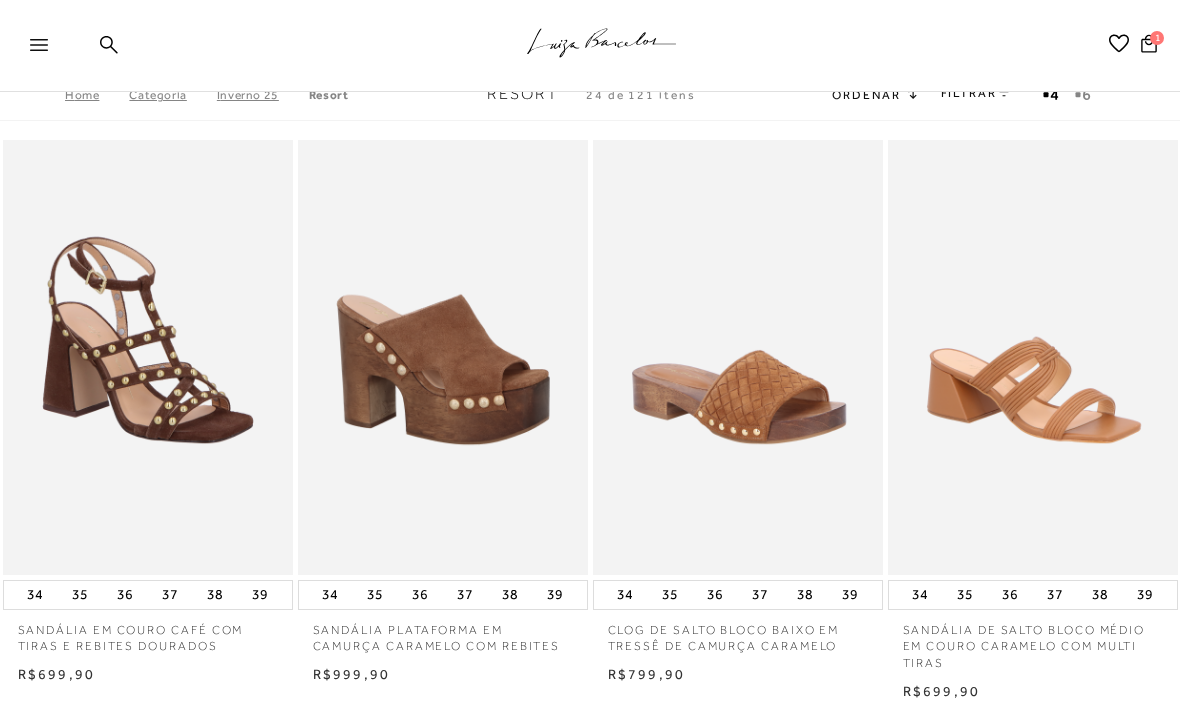 click on "Pesquisar
D
Minha Conta
Meus Pedidos
Lista de desejos
Sair
1" at bounding box center (1037, 46) 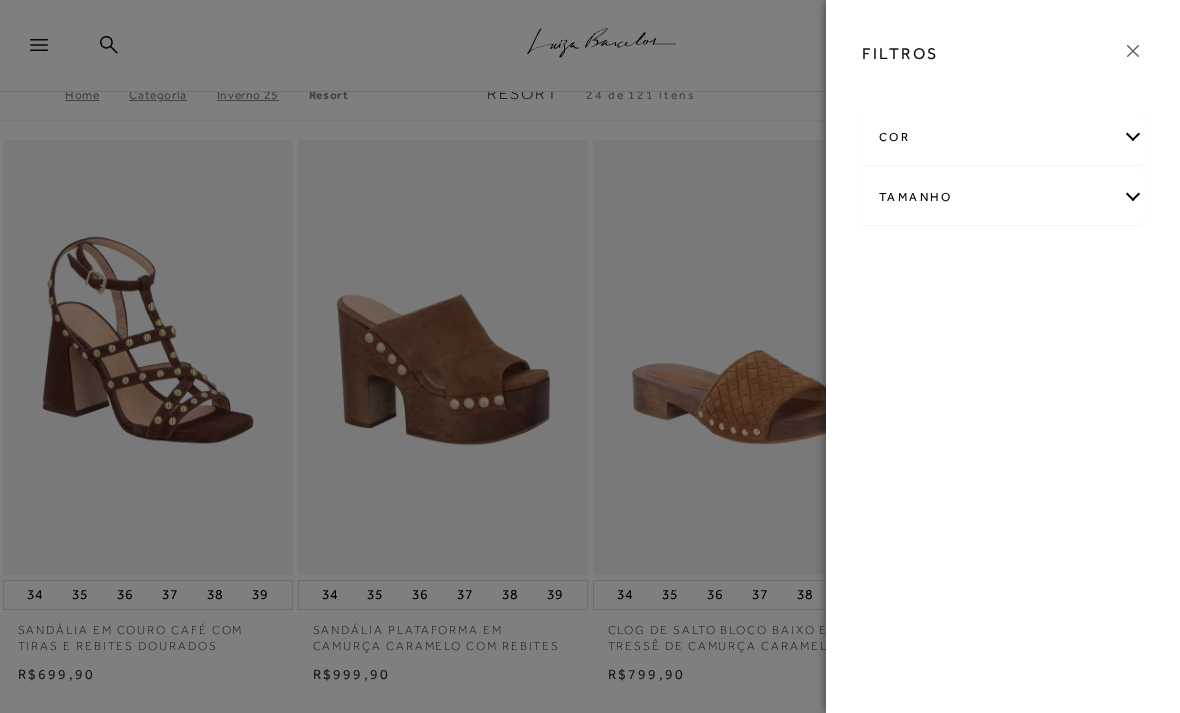 click on "Tamanho" at bounding box center (1003, 197) 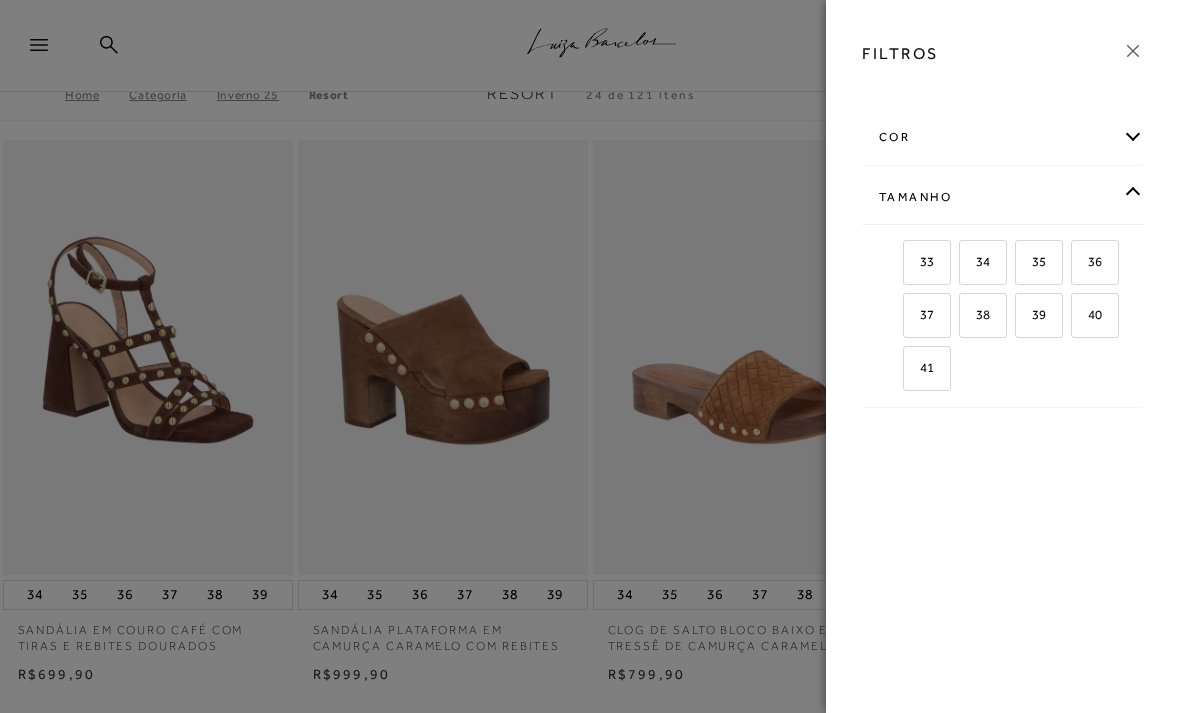 click on "35" at bounding box center [1031, 261] 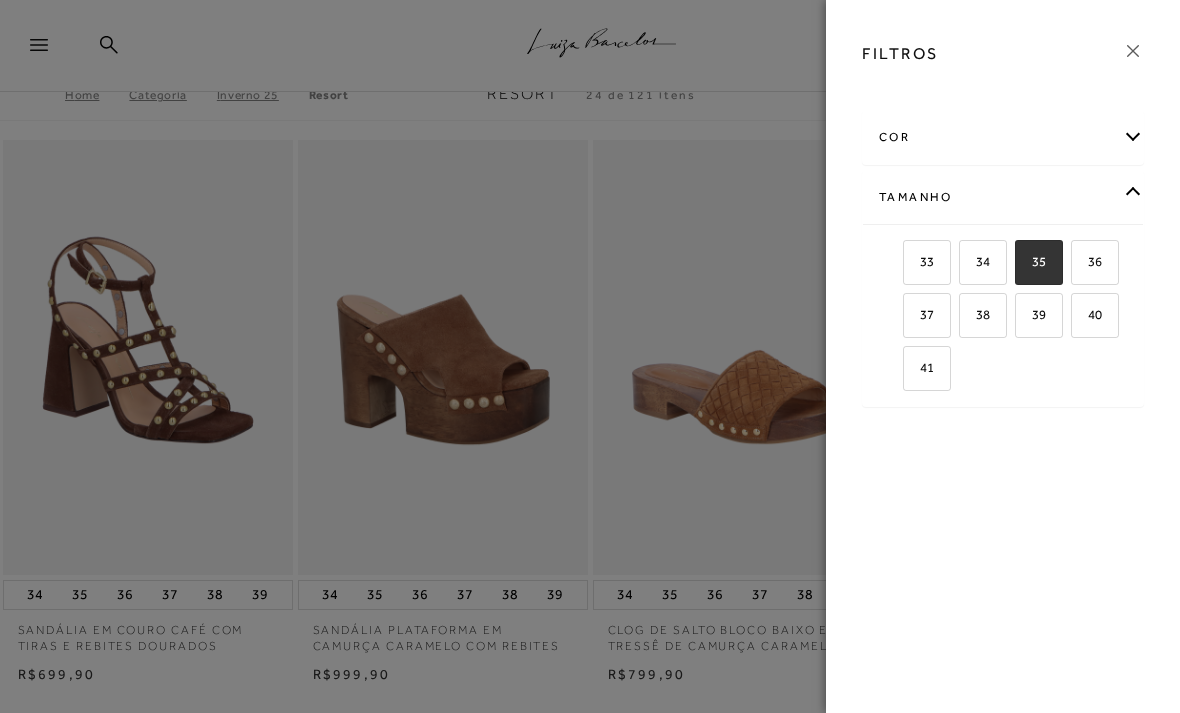 checkbox on "true" 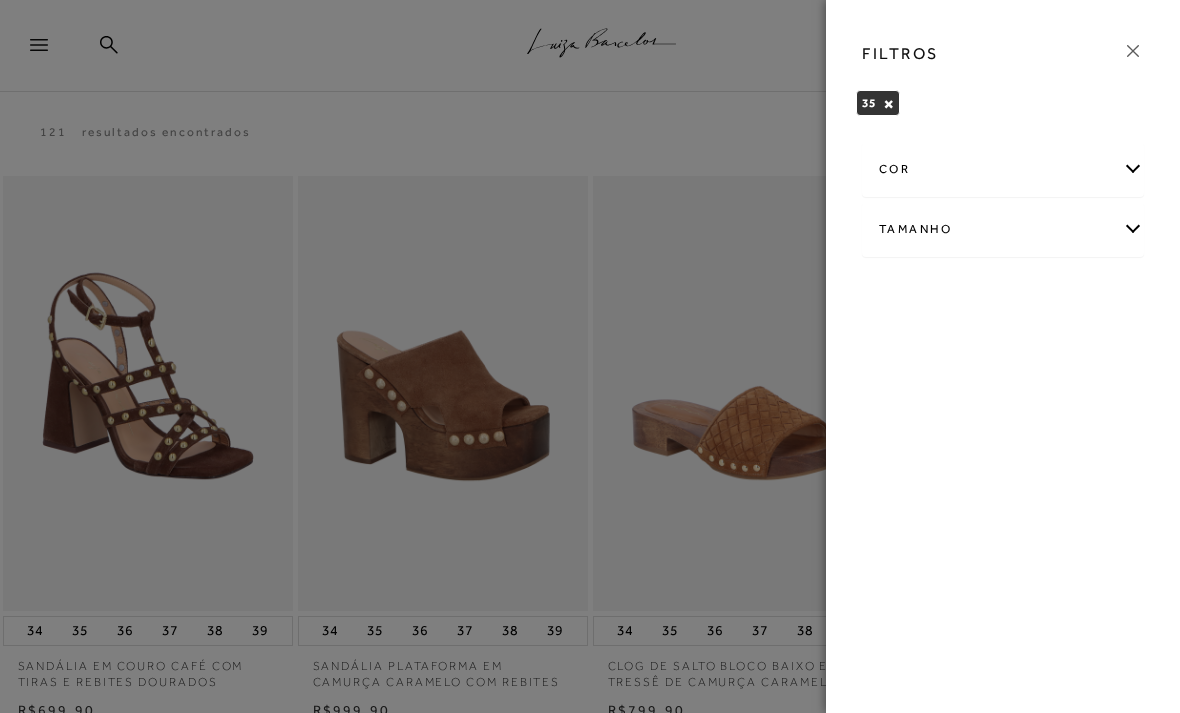 click 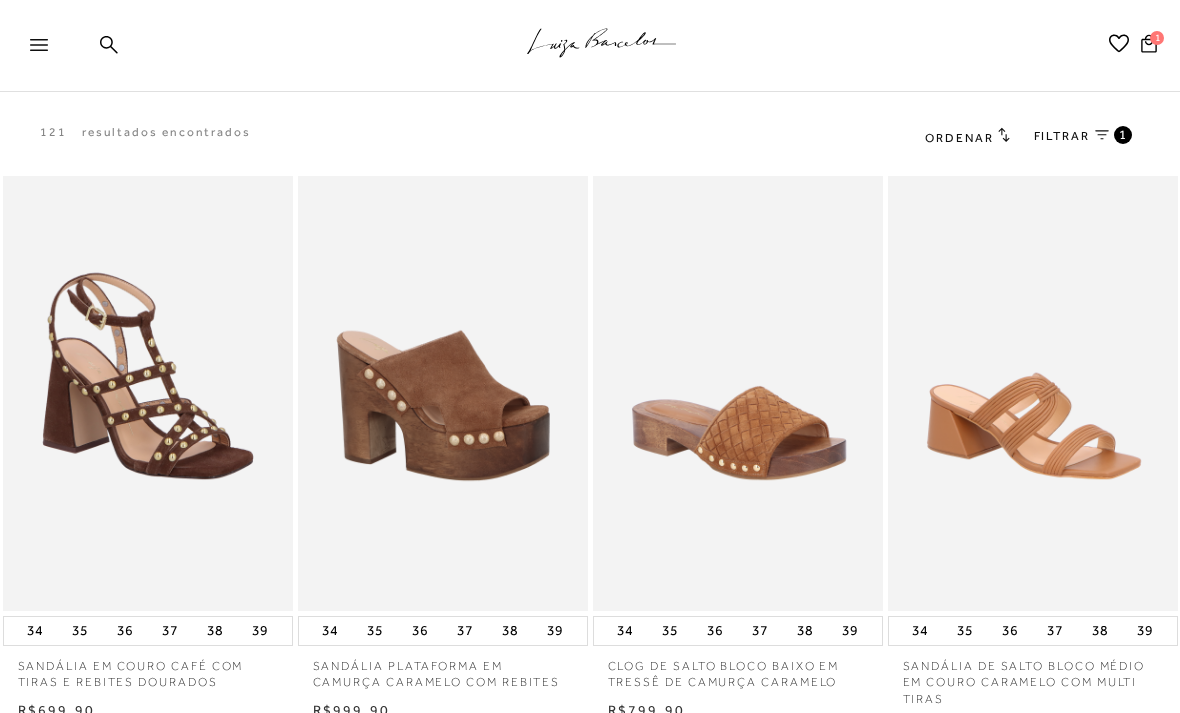 click at bounding box center (148, 393) 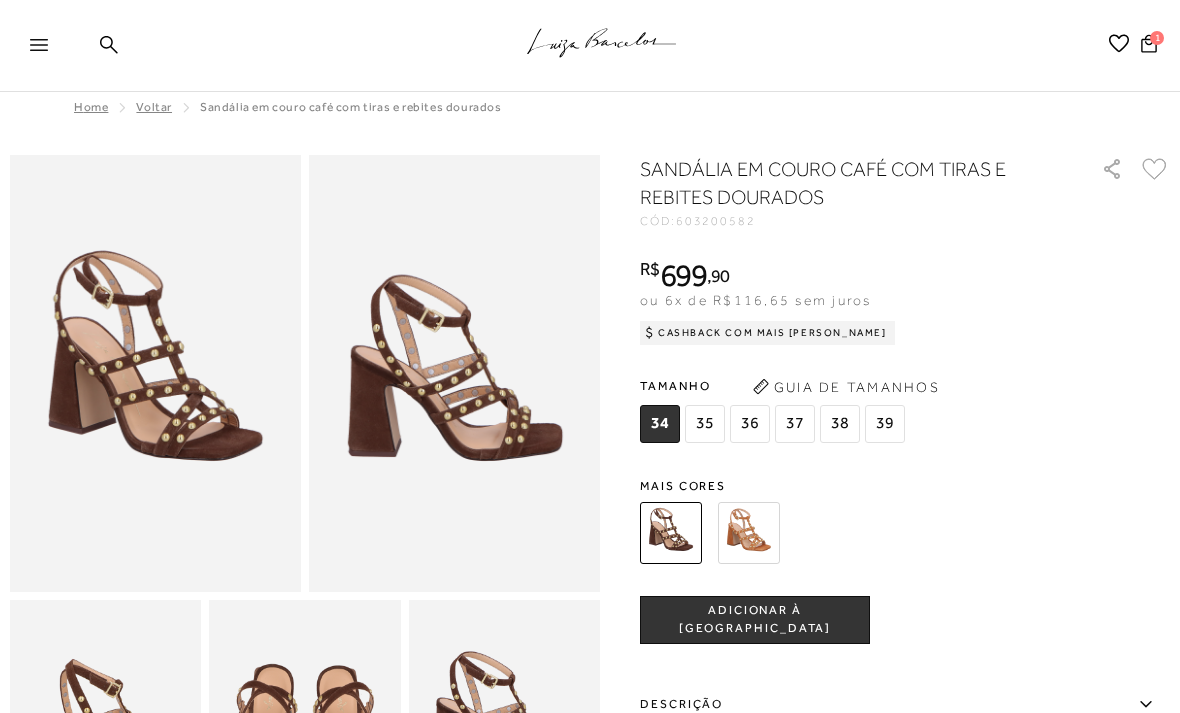 scroll, scrollTop: 0, scrollLeft: 0, axis: both 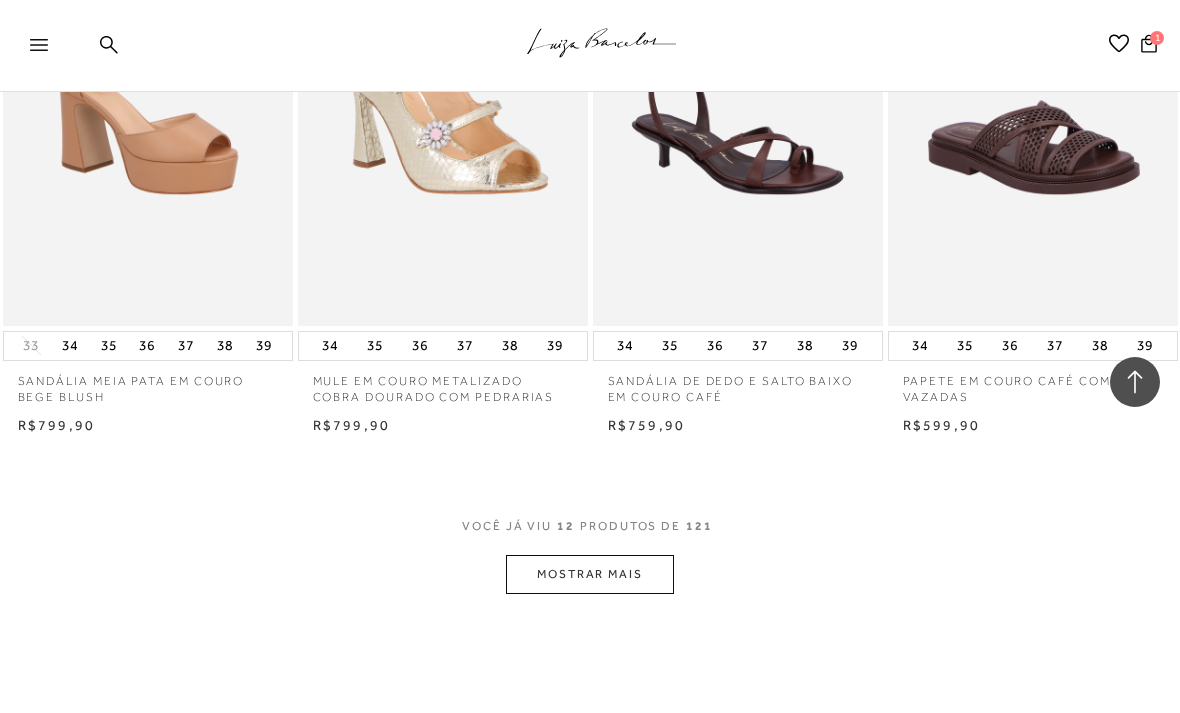click on "MOSTRAR MAIS" at bounding box center [590, 574] 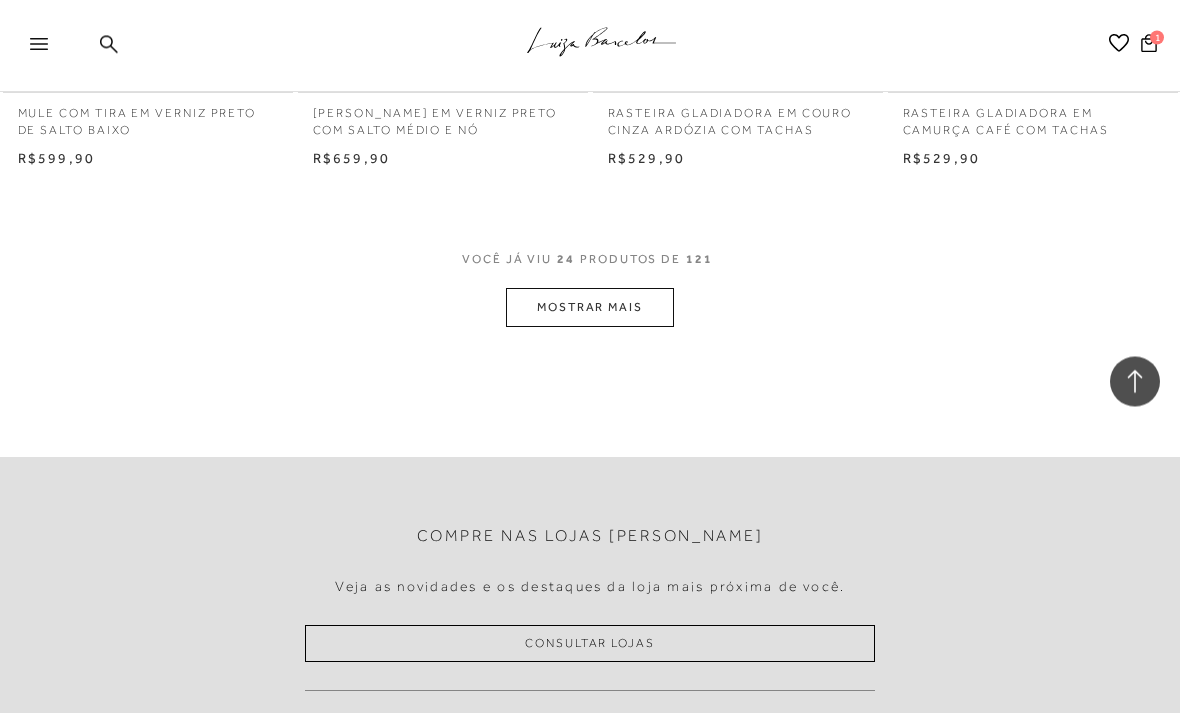 click on "MOSTRAR MAIS" at bounding box center [590, 308] 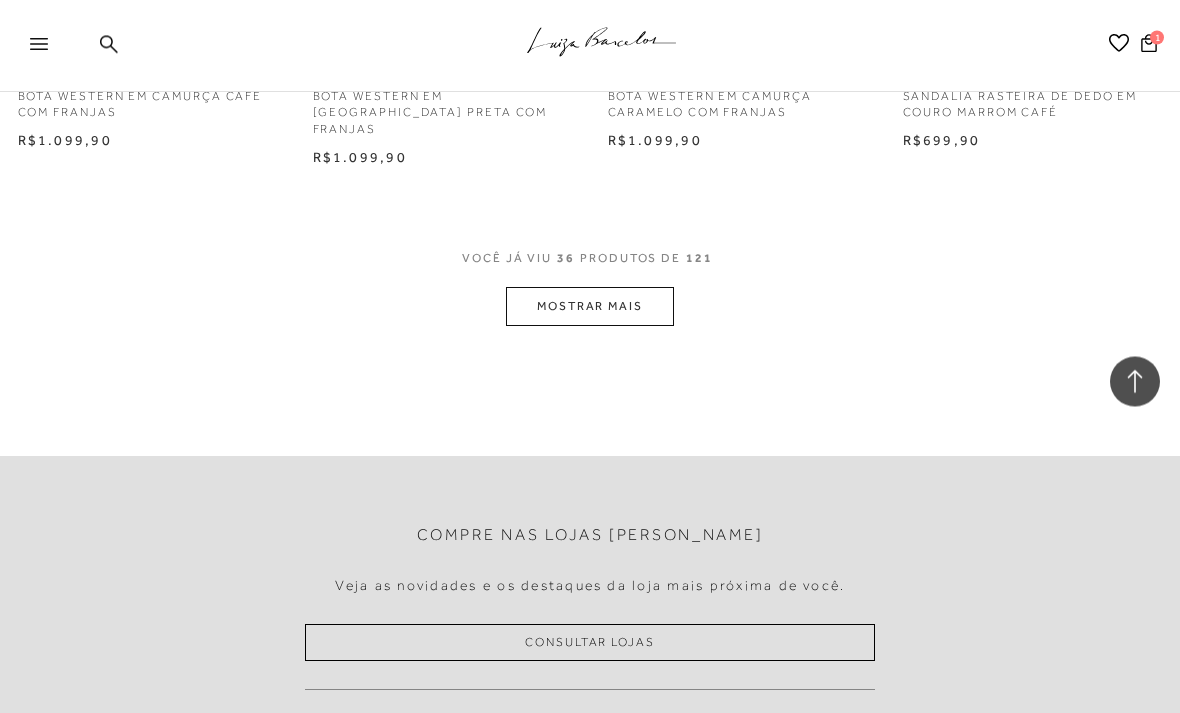 scroll, scrollTop: 5125, scrollLeft: 0, axis: vertical 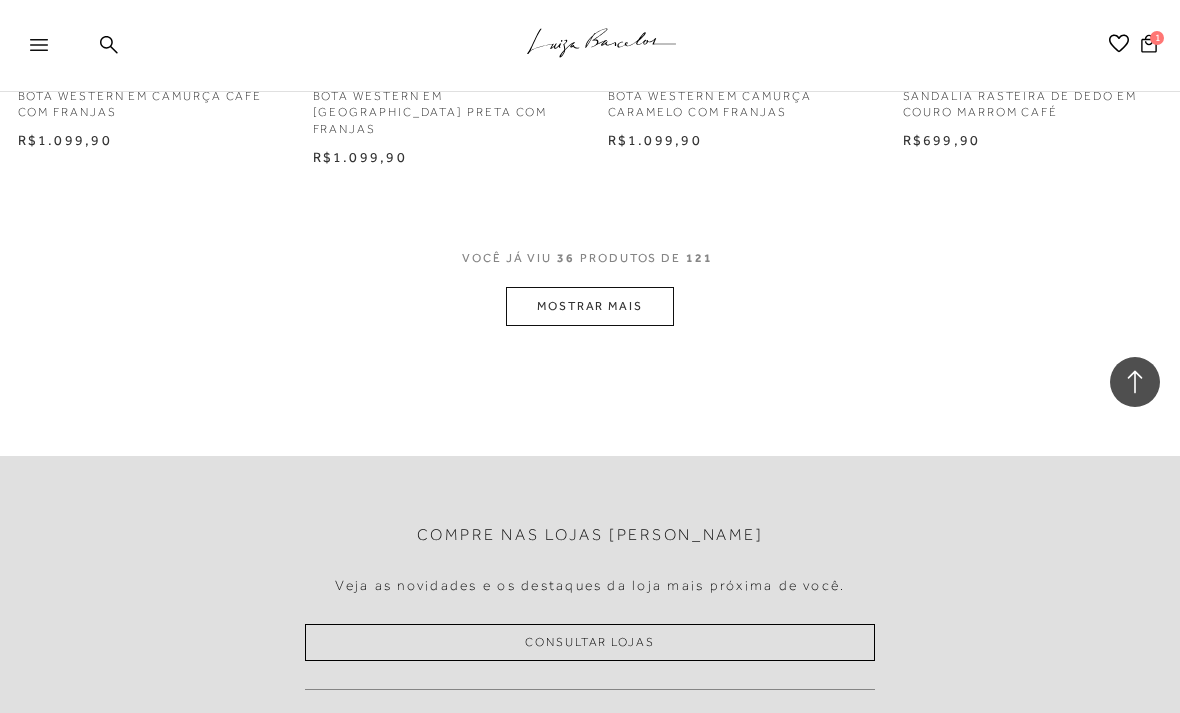click on "MOSTRAR MAIS" at bounding box center [590, 306] 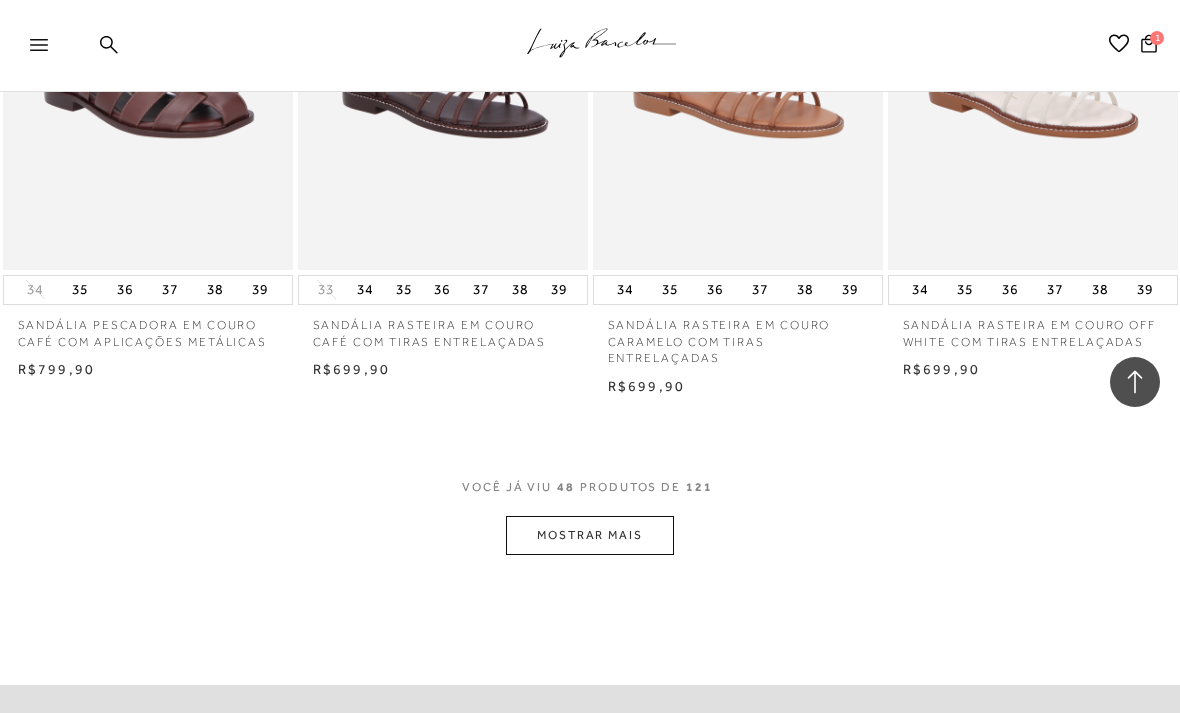 scroll, scrollTop: 6623, scrollLeft: 0, axis: vertical 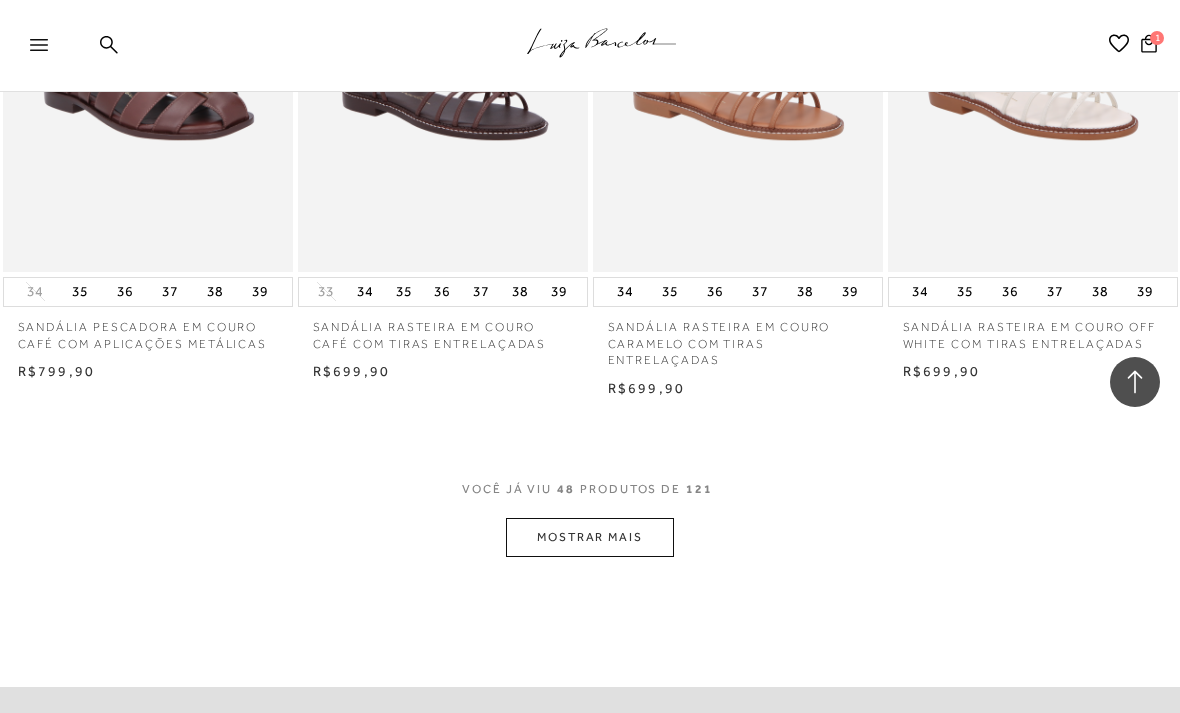 click on "MOSTRAR MAIS" at bounding box center [590, 537] 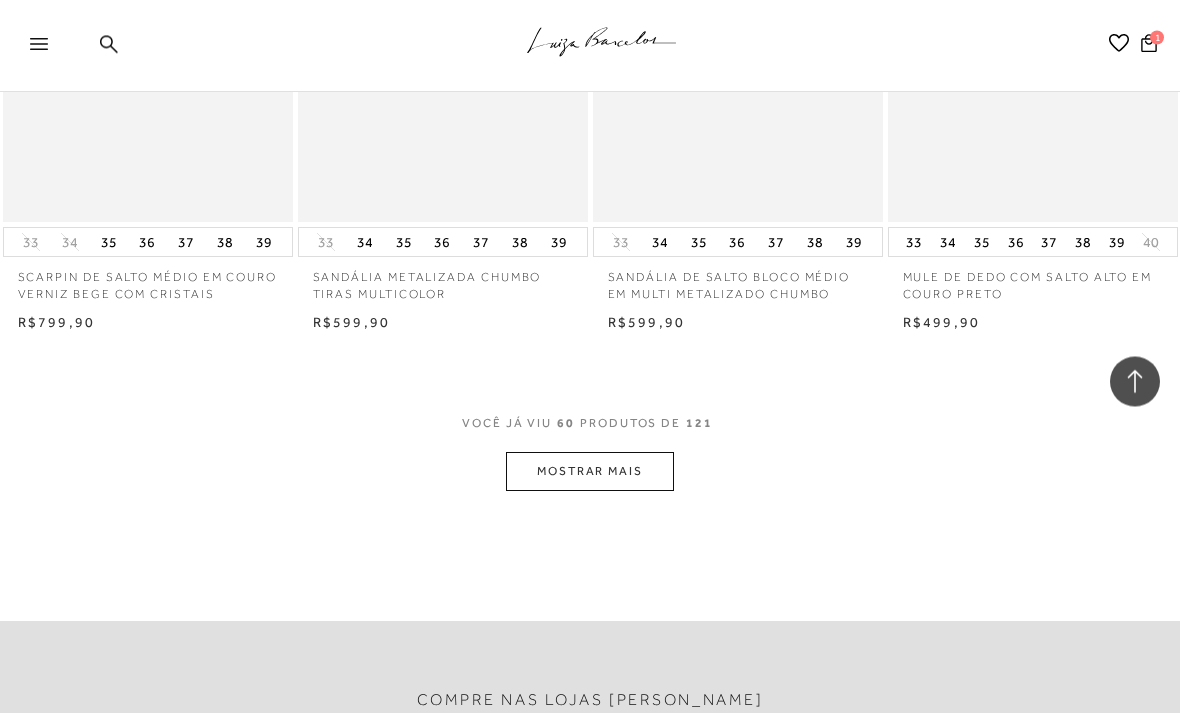 scroll, scrollTop: 8384, scrollLeft: 0, axis: vertical 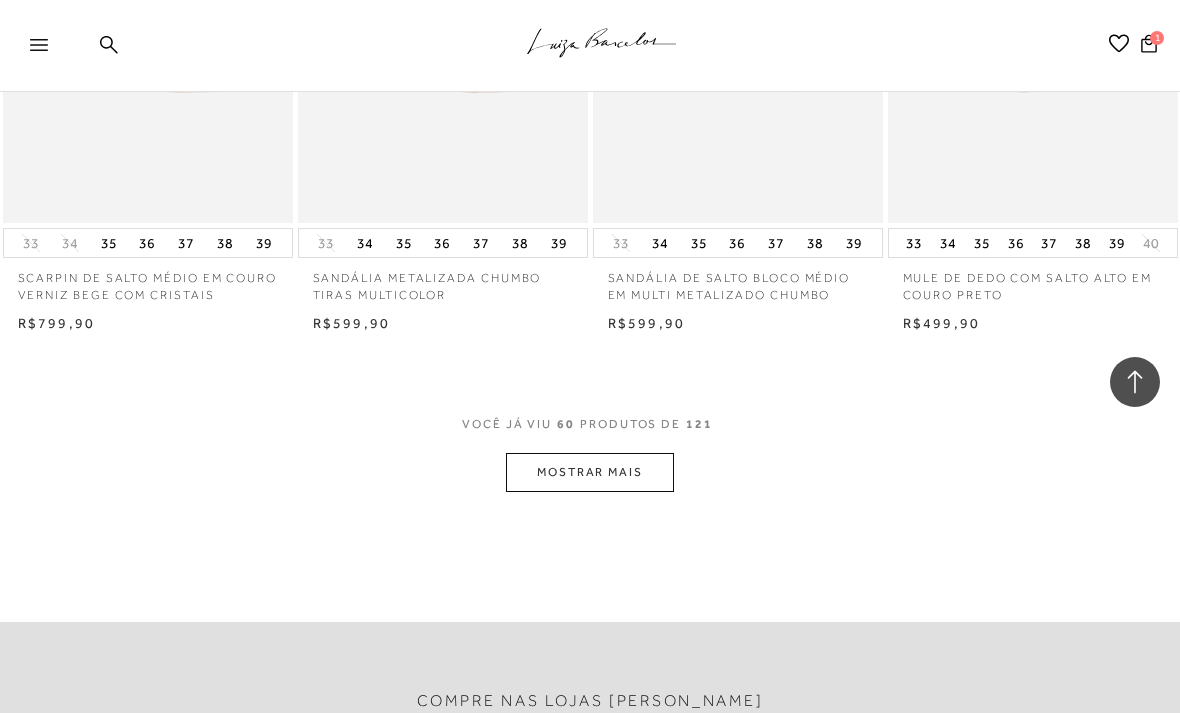 click on "MOSTRAR MAIS" at bounding box center [590, 472] 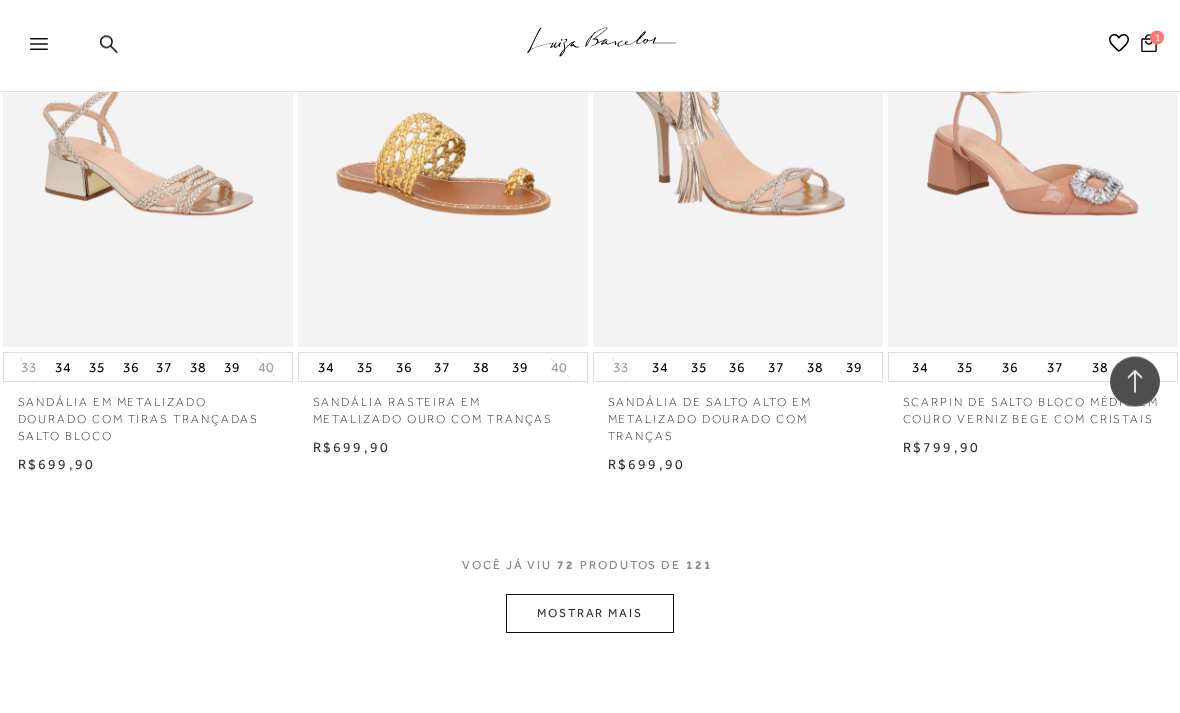 scroll, scrollTop: 9989, scrollLeft: 0, axis: vertical 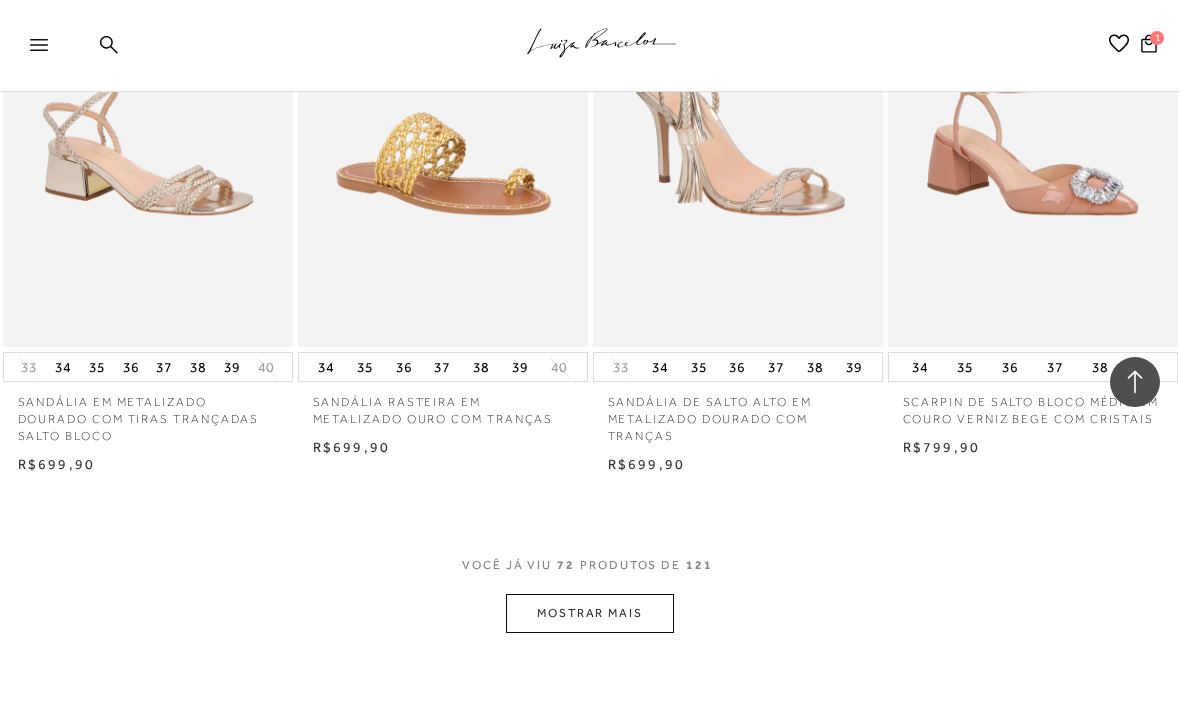 click on "MOSTRAR MAIS" at bounding box center (590, 613) 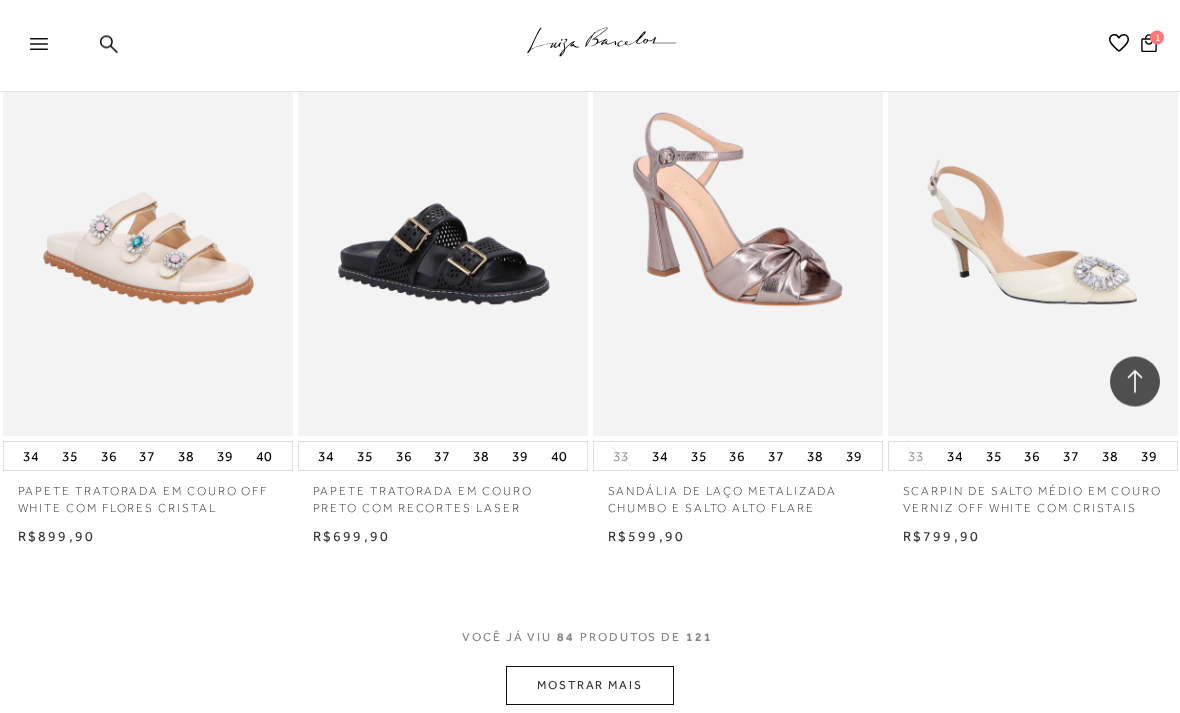 scroll, scrollTop: 11629, scrollLeft: 0, axis: vertical 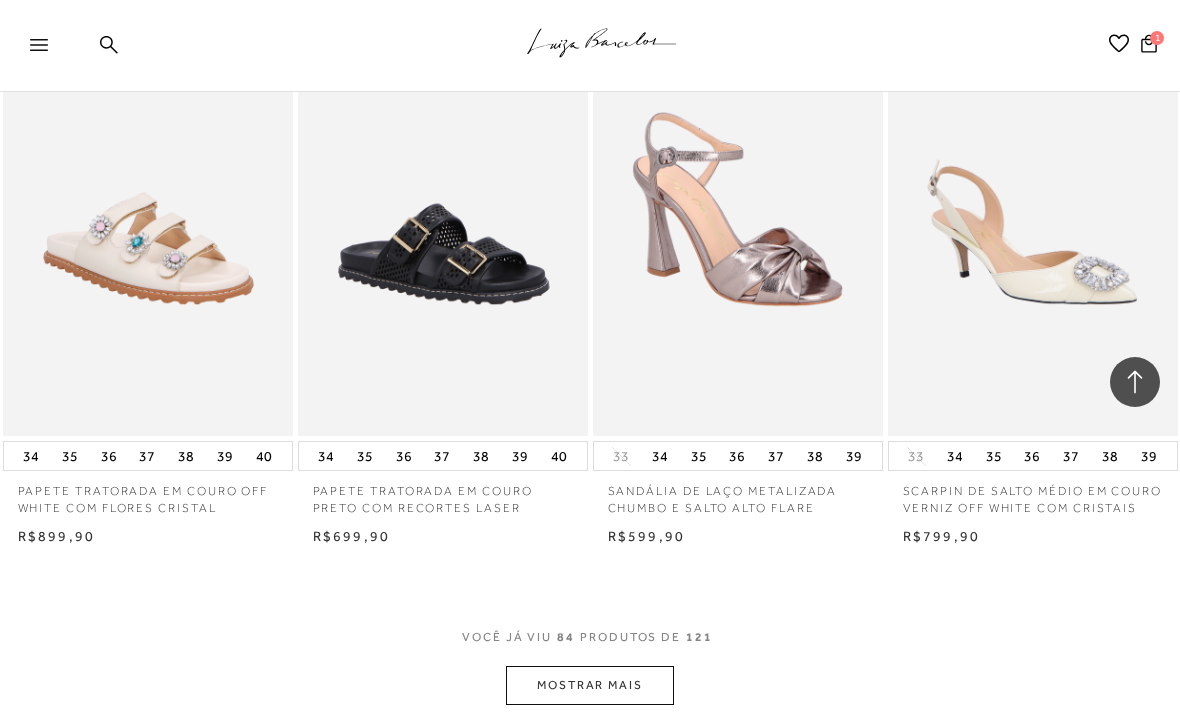 click on "MOSTRAR MAIS" at bounding box center (590, 685) 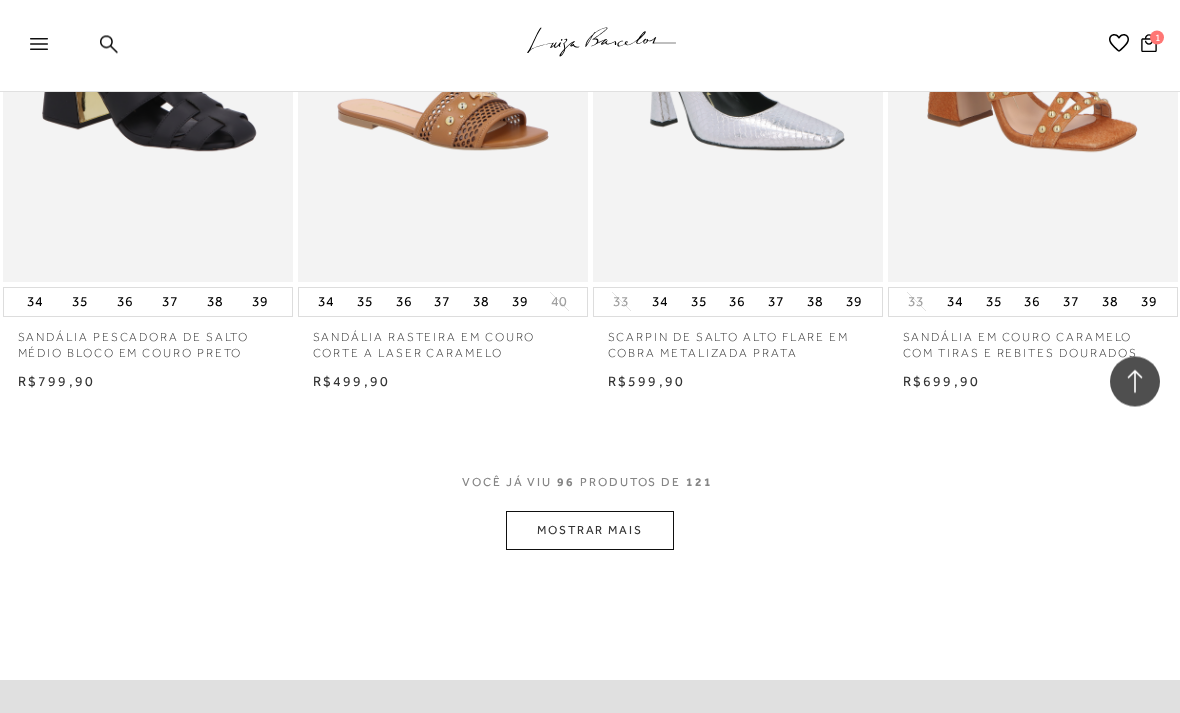 scroll, scrollTop: 13513, scrollLeft: 0, axis: vertical 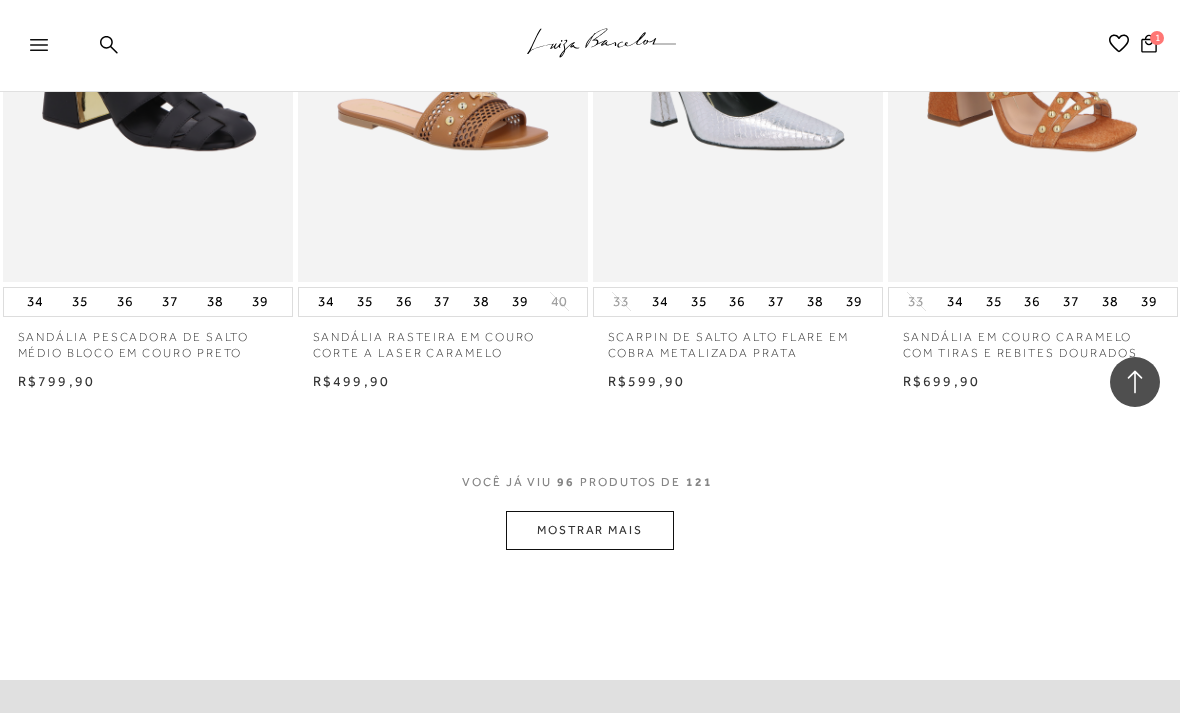 click on "MOSTRAR MAIS" at bounding box center [590, 530] 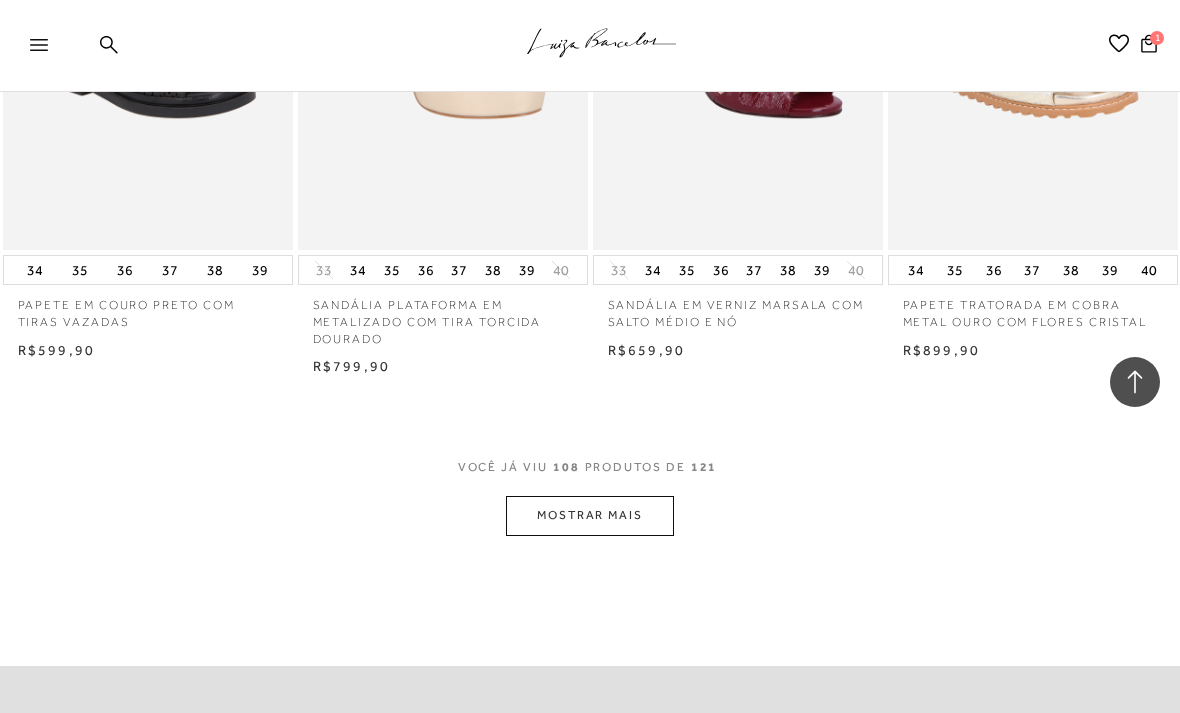 scroll, scrollTop: 15259, scrollLeft: 0, axis: vertical 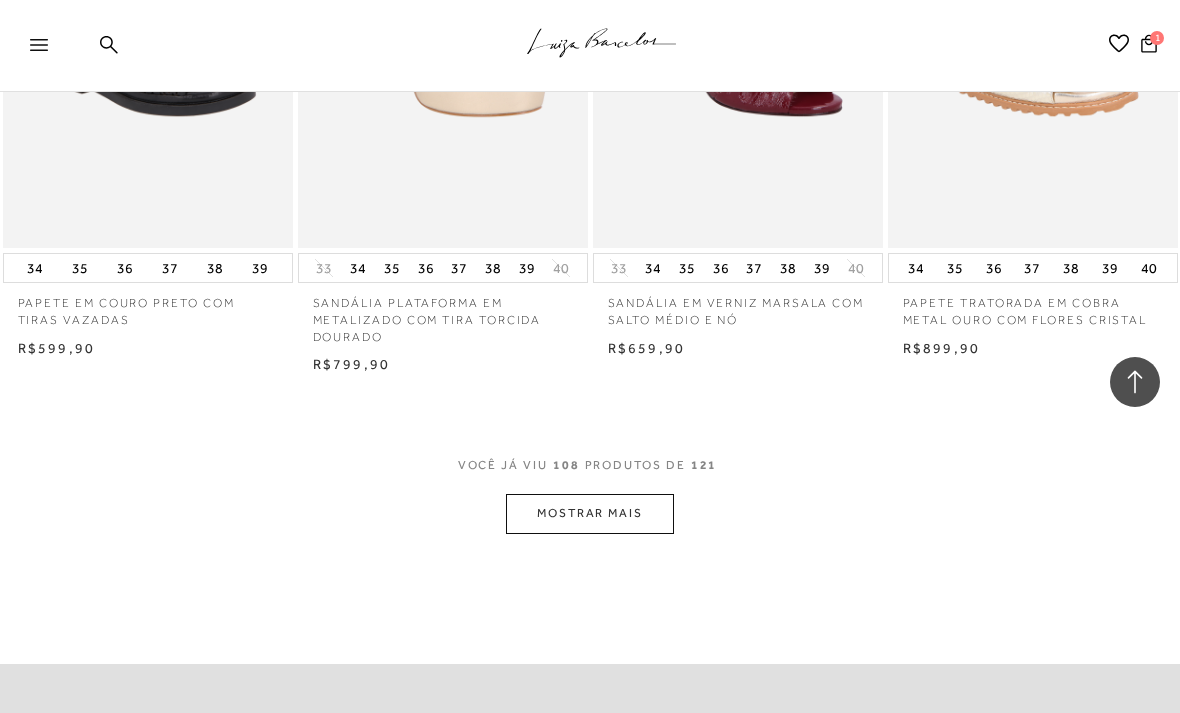 click on "MOSTRAR MAIS" at bounding box center (590, 513) 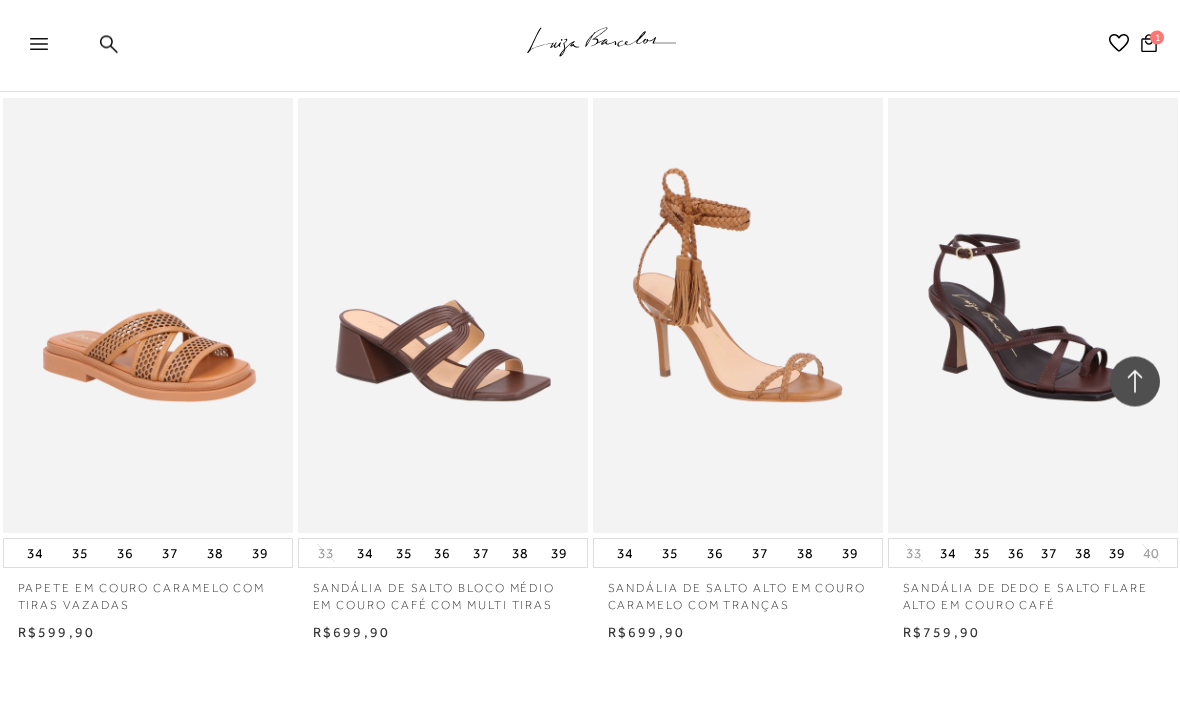 scroll, scrollTop: 16720, scrollLeft: 0, axis: vertical 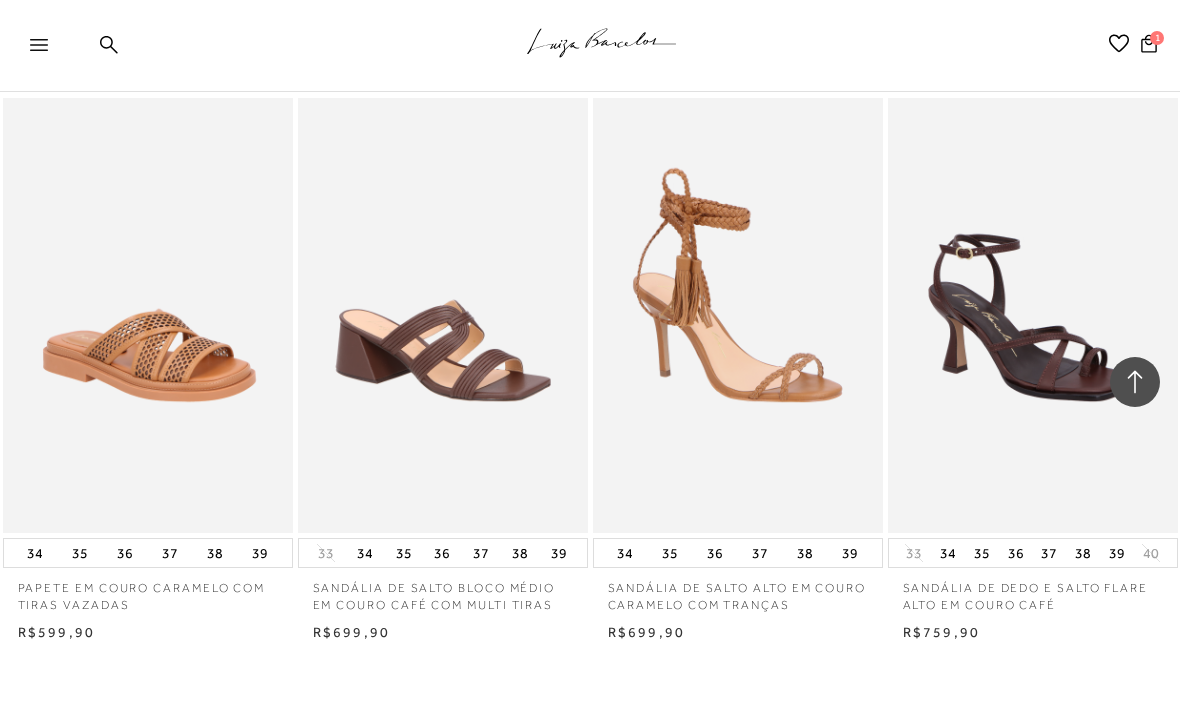 click on "MOSTRAR MAIS" at bounding box center [590, 781] 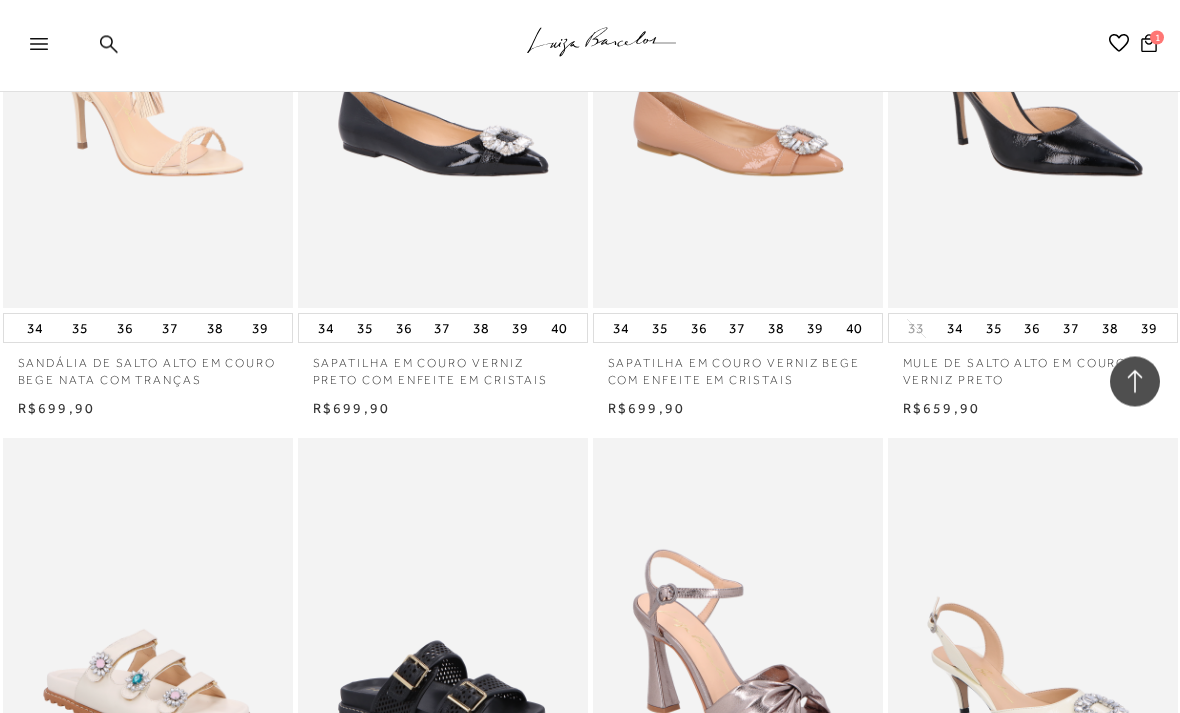 scroll, scrollTop: 10851, scrollLeft: 0, axis: vertical 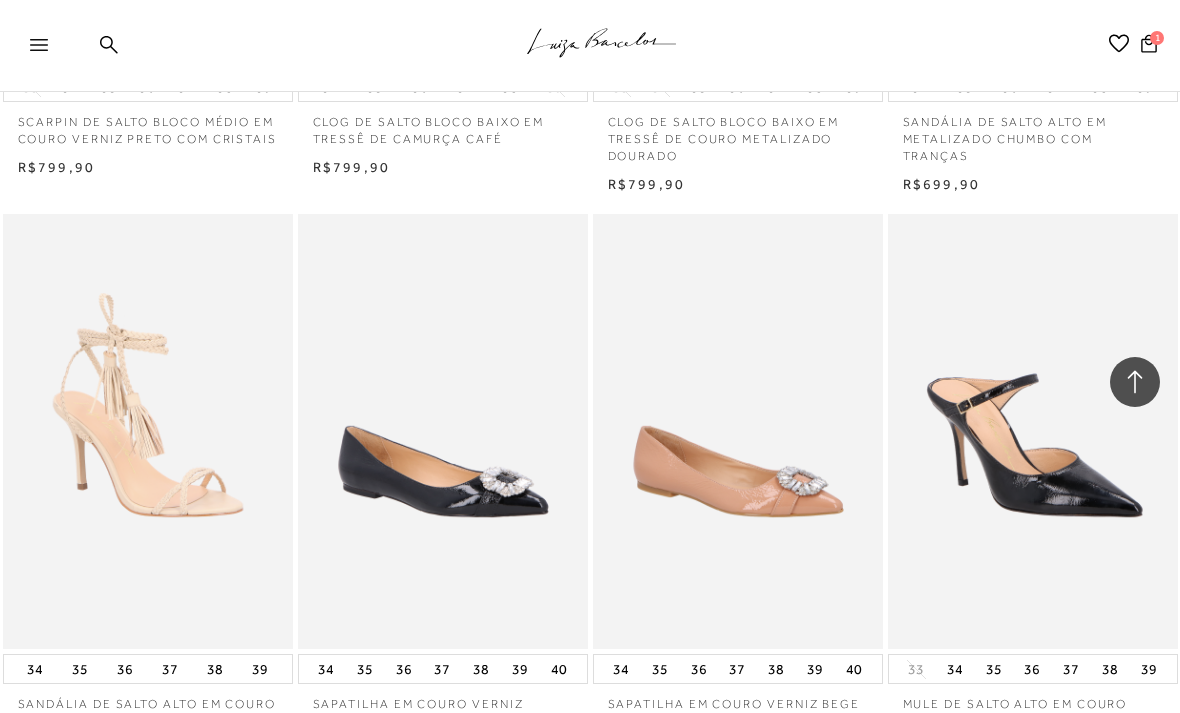 click 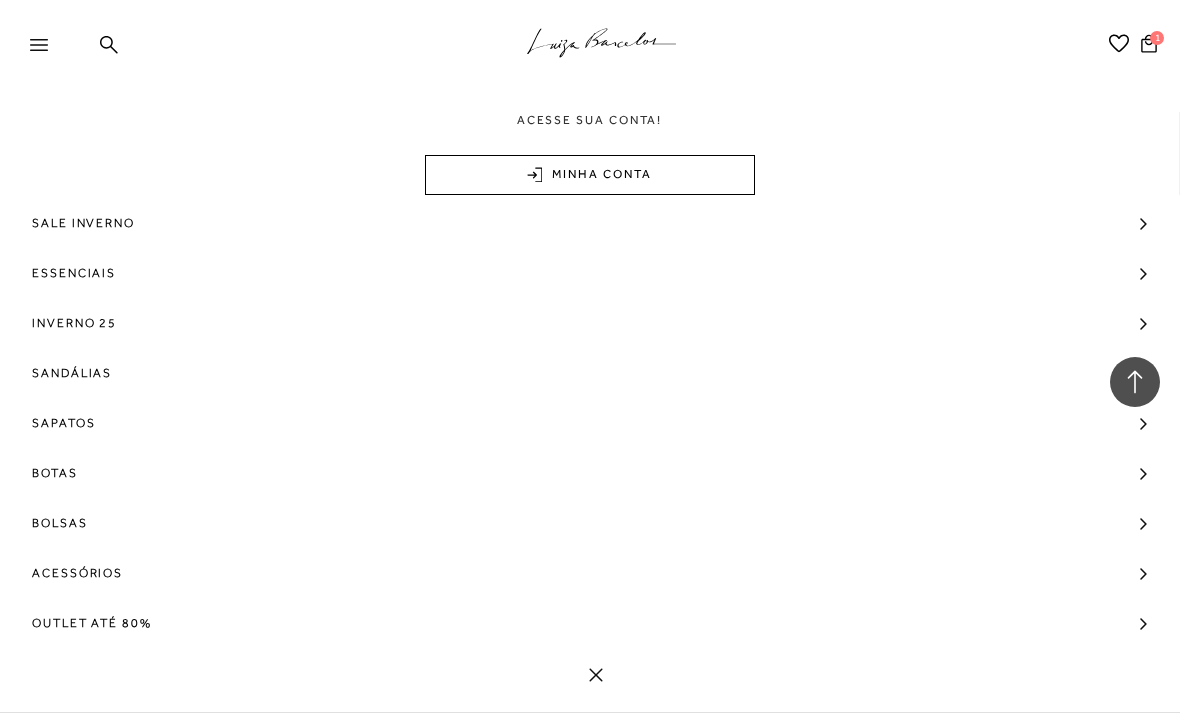 scroll, scrollTop: 17, scrollLeft: 0, axis: vertical 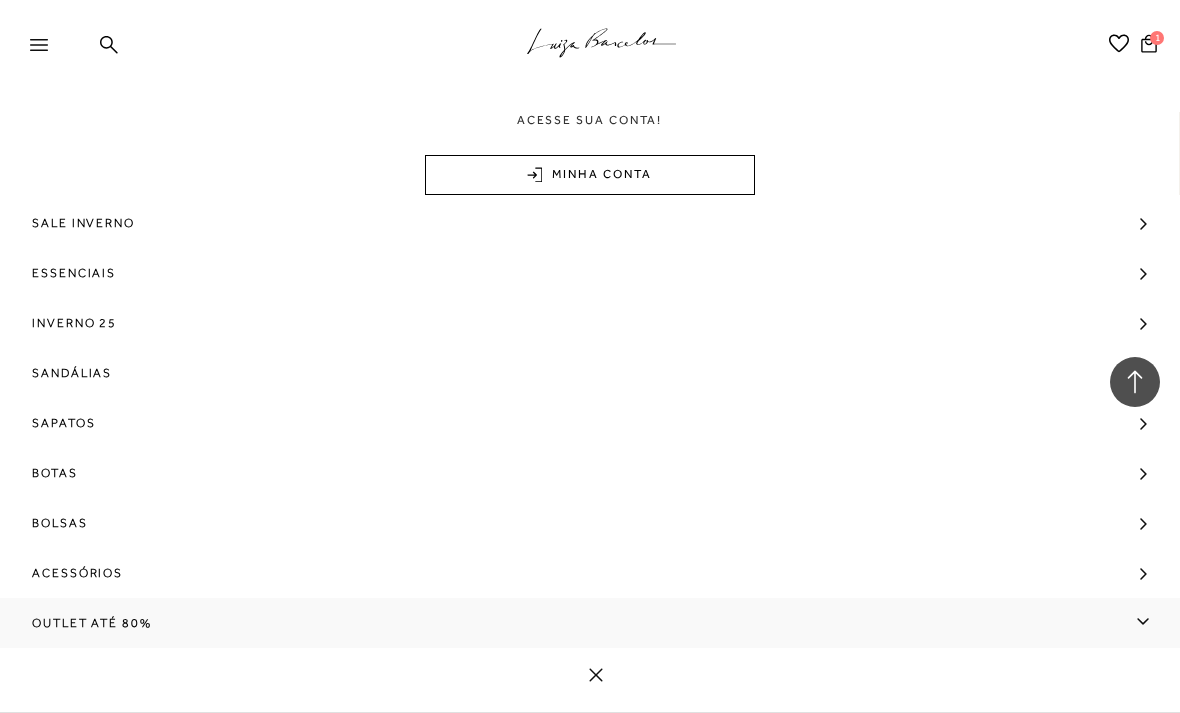 click on "Outlet até 80%" at bounding box center (92, 623) 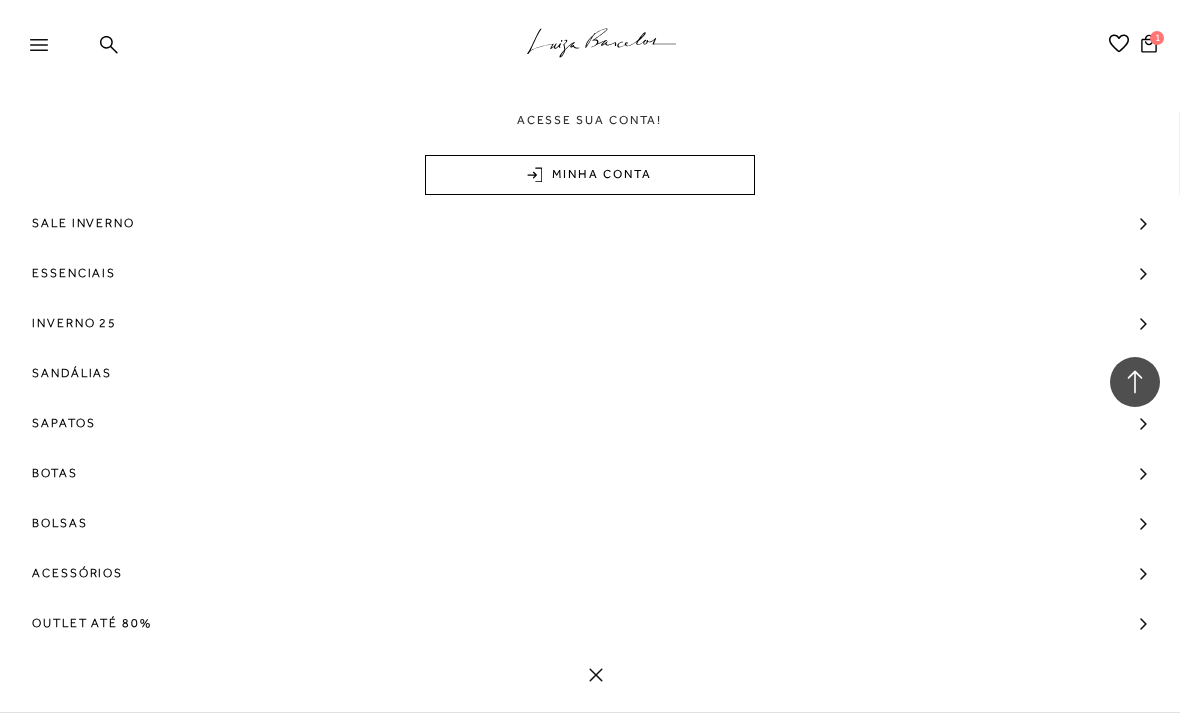 click on "Outlet até 80%" at bounding box center (590, 623) 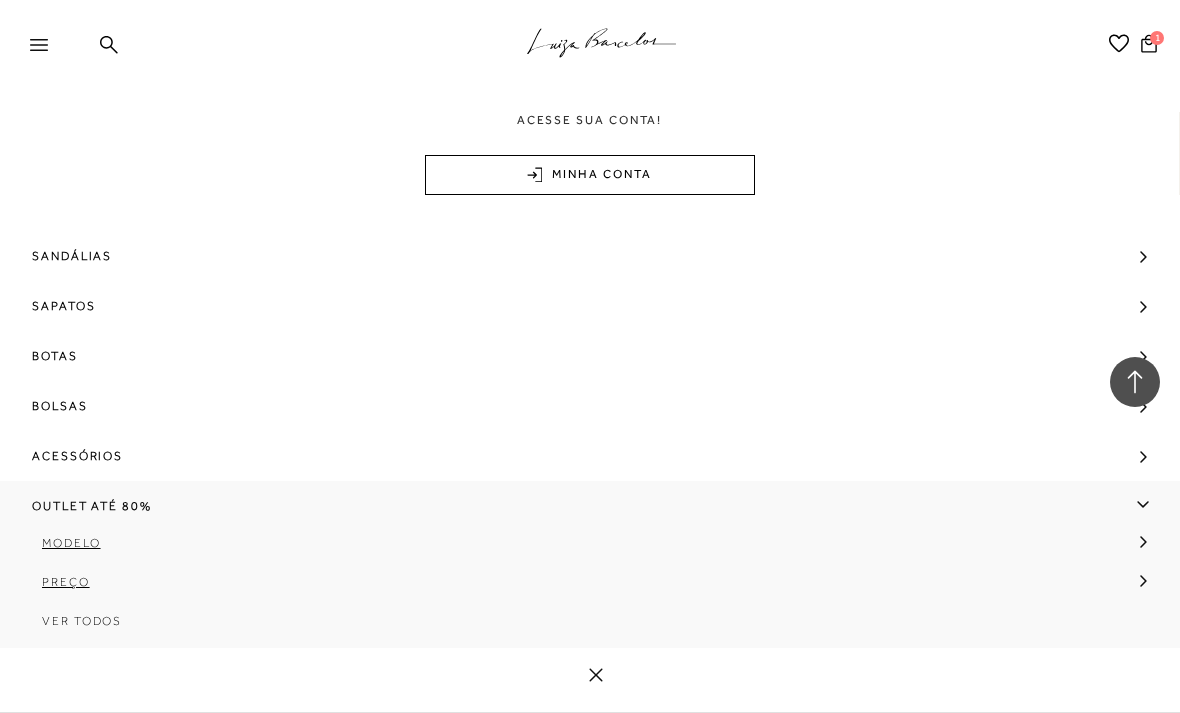 scroll, scrollTop: 137, scrollLeft: 0, axis: vertical 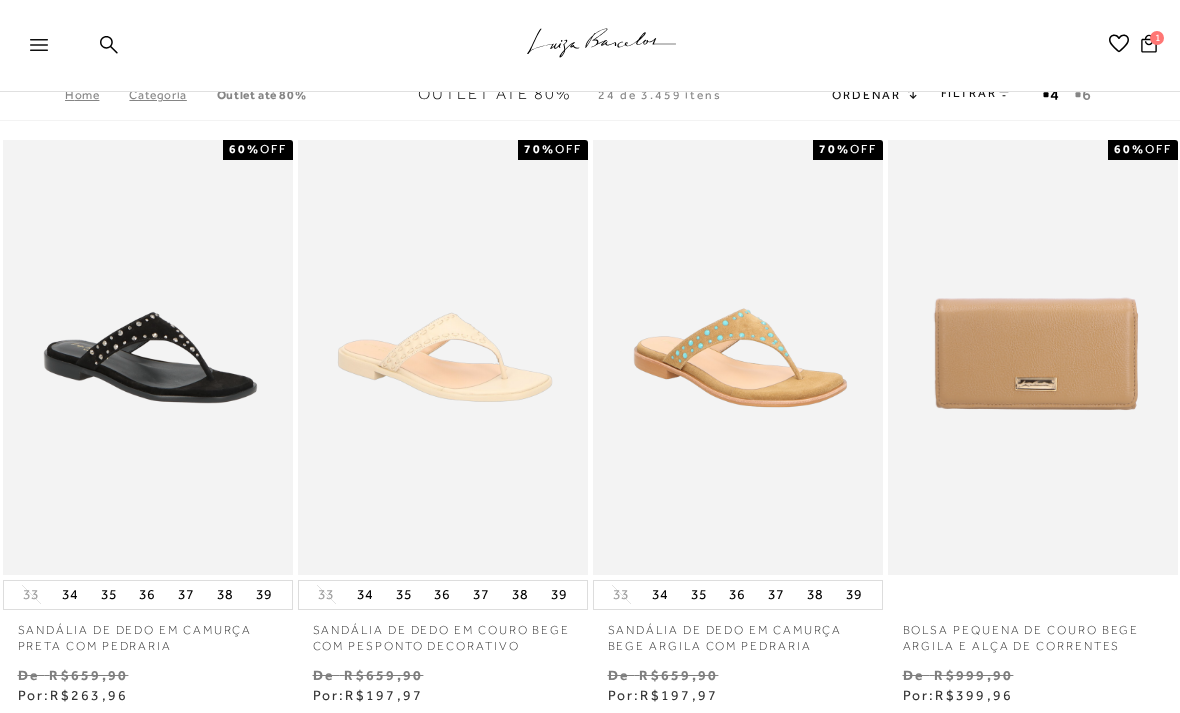click on "FILTRAR" at bounding box center (976, 93) 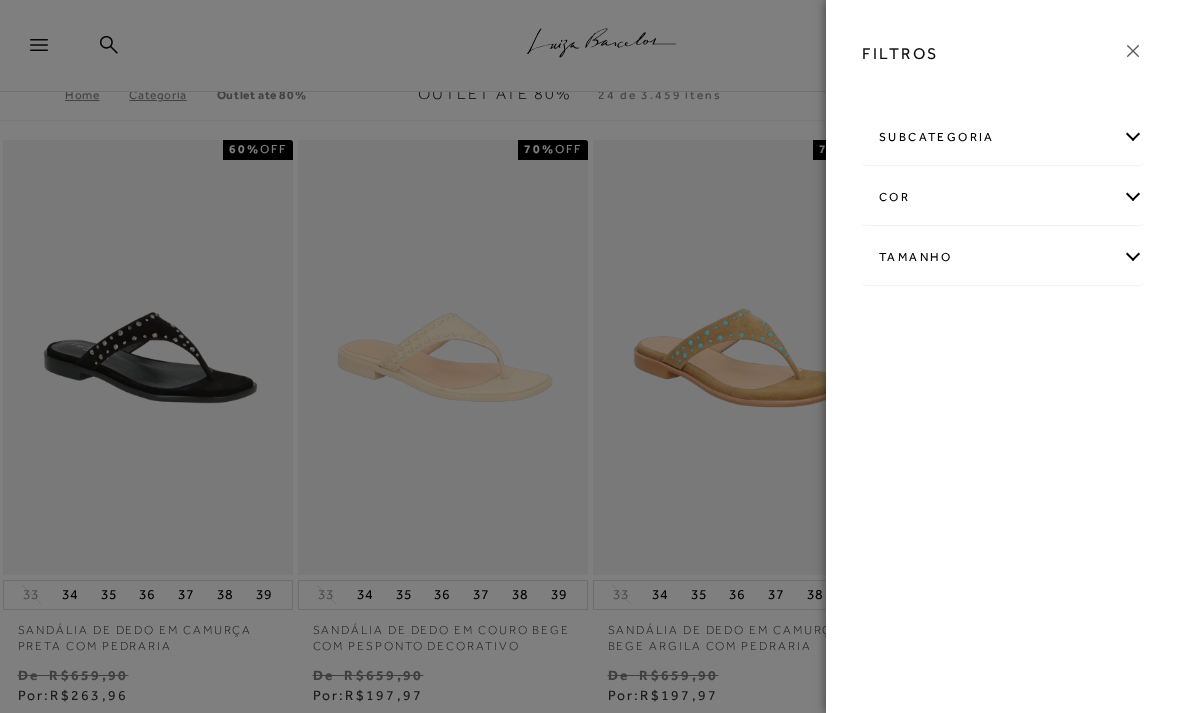 click on "subcategoria" at bounding box center (1003, 137) 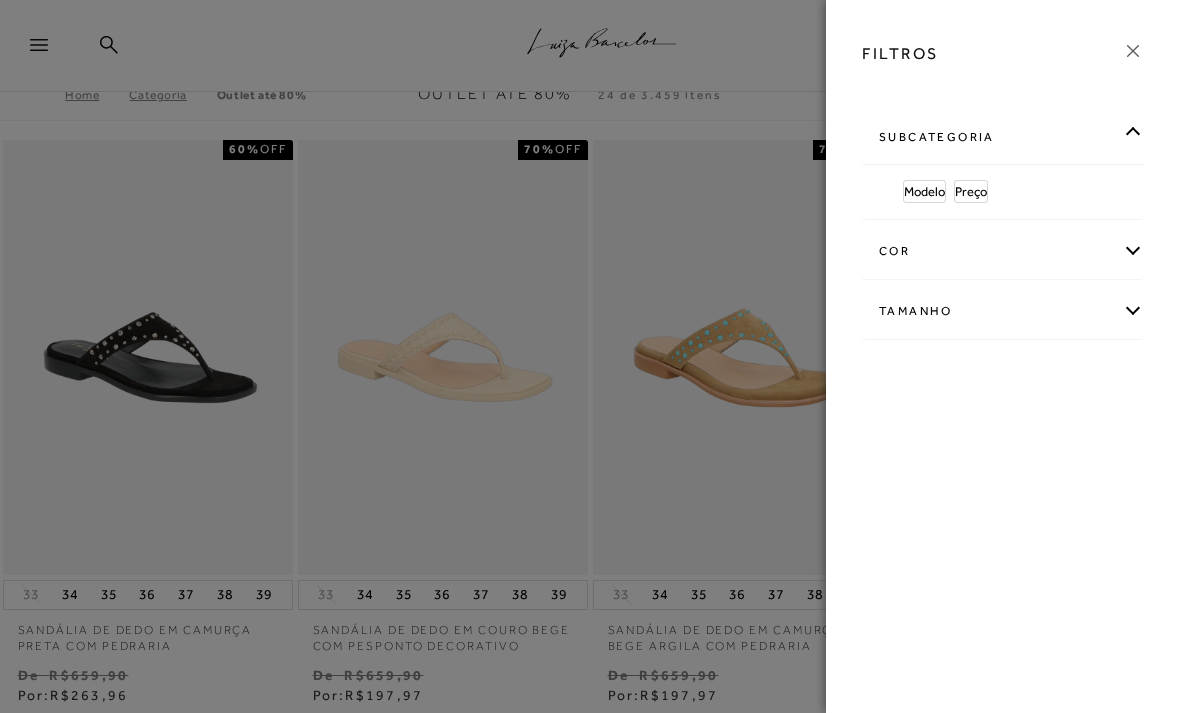 click on "Modelo" at bounding box center (924, 191) 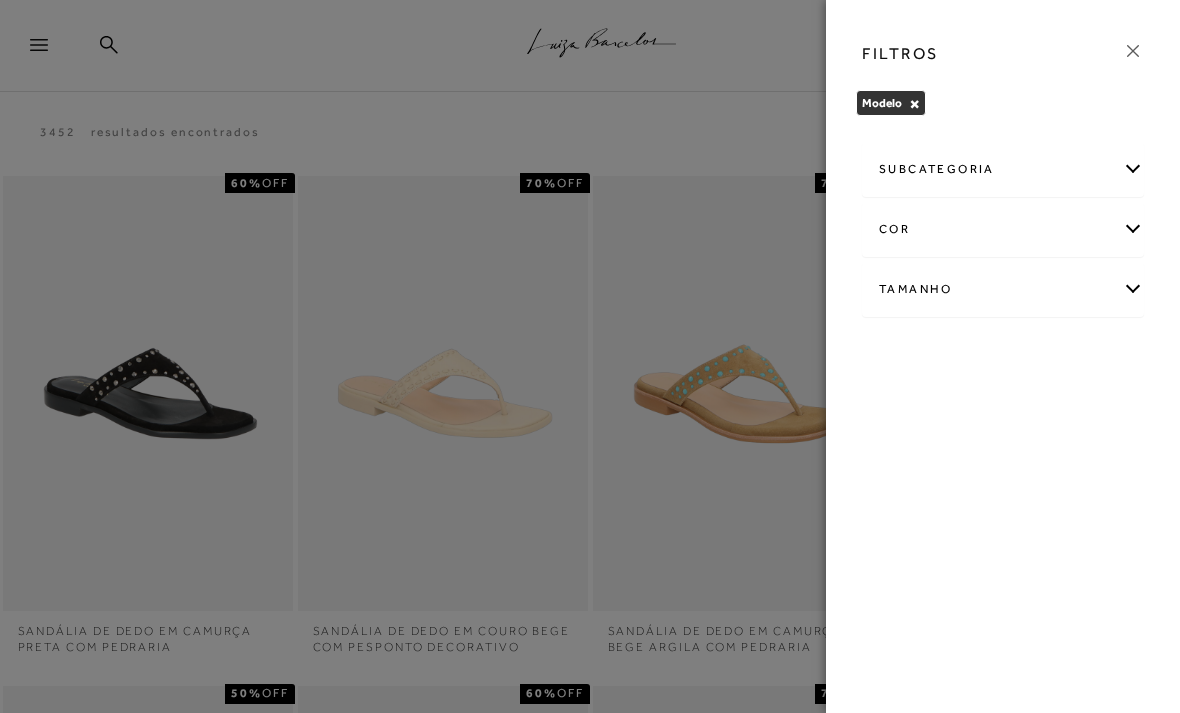click on "subcategoria
Acessórios
Bolsas Botas" at bounding box center [1003, 169] 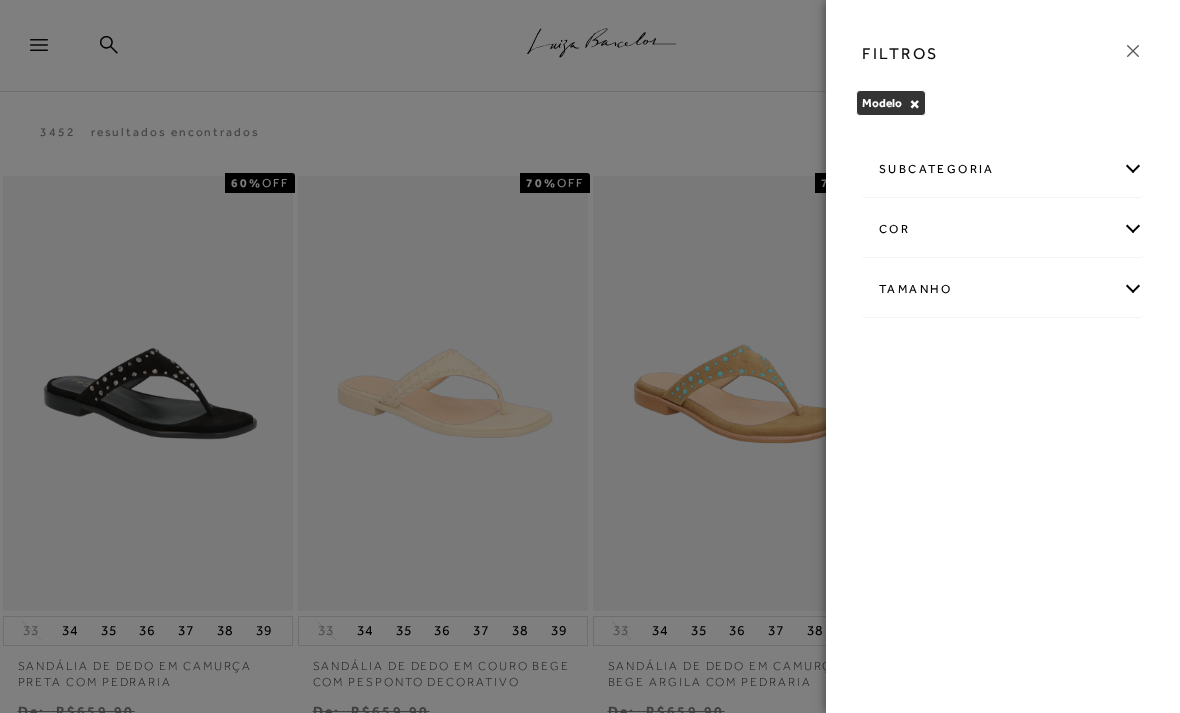 click on "subcategoria" at bounding box center (1003, 169) 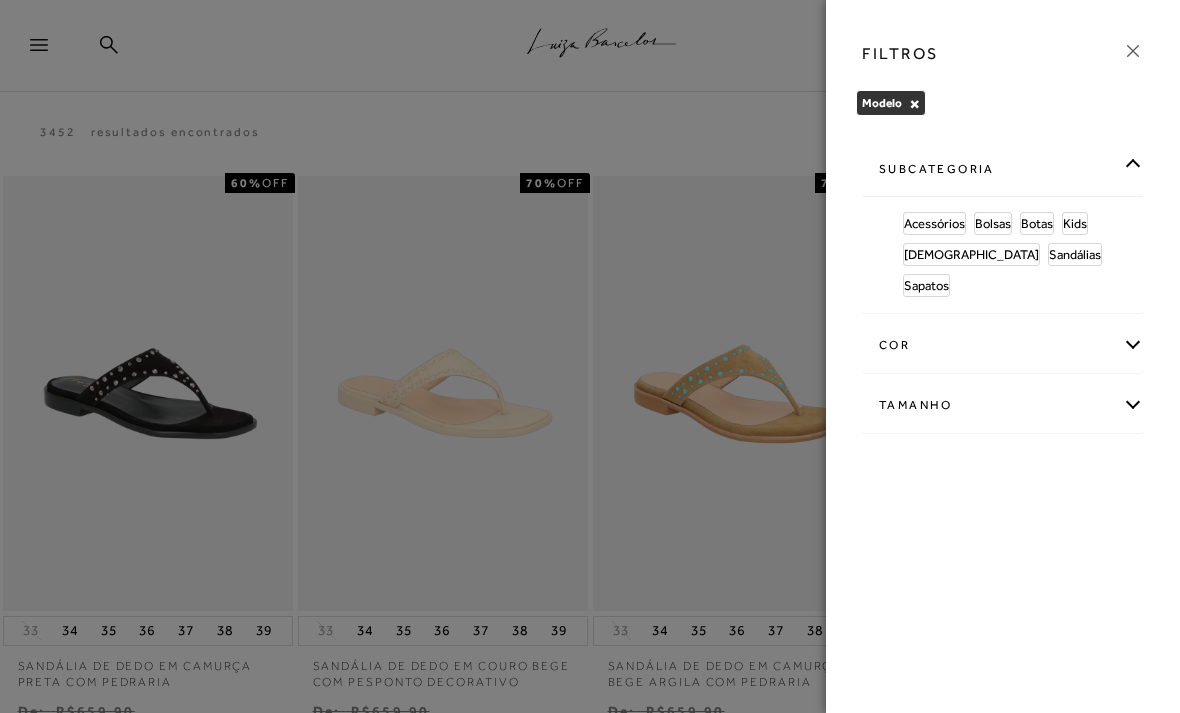 click on "Sapatos" at bounding box center (926, 285) 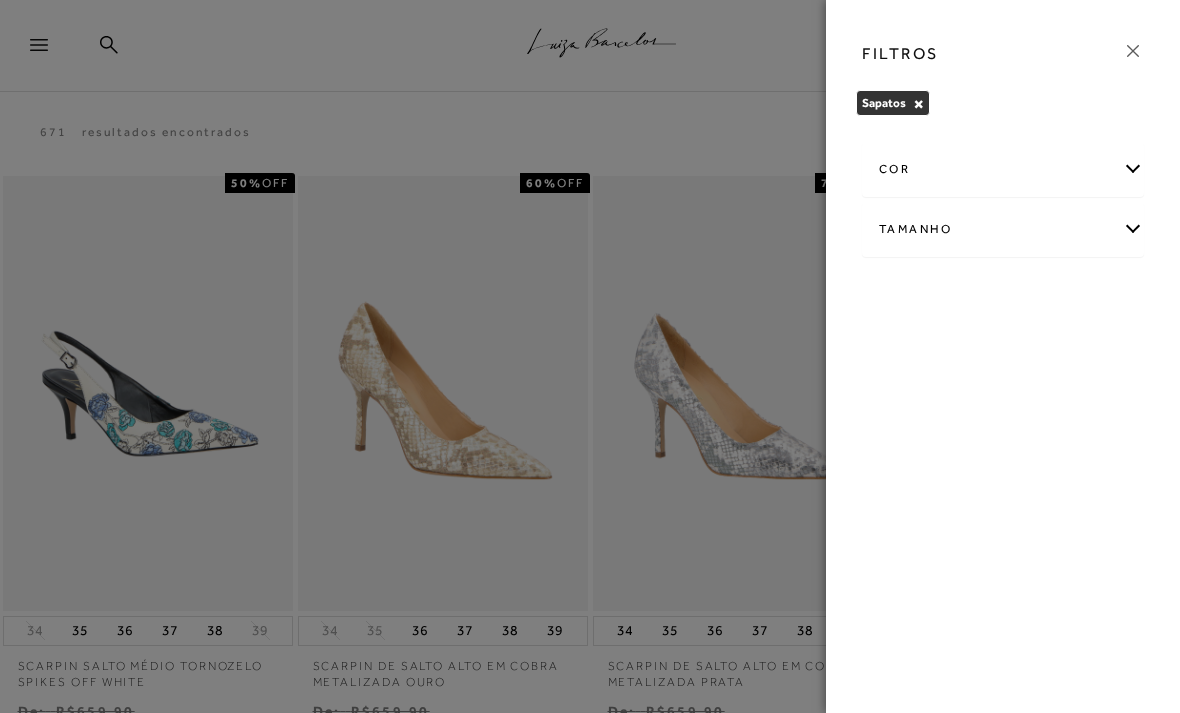 click on "Tamanho" at bounding box center [1003, 229] 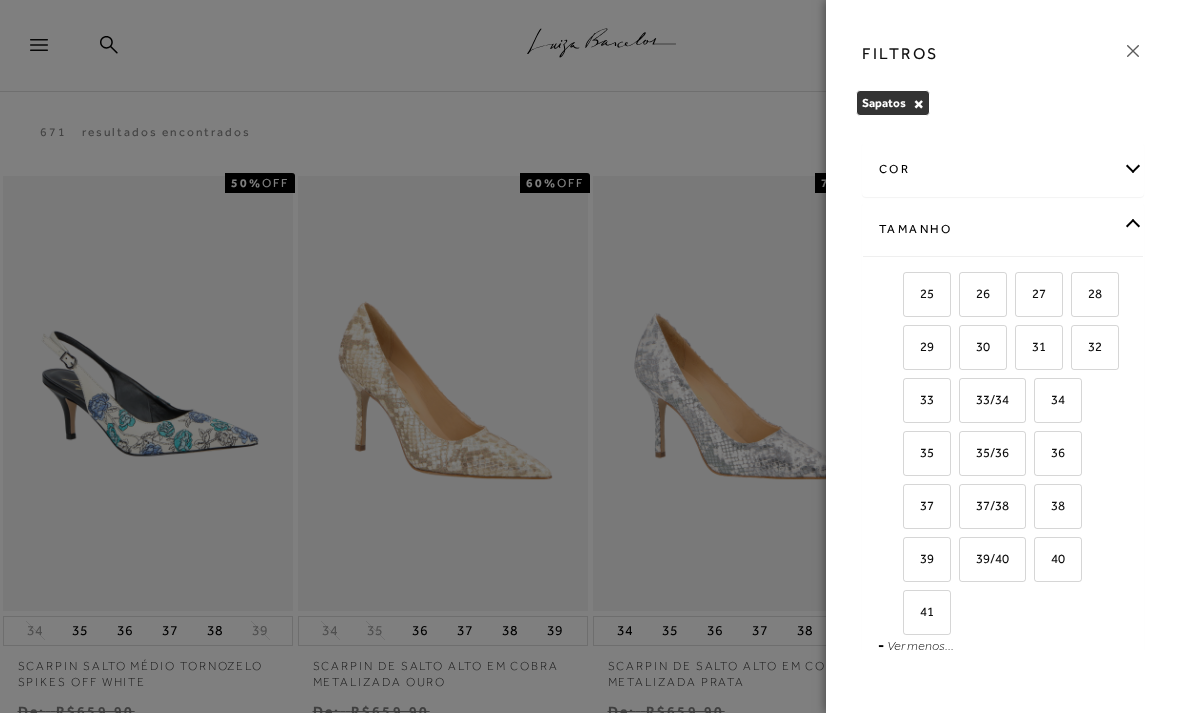click on "35" at bounding box center [919, 452] 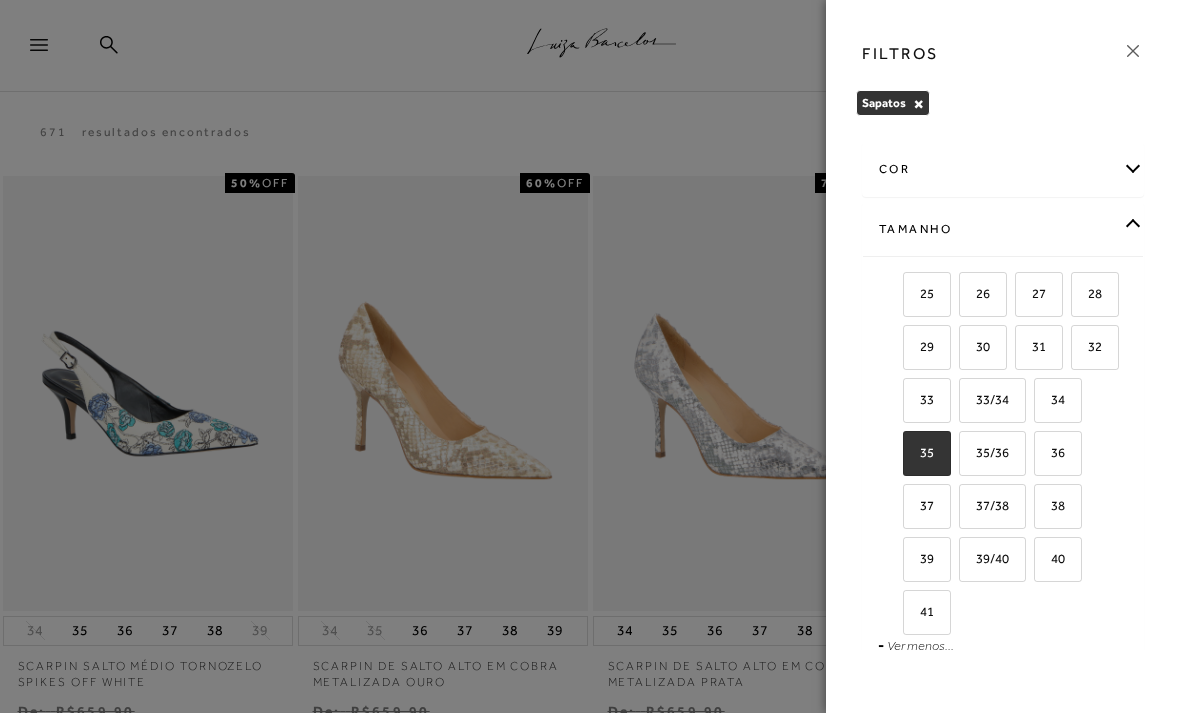 checkbox on "true" 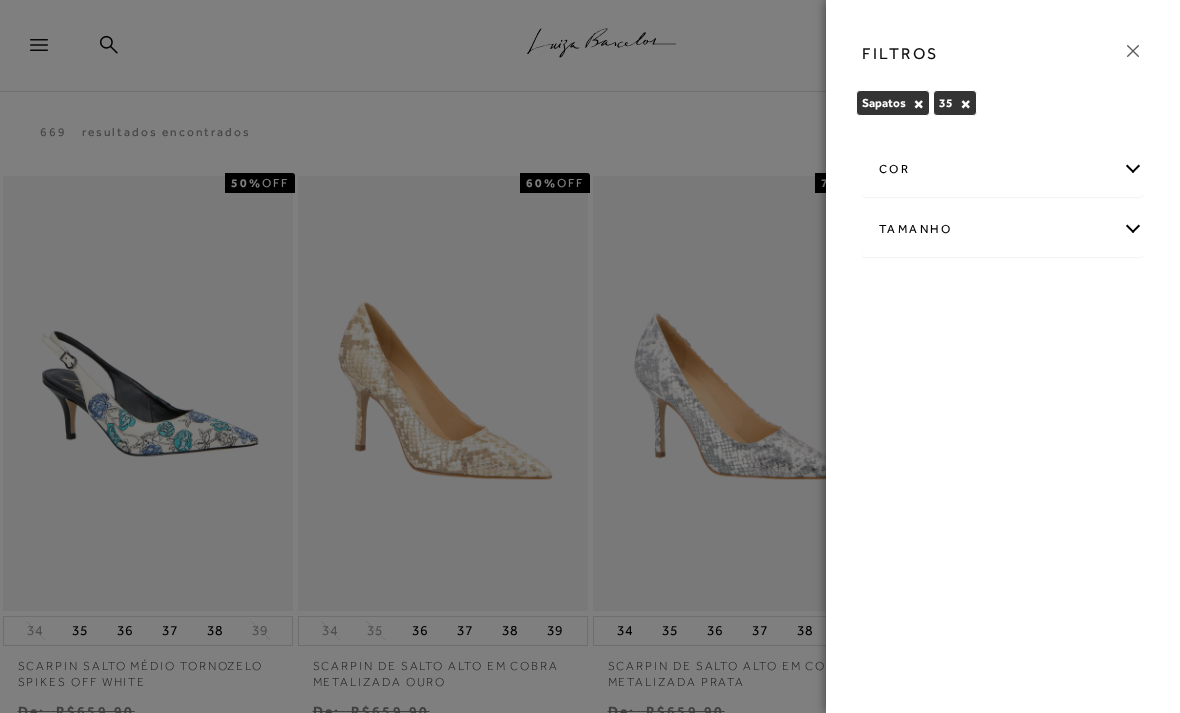 click at bounding box center [590, 356] 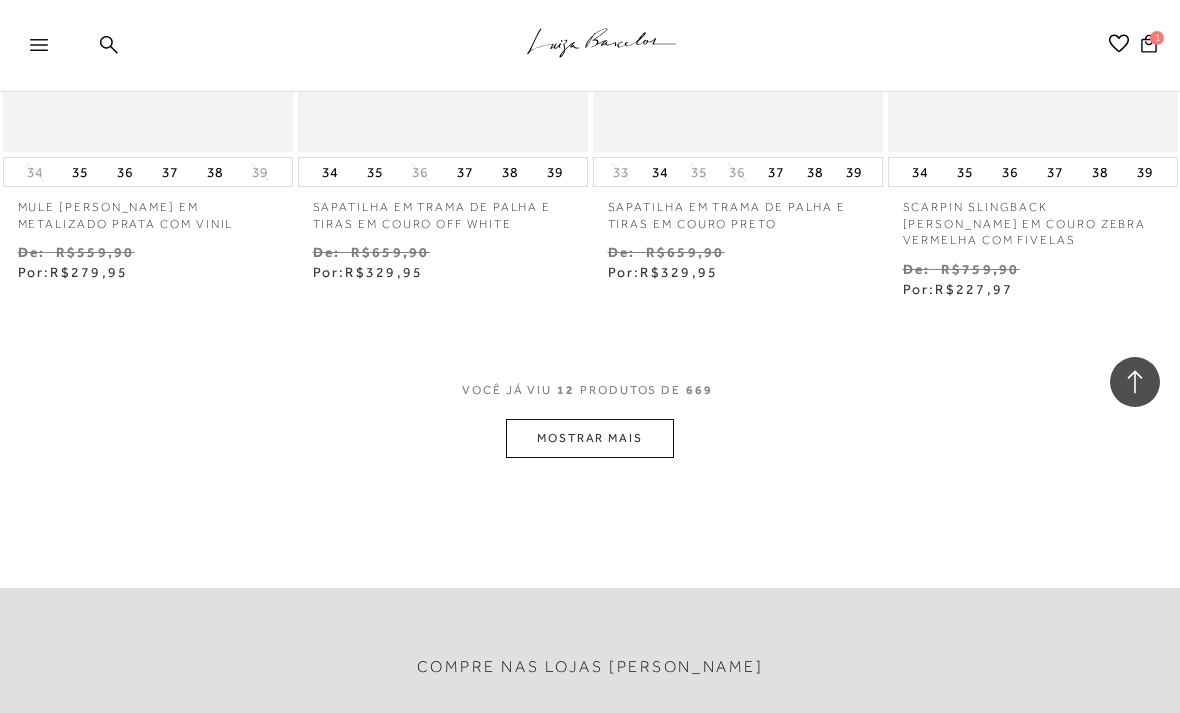 scroll, scrollTop: 1637, scrollLeft: 0, axis: vertical 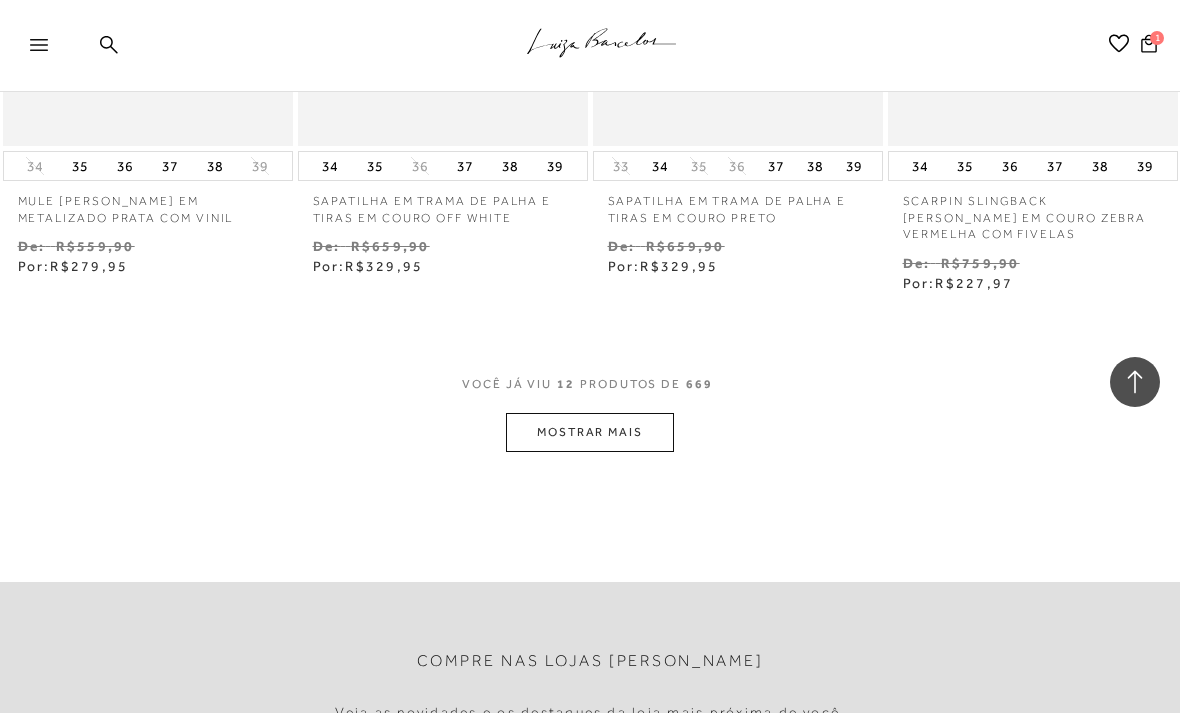 click on "MOSTRAR MAIS" at bounding box center [590, 432] 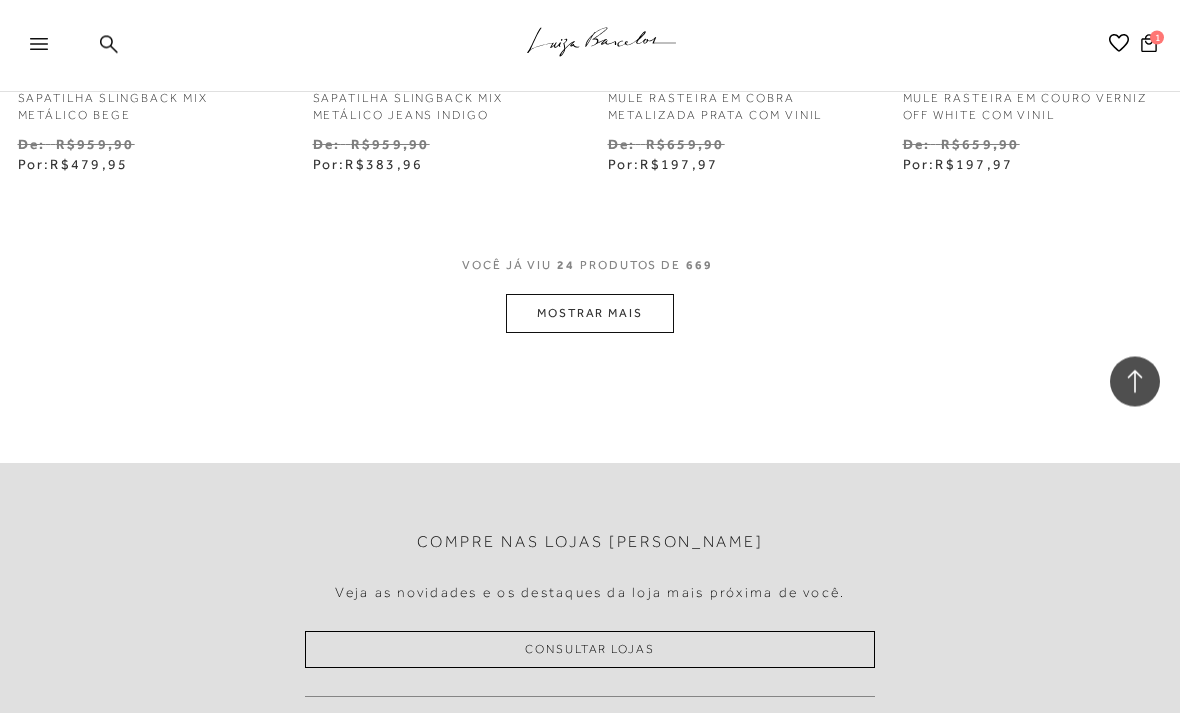 scroll, scrollTop: 3532, scrollLeft: 0, axis: vertical 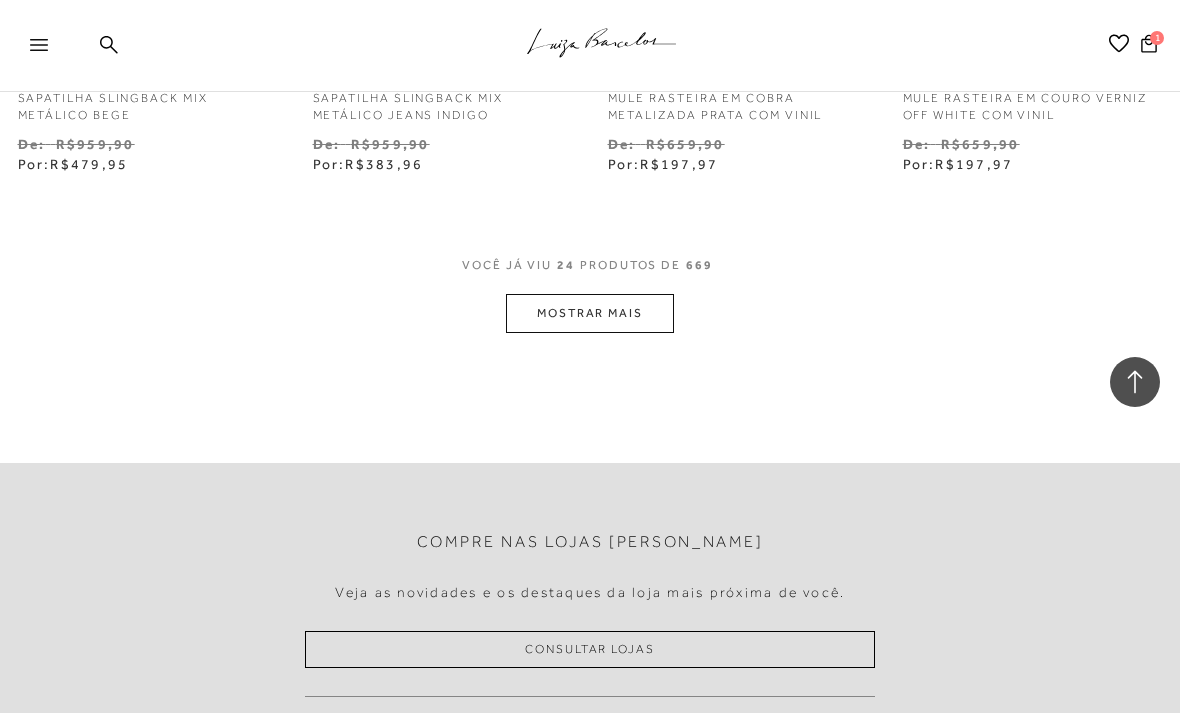 click on "MOSTRAR MAIS" at bounding box center [590, 313] 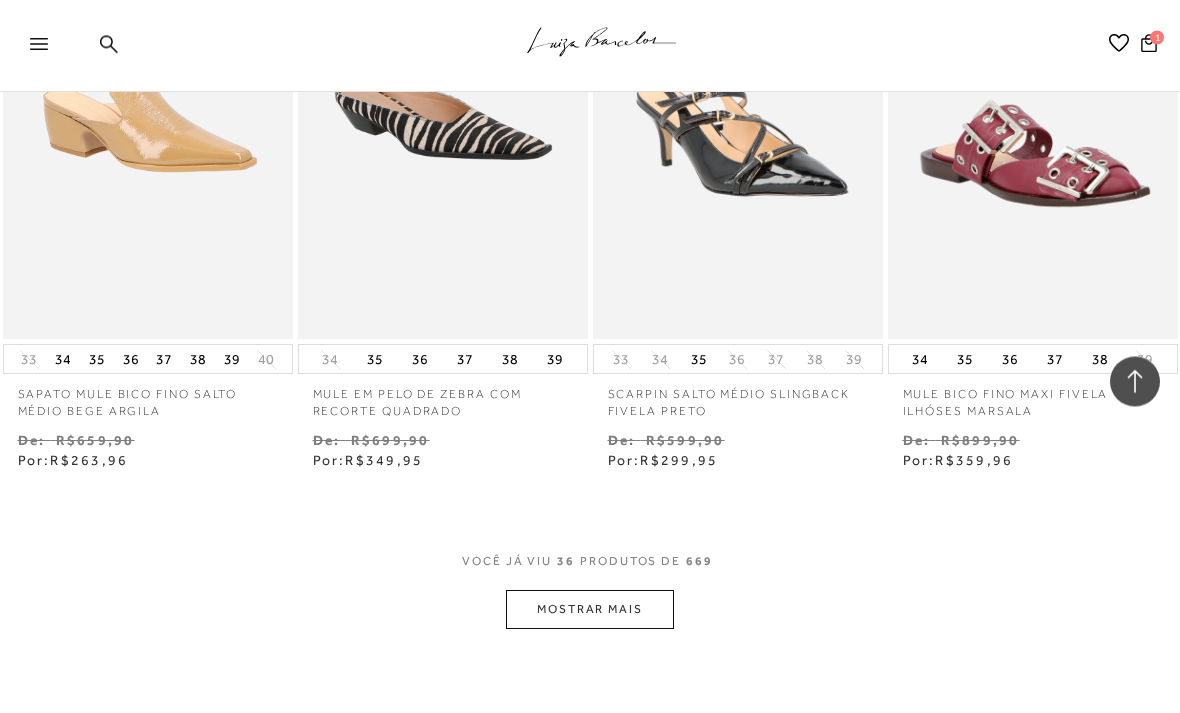 scroll, scrollTop: 5035, scrollLeft: 0, axis: vertical 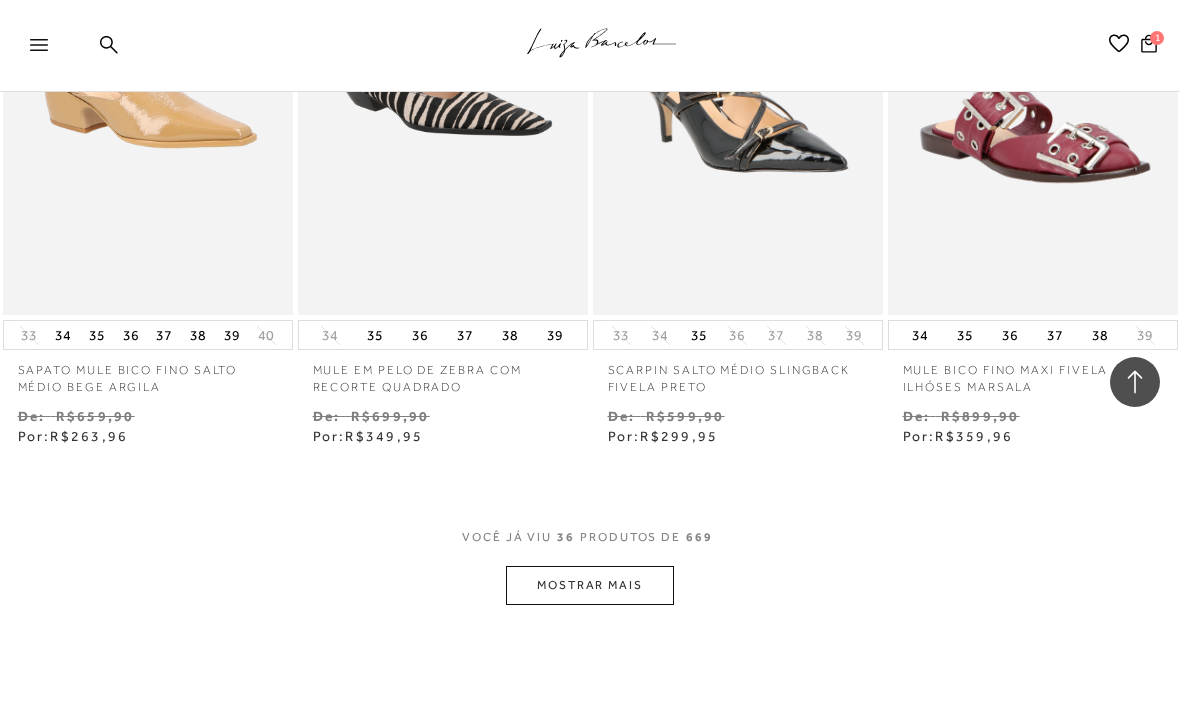 click on "MOSTRAR MAIS" at bounding box center (590, 585) 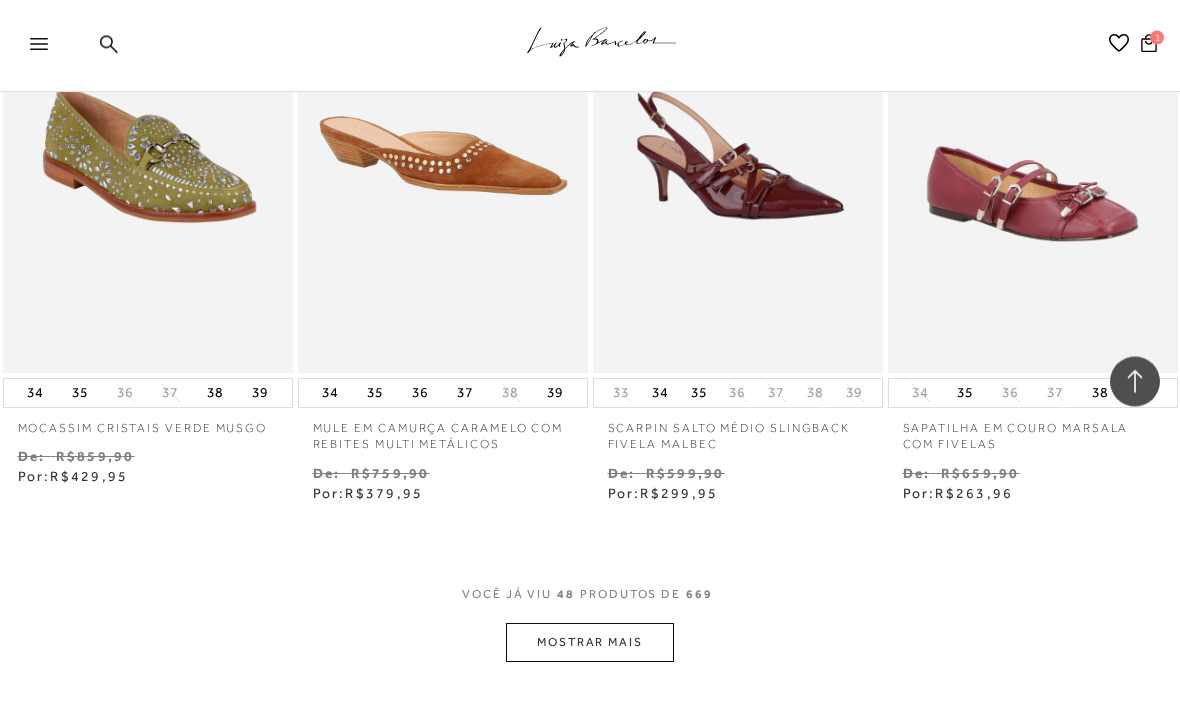 scroll, scrollTop: 6770, scrollLeft: 0, axis: vertical 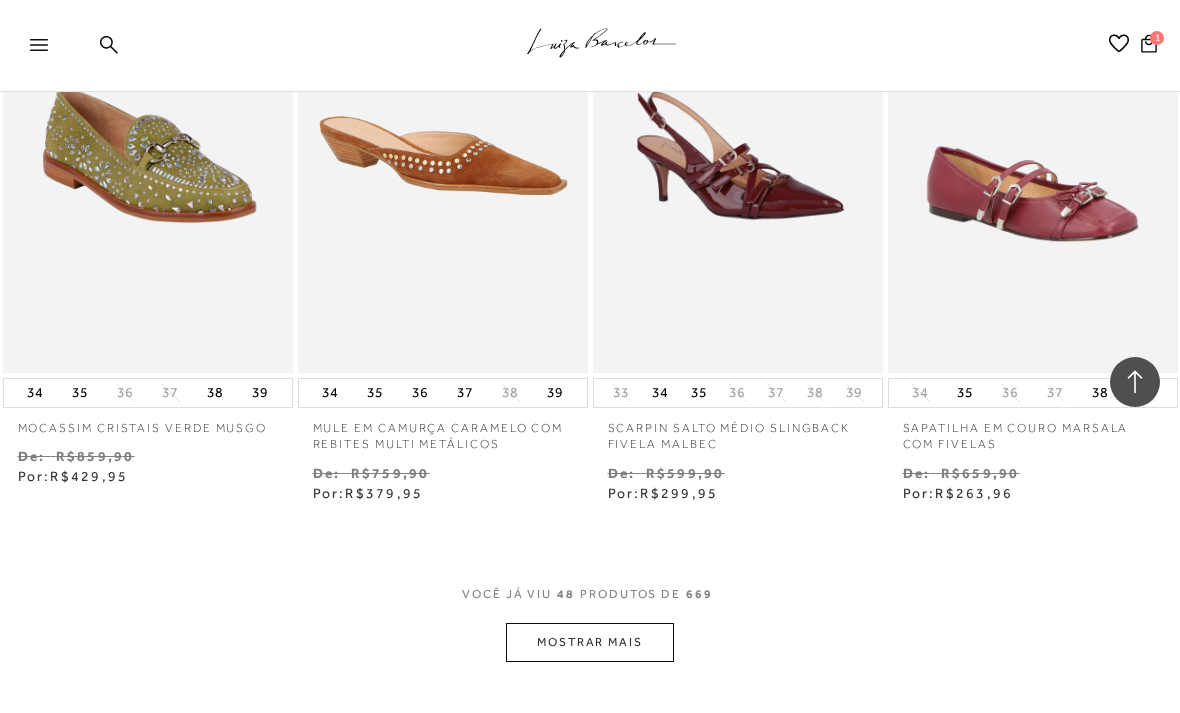 click on "MOSTRAR MAIS" at bounding box center (590, 642) 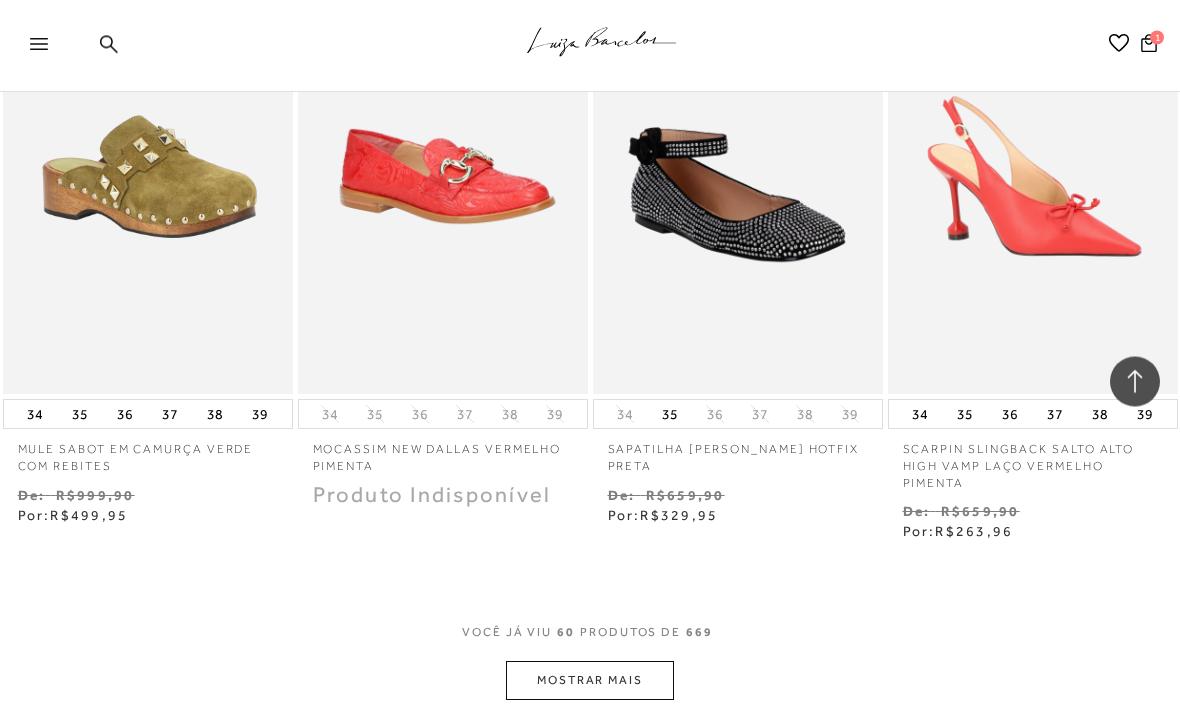 click on "MOSTRAR MAIS" at bounding box center [590, 681] 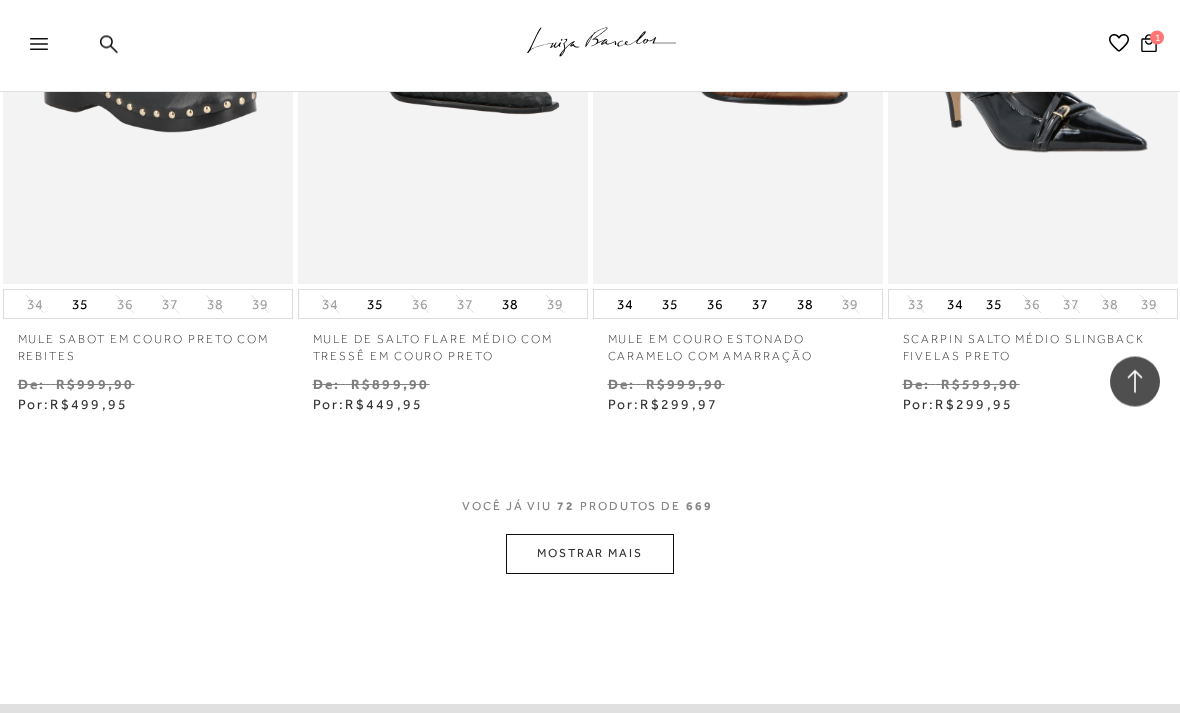 scroll, scrollTop: 10443, scrollLeft: 0, axis: vertical 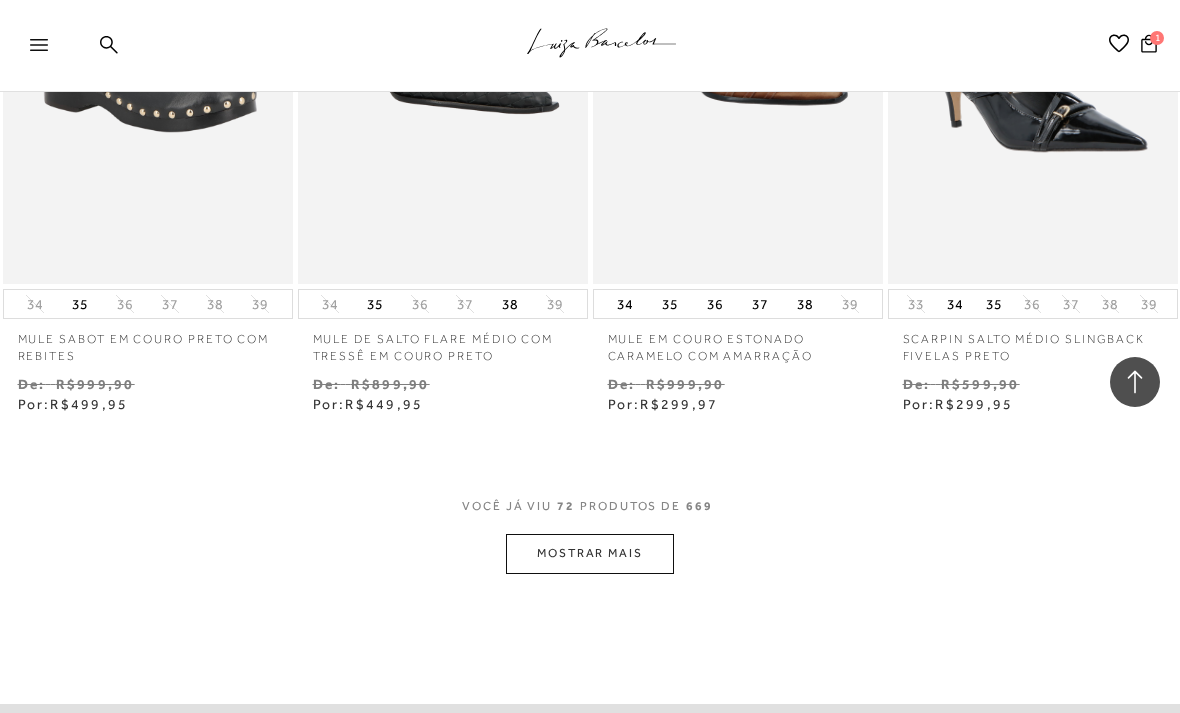 click on "MOSTRAR MAIS" at bounding box center [590, 553] 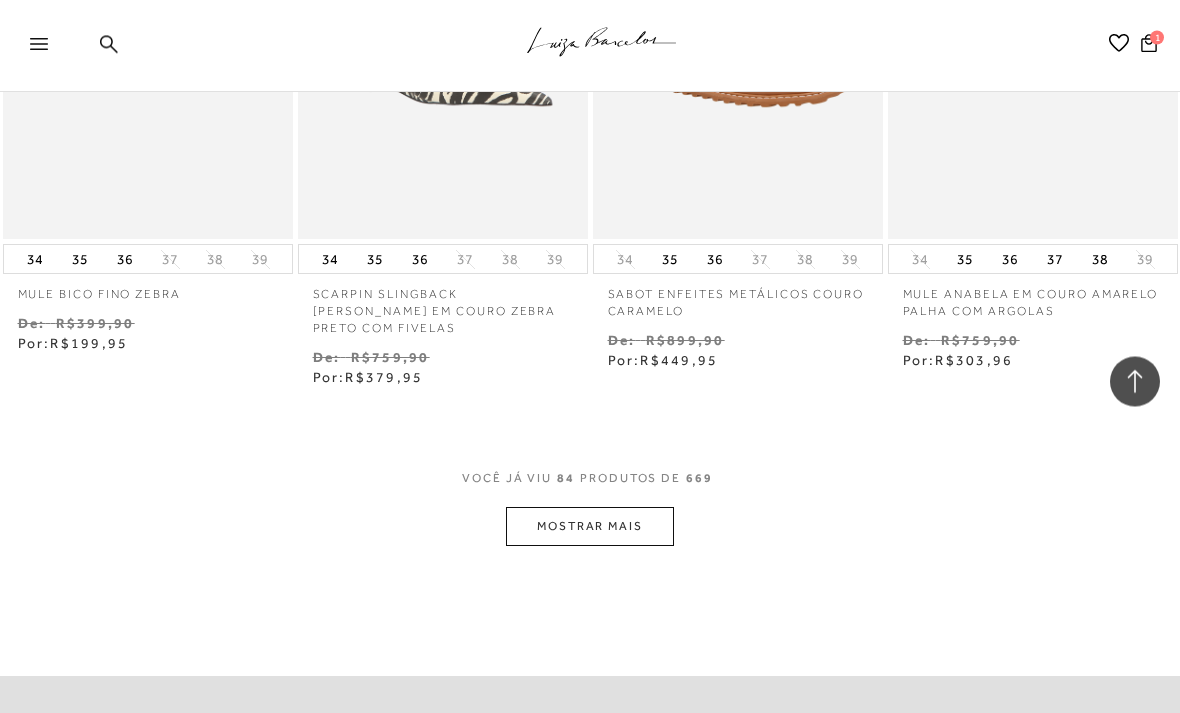 click on "MOSTRAR MAIS" at bounding box center [590, 527] 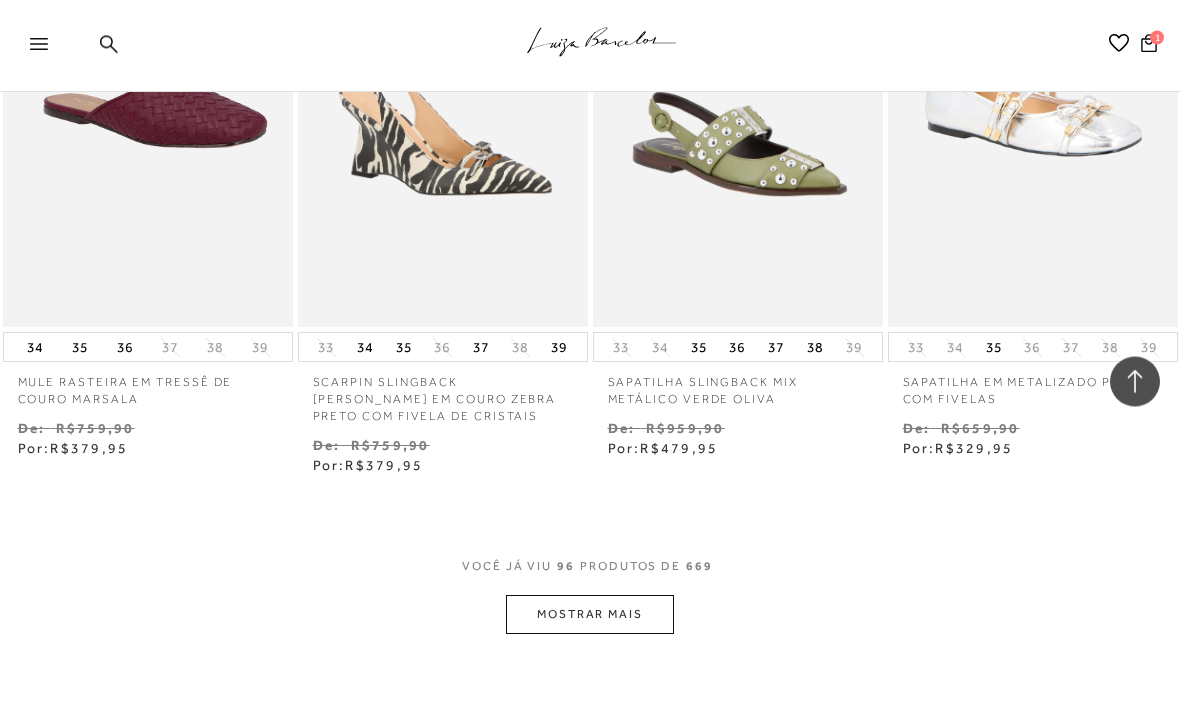 scroll, scrollTop: 13967, scrollLeft: 0, axis: vertical 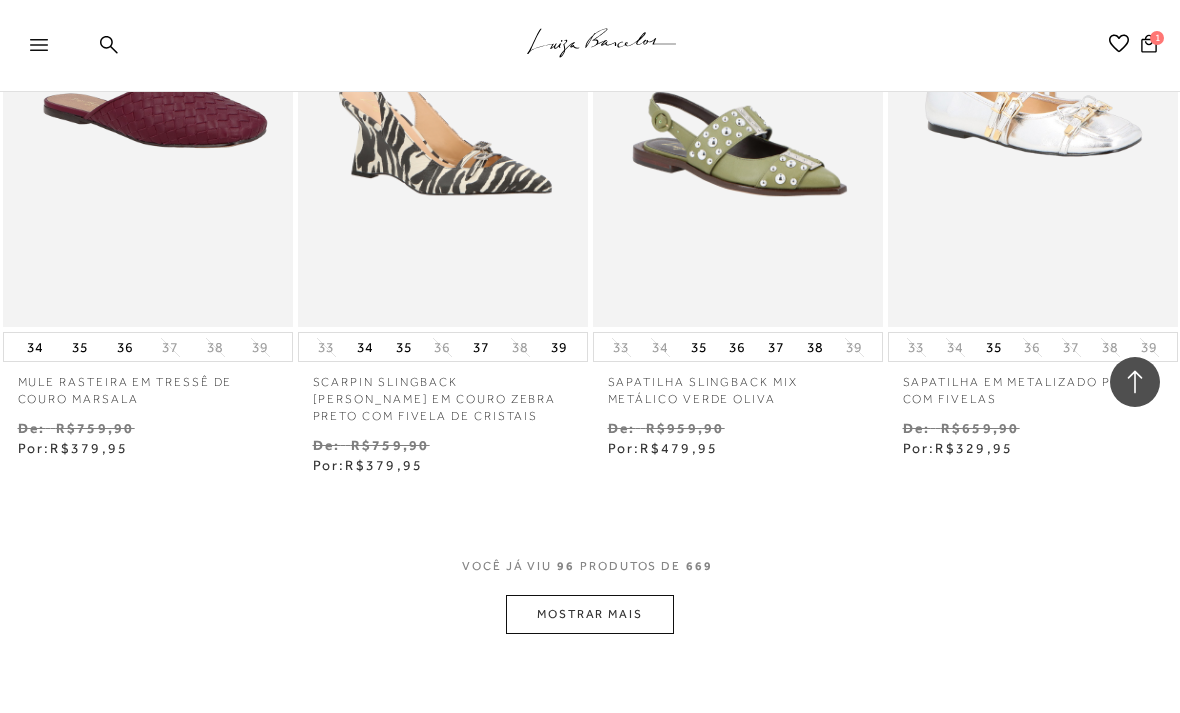 click on "MOSTRAR MAIS" at bounding box center (590, 614) 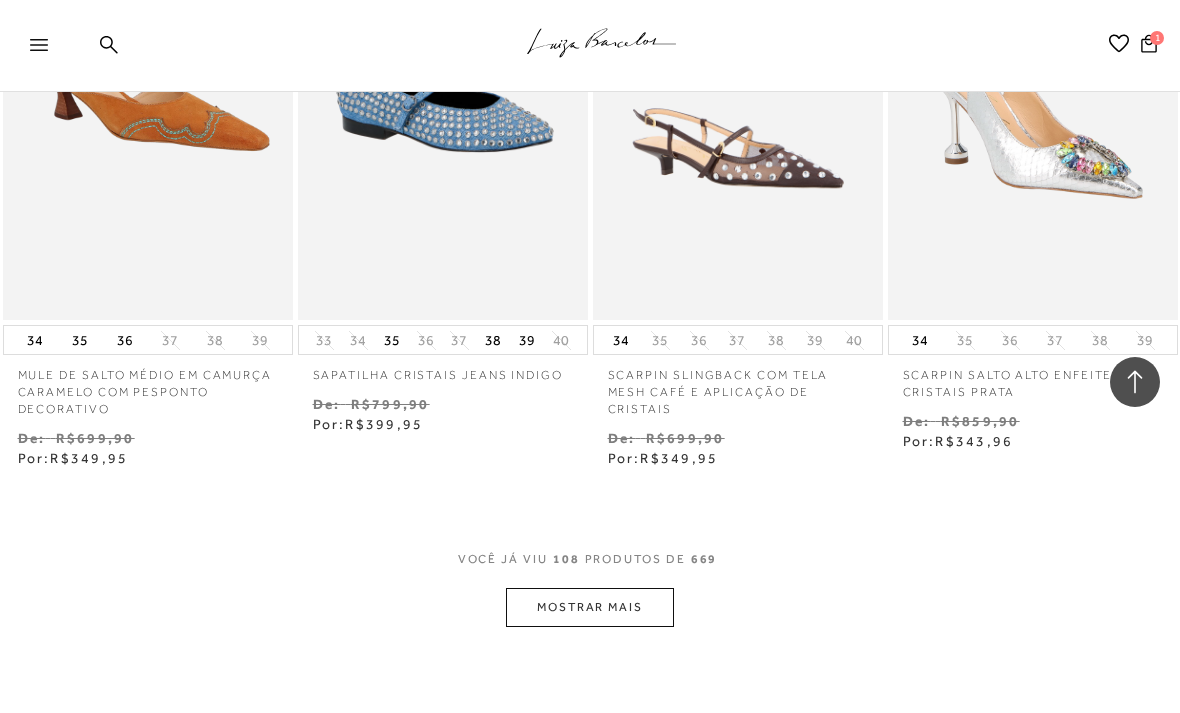 scroll, scrollTop: 15785, scrollLeft: 0, axis: vertical 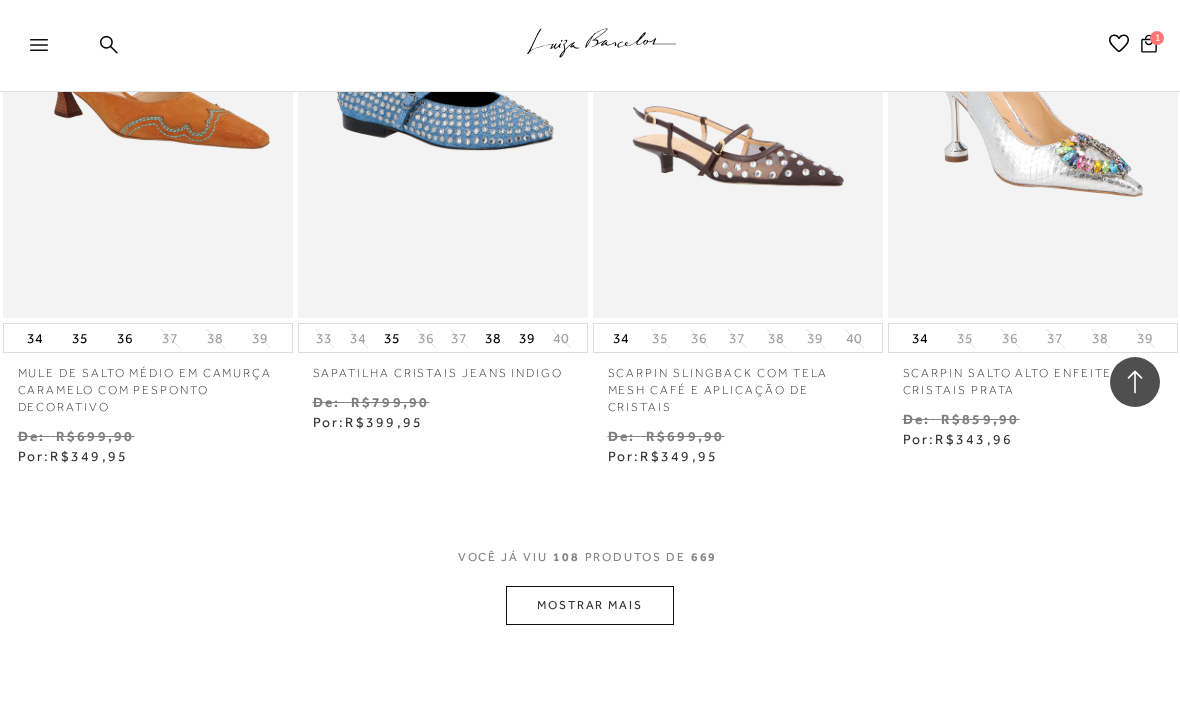 click on "MOSTRAR MAIS" at bounding box center (590, 605) 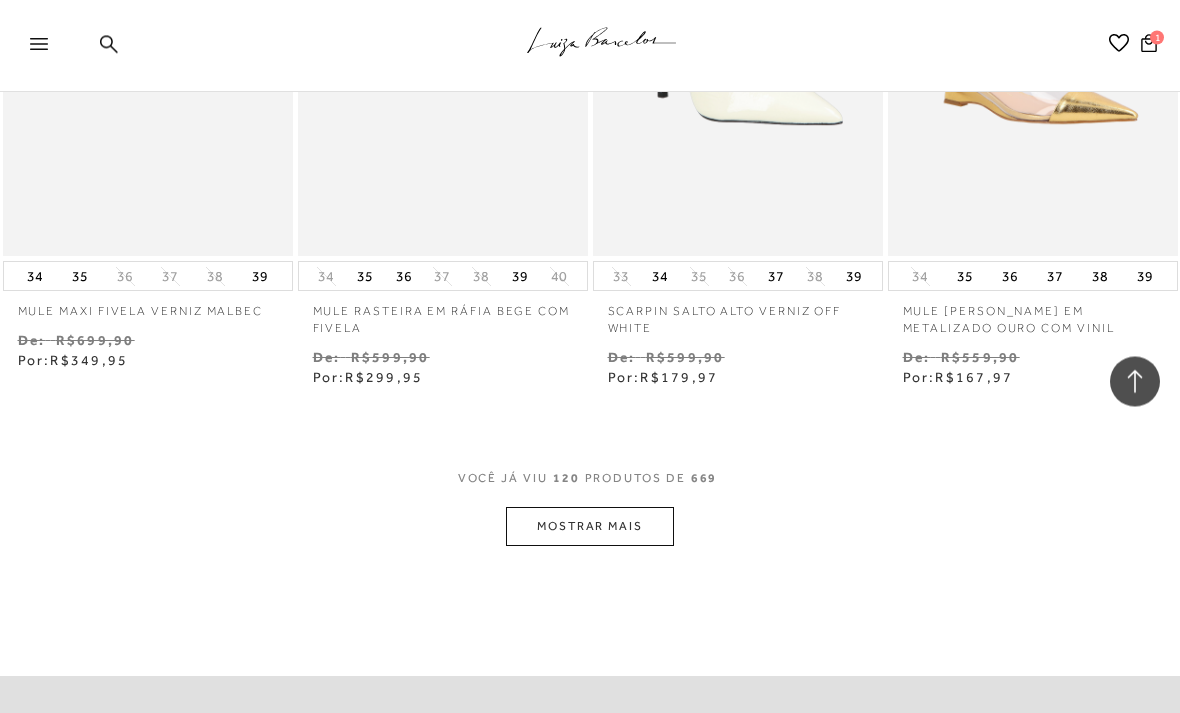 scroll, scrollTop: 17636, scrollLeft: 0, axis: vertical 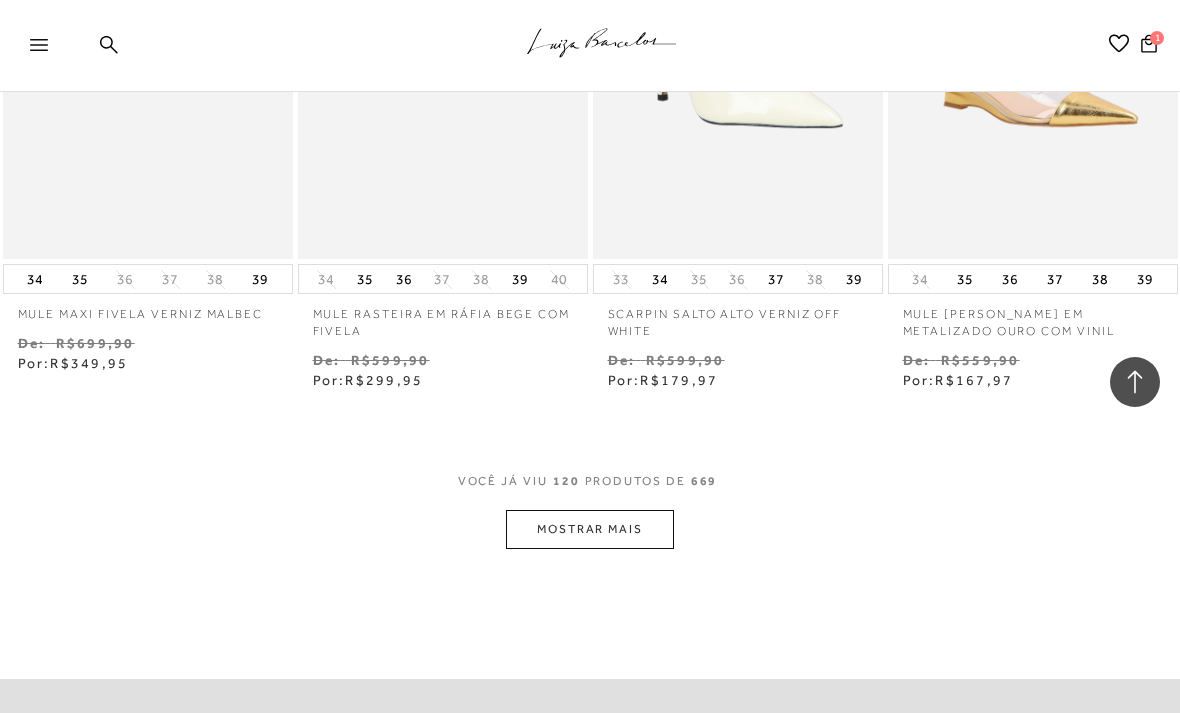 click on "MOSTRAR MAIS" at bounding box center (590, 529) 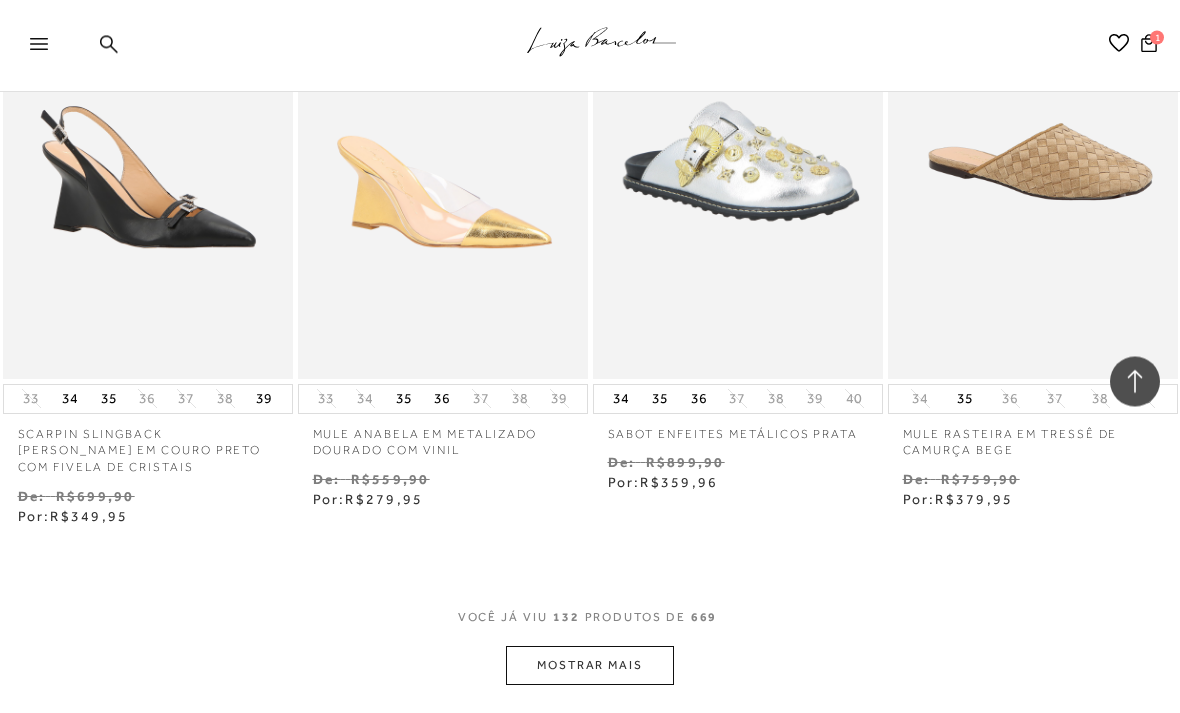 scroll, scrollTop: 19309, scrollLeft: 0, axis: vertical 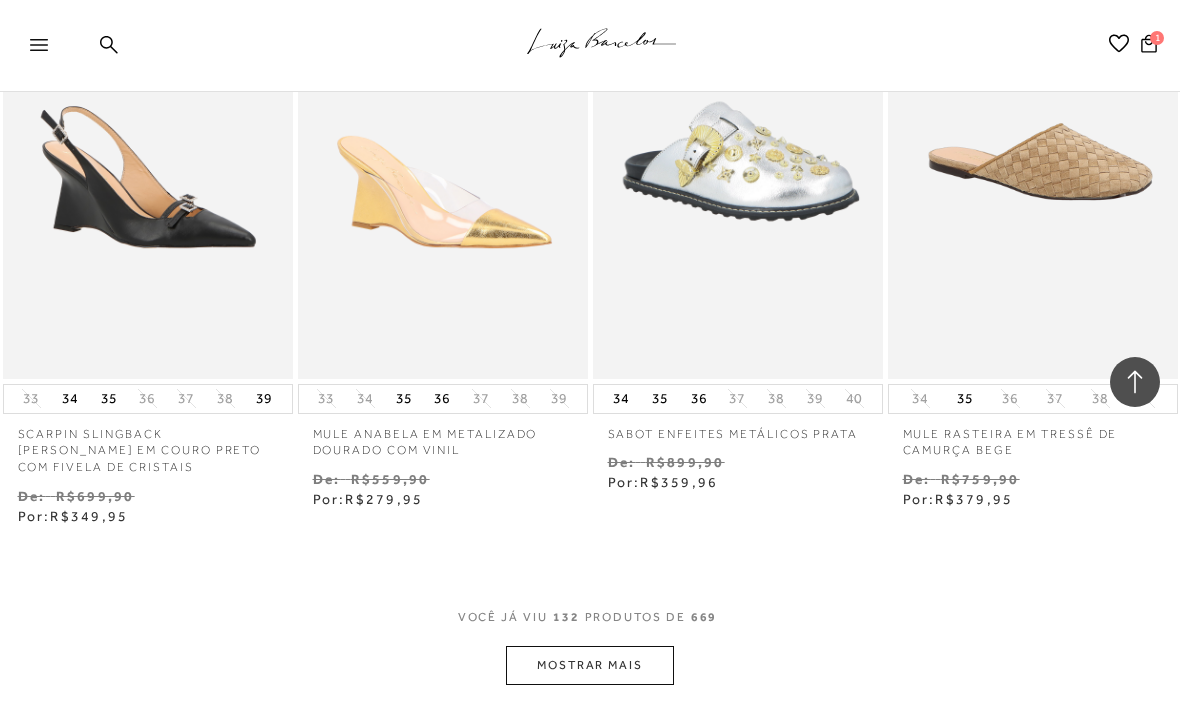 click on "MOSTRAR MAIS" at bounding box center [590, 665] 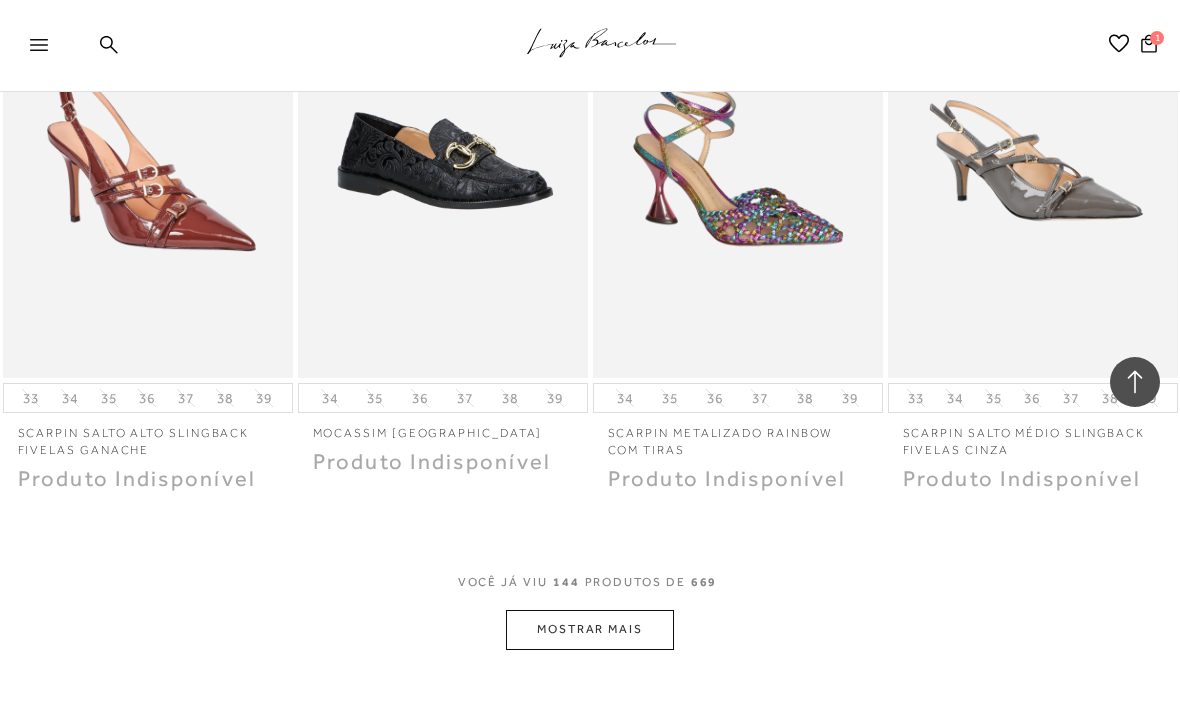 scroll, scrollTop: 21087, scrollLeft: 0, axis: vertical 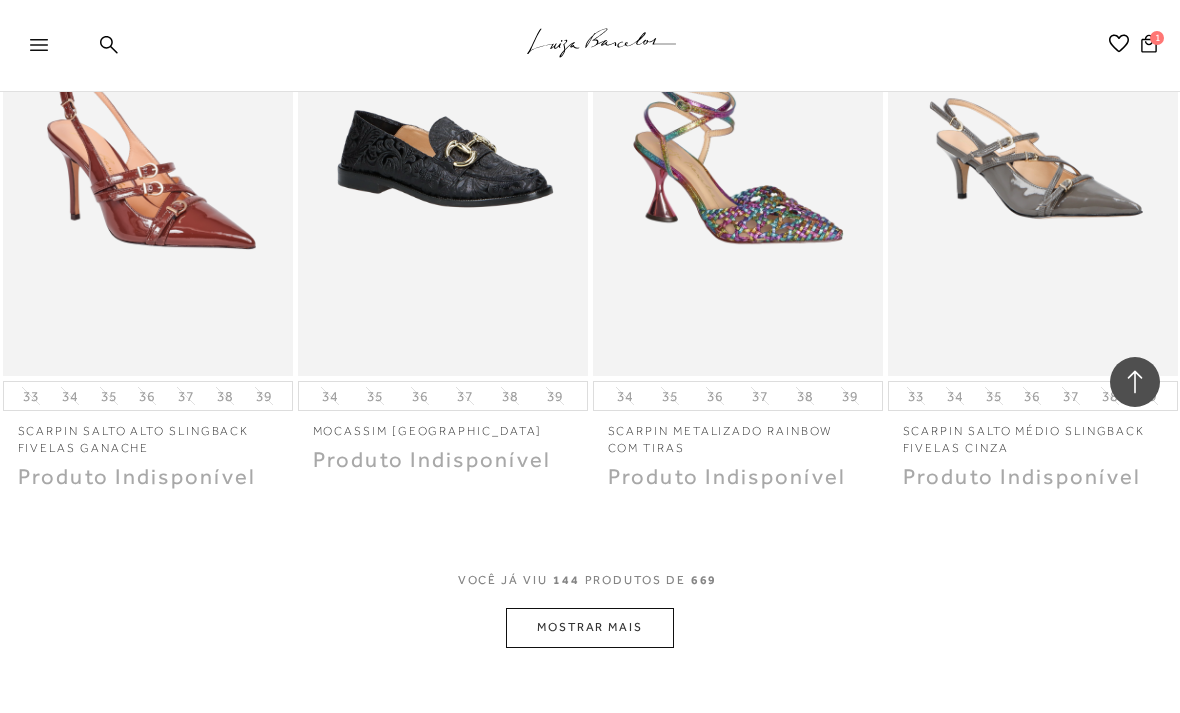 click on "MOSTRAR MAIS" at bounding box center (590, 627) 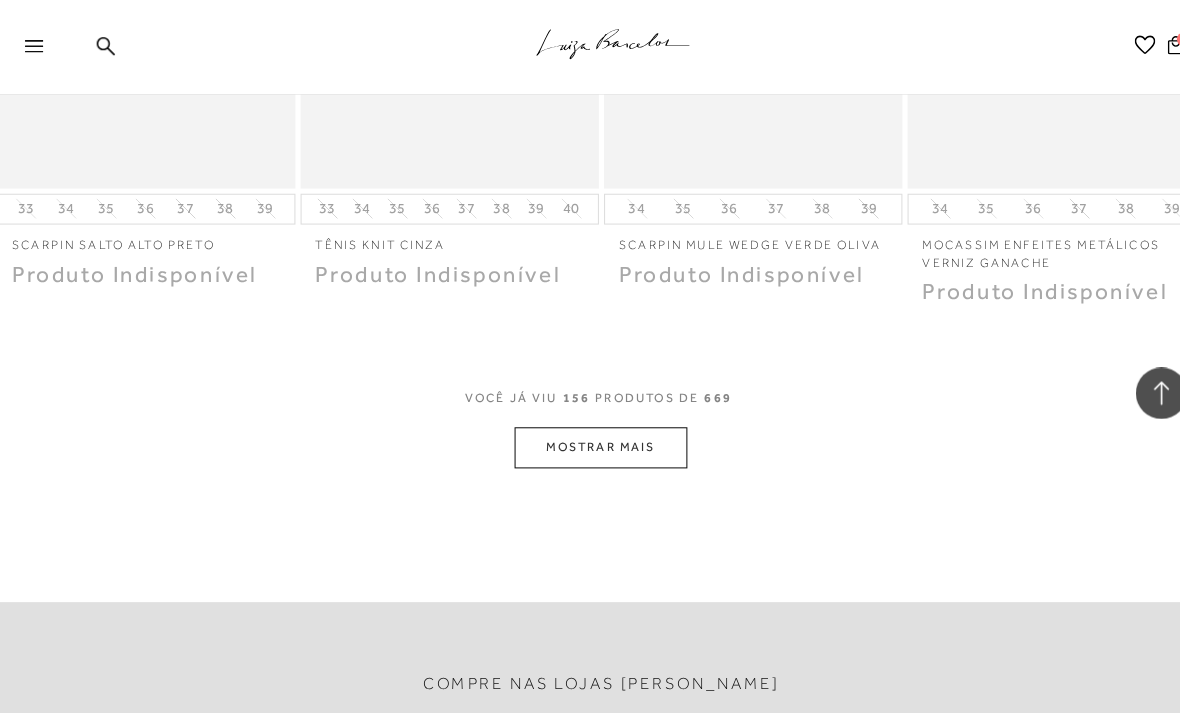 scroll, scrollTop: 22986, scrollLeft: 0, axis: vertical 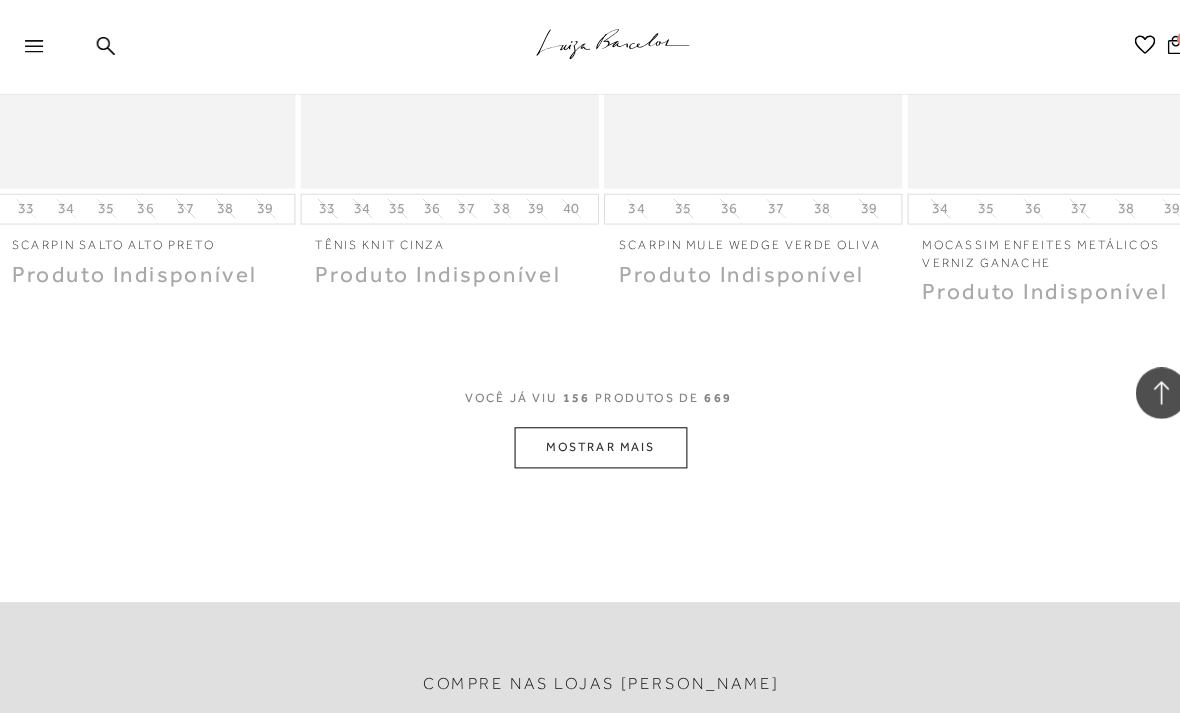 click on "VOCê JÁ VIU
156
PRODUTOS DE
669" at bounding box center (590, 396) 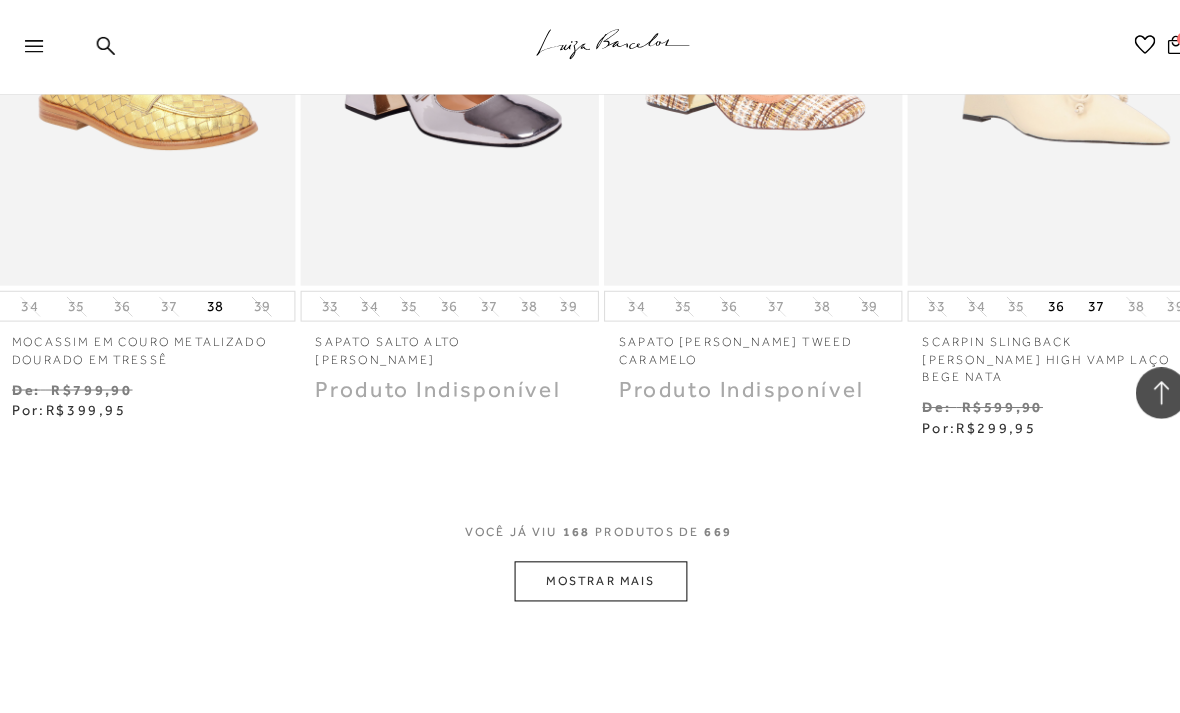 scroll, scrollTop: 24595, scrollLeft: 0, axis: vertical 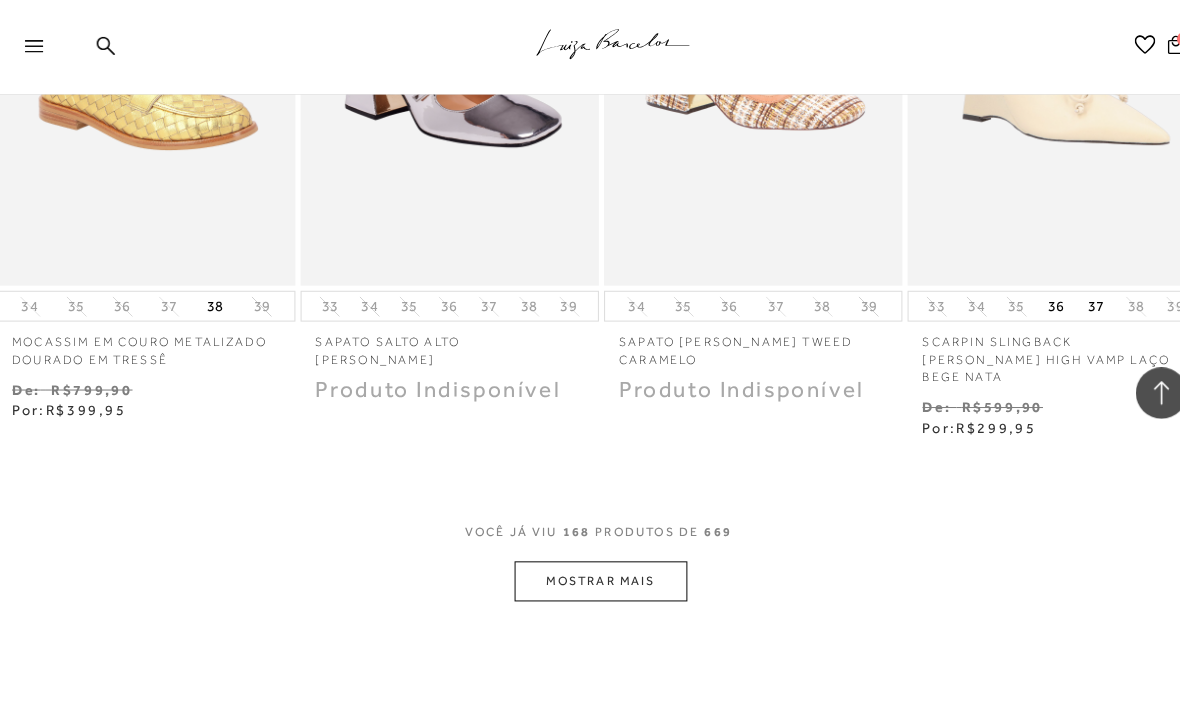 click on "MOSTRAR MAIS" at bounding box center (590, 565) 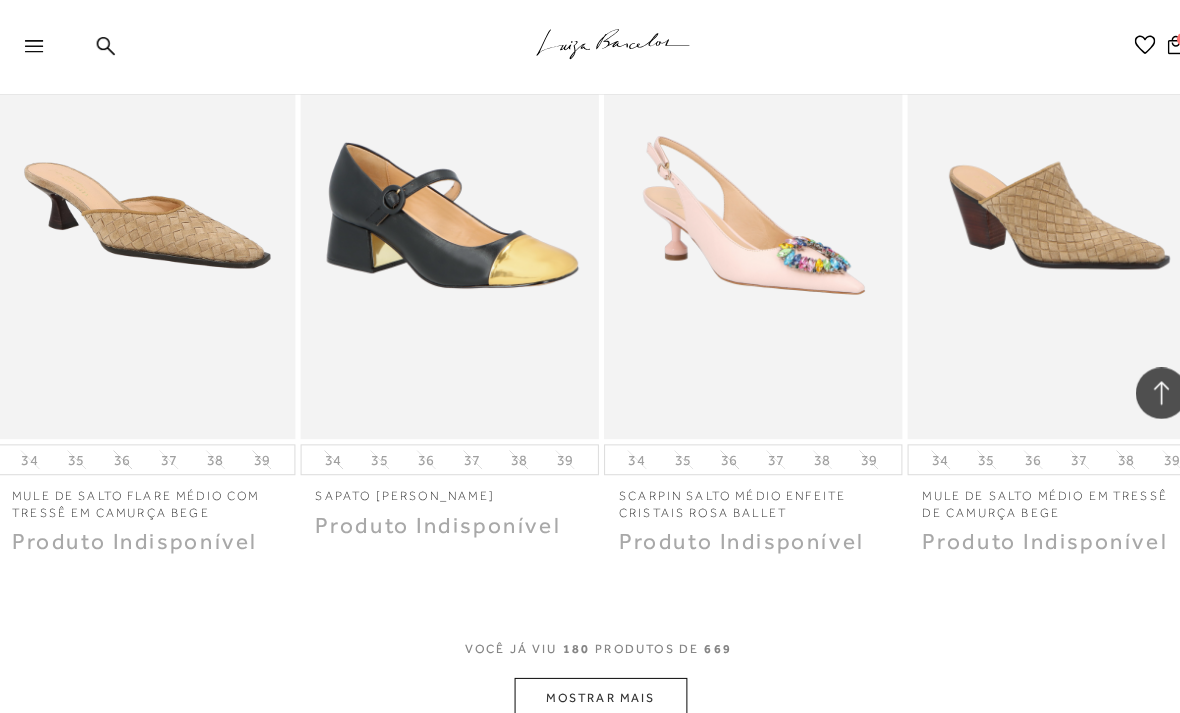 scroll, scrollTop: 26205, scrollLeft: 0, axis: vertical 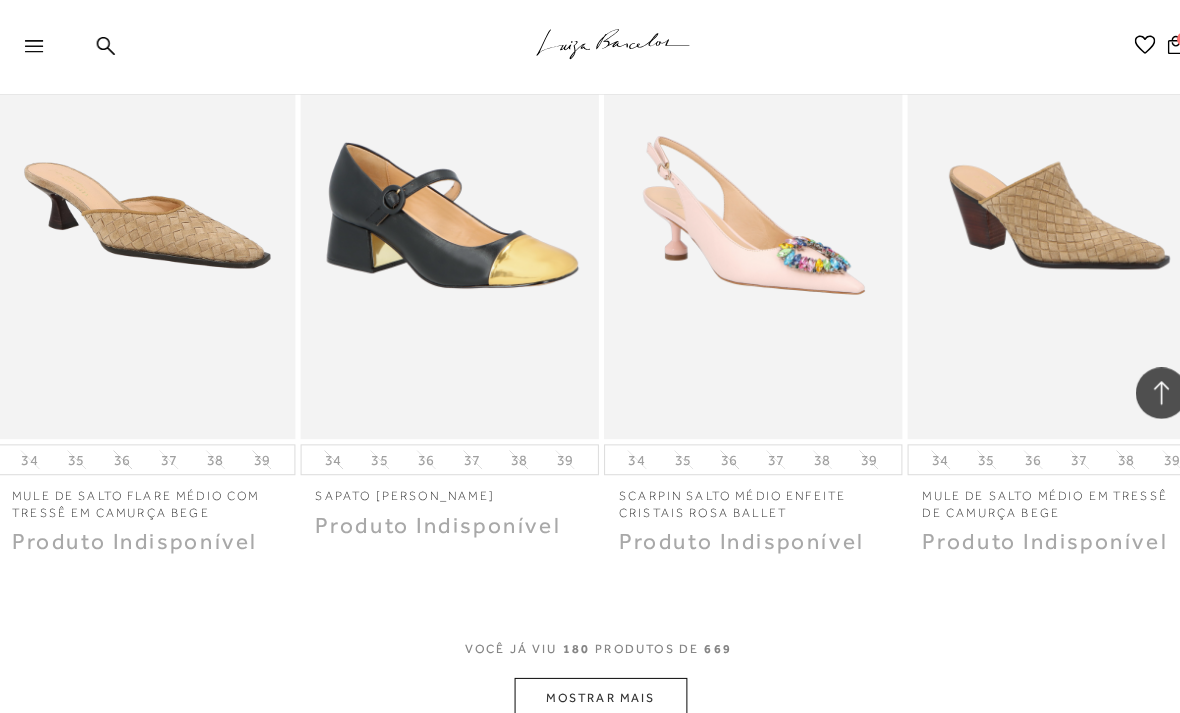 click on "MOSTRAR MAIS" at bounding box center [590, 678] 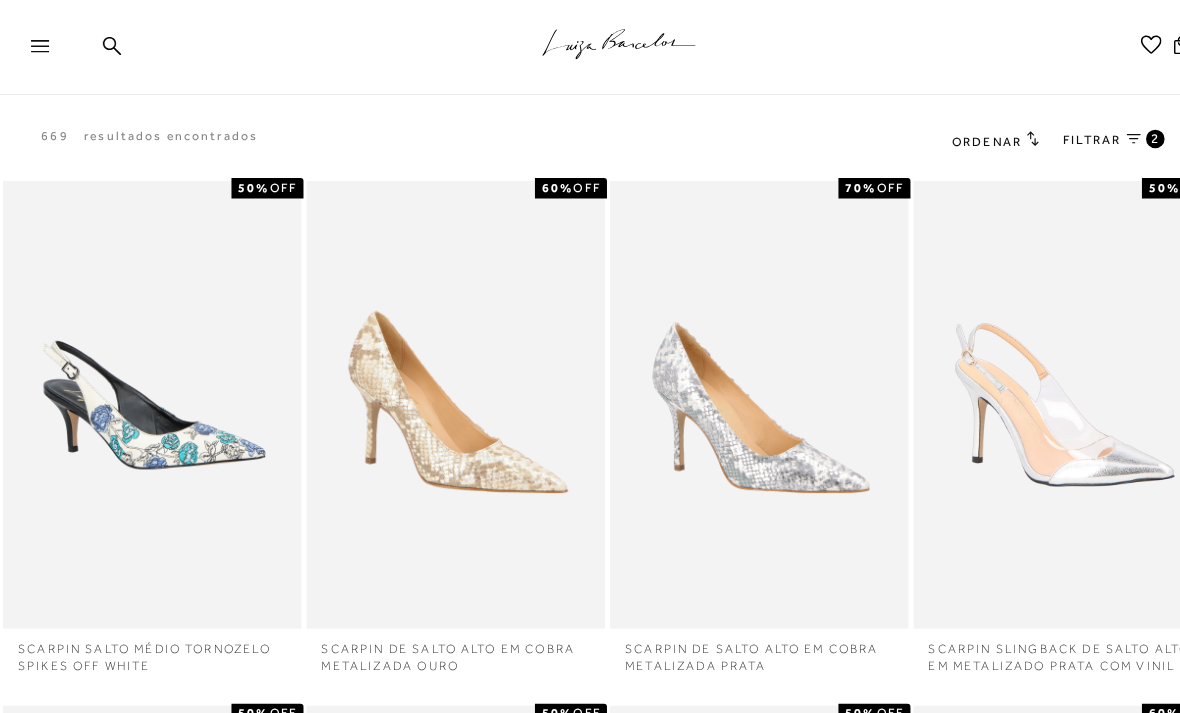 scroll, scrollTop: 0, scrollLeft: 0, axis: both 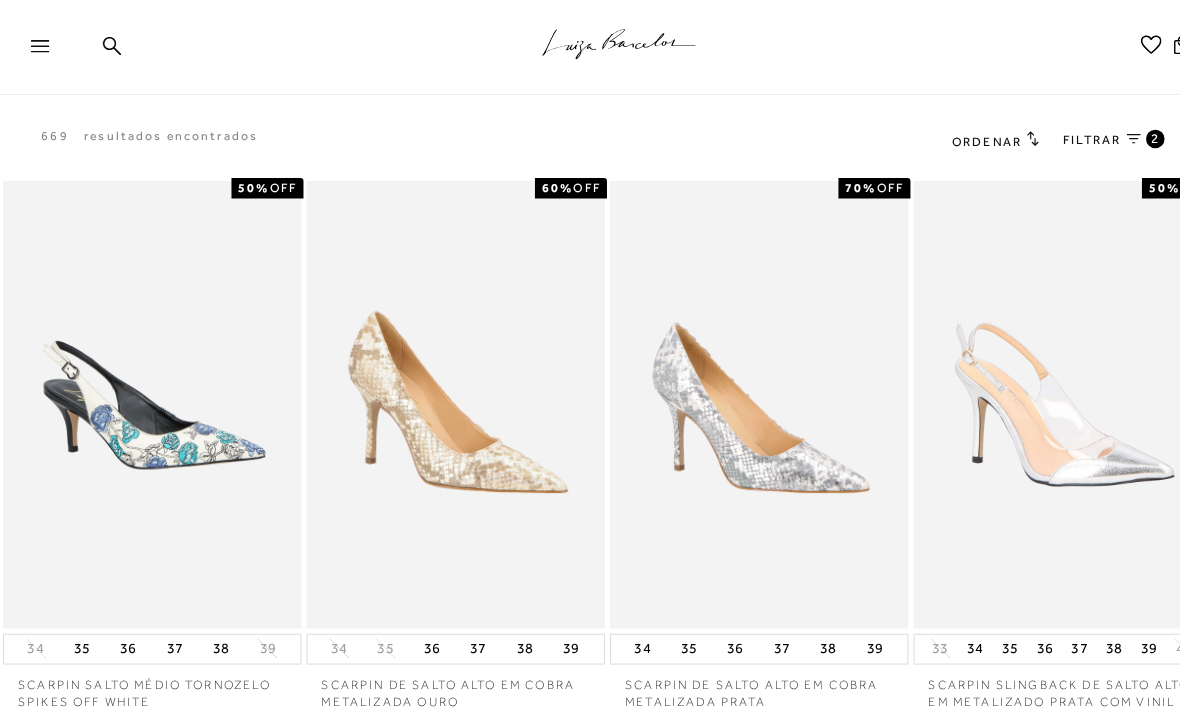click on ".a{fill-rule:evenodd;stroke:#000!important;stroke-width:0!important;}" at bounding box center [623, 46] 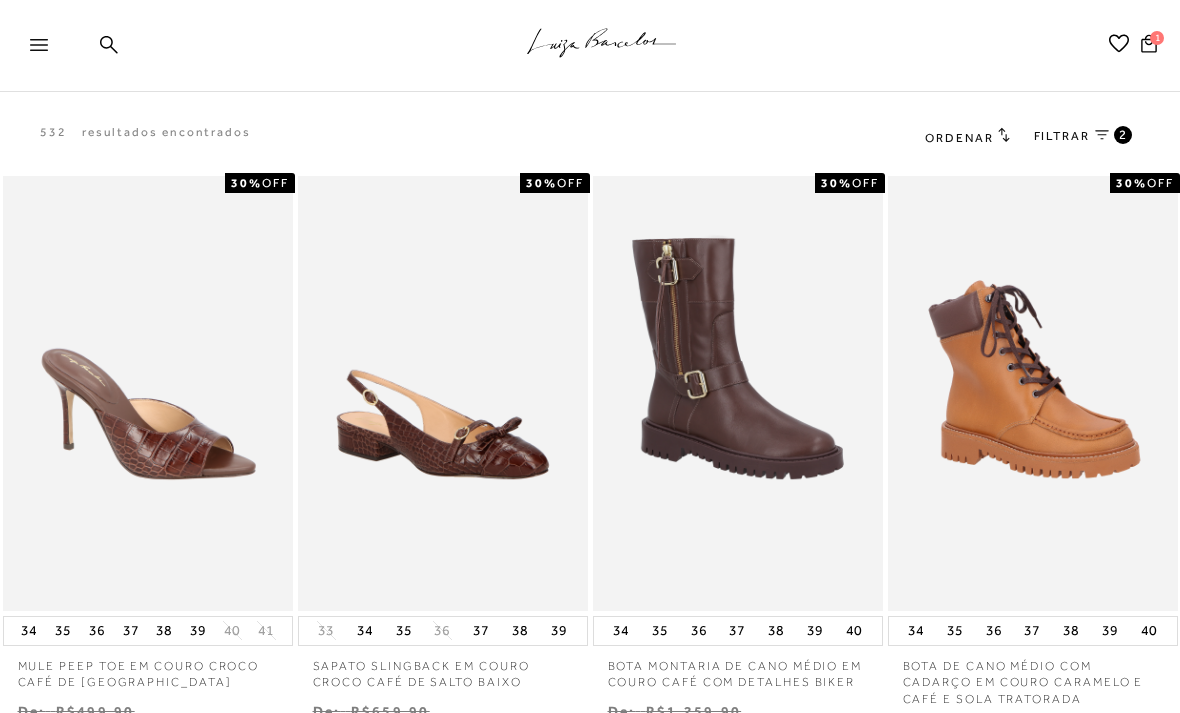 scroll, scrollTop: 0, scrollLeft: 0, axis: both 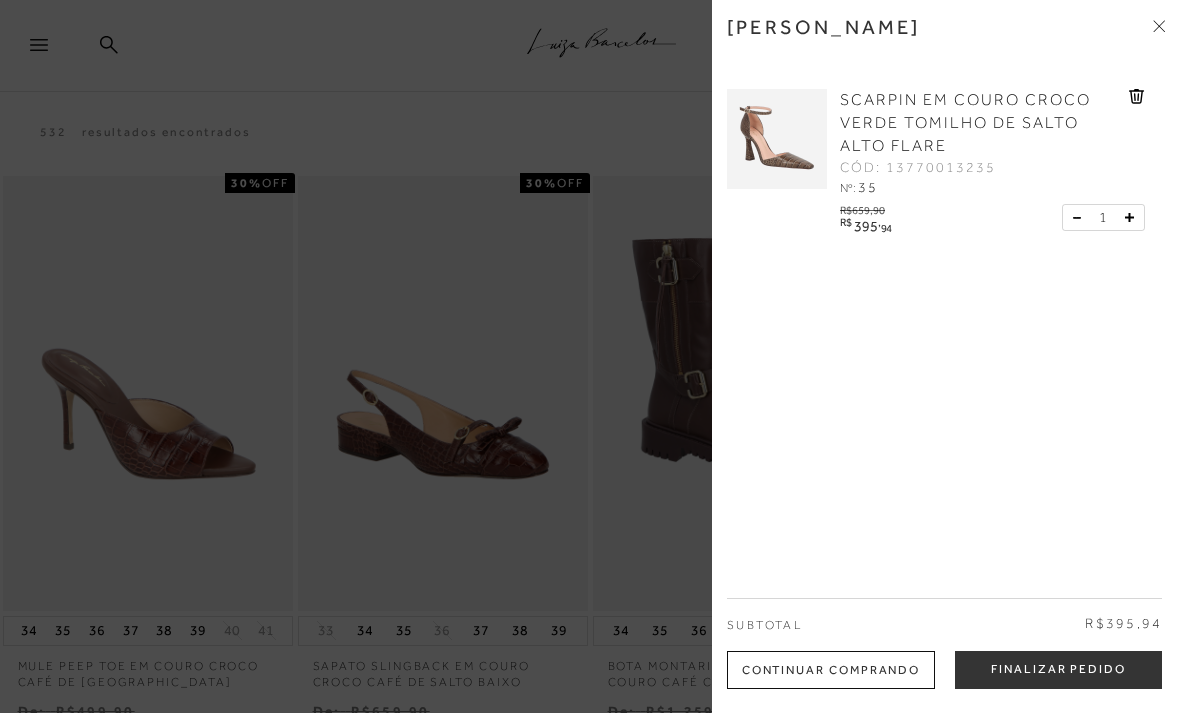 click at bounding box center [590, 356] 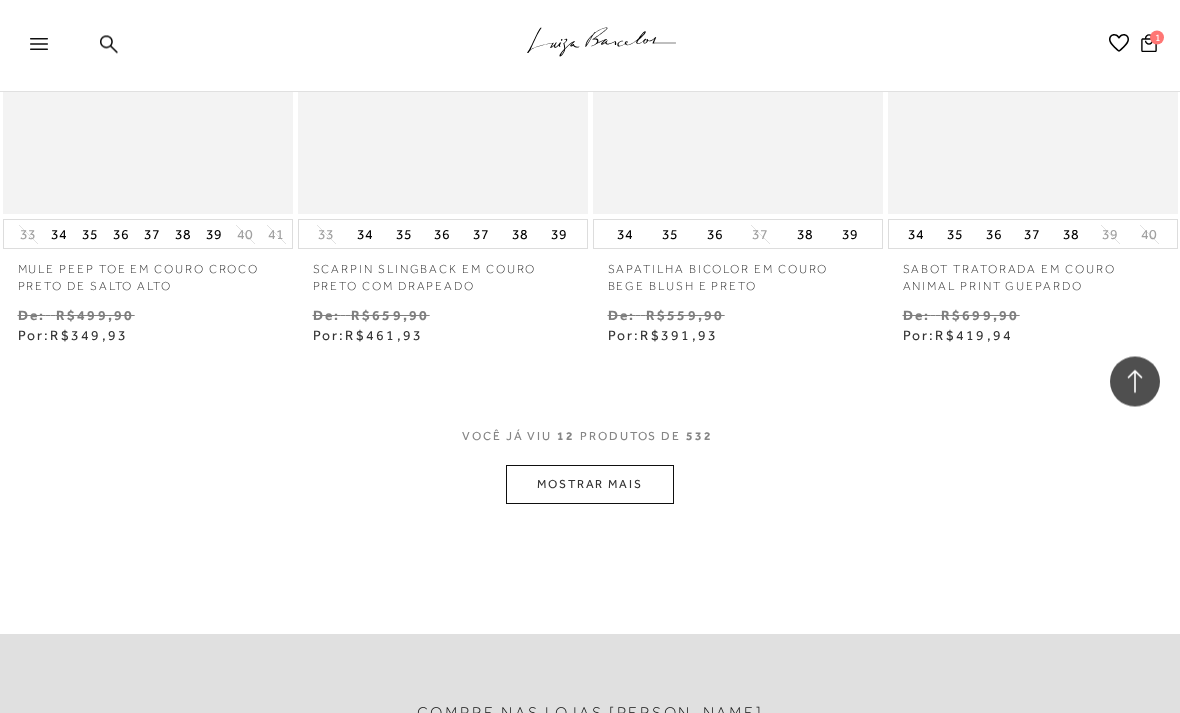 click on "MOSTRAR MAIS" at bounding box center (590, 485) 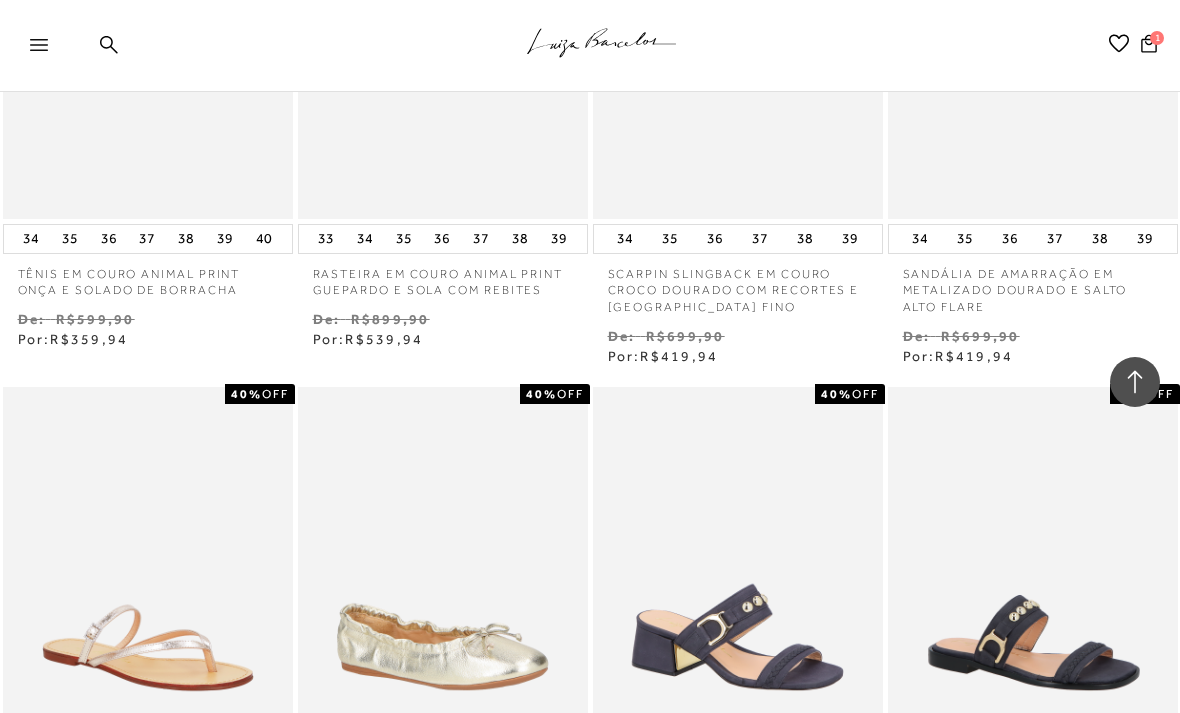 scroll, scrollTop: 2184, scrollLeft: 0, axis: vertical 